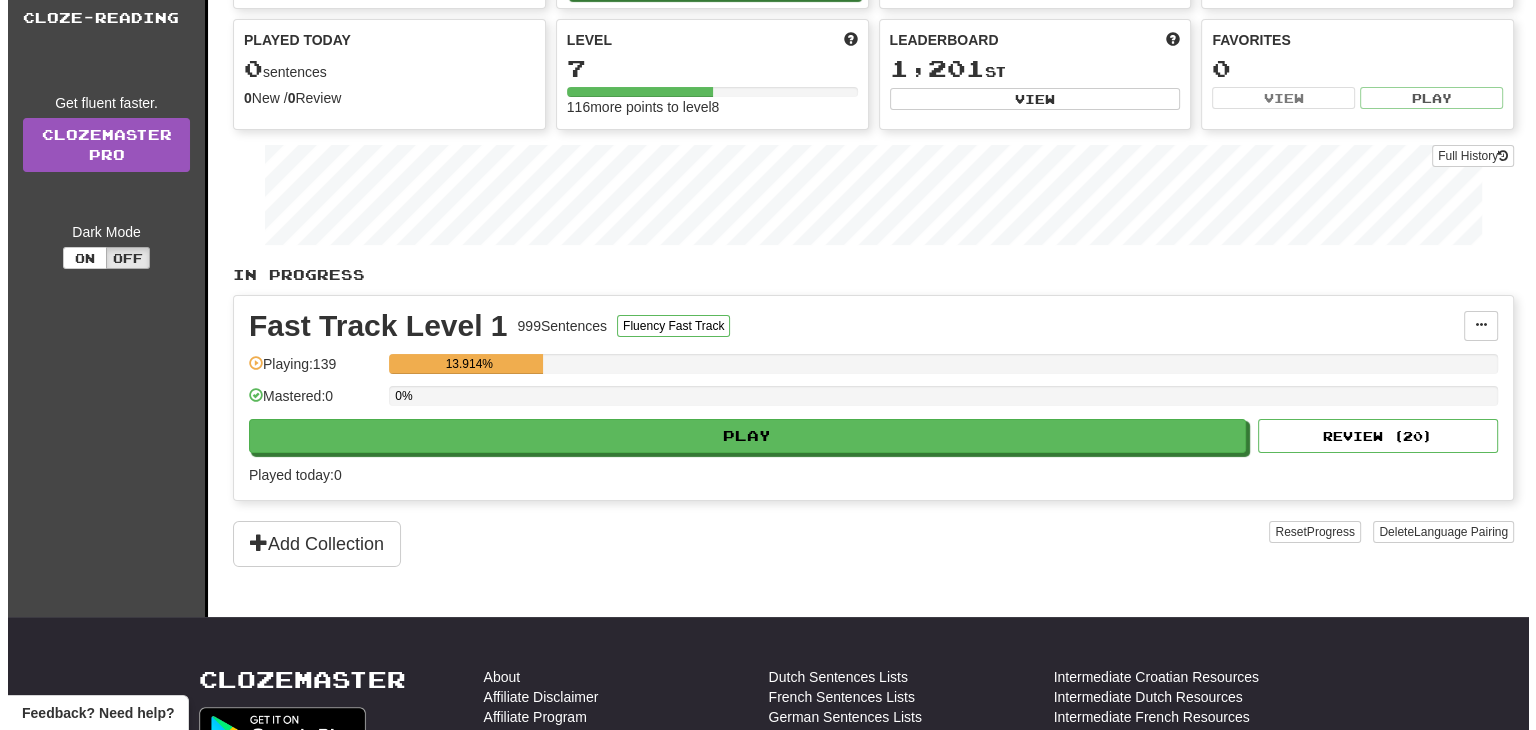scroll, scrollTop: 146, scrollLeft: 0, axis: vertical 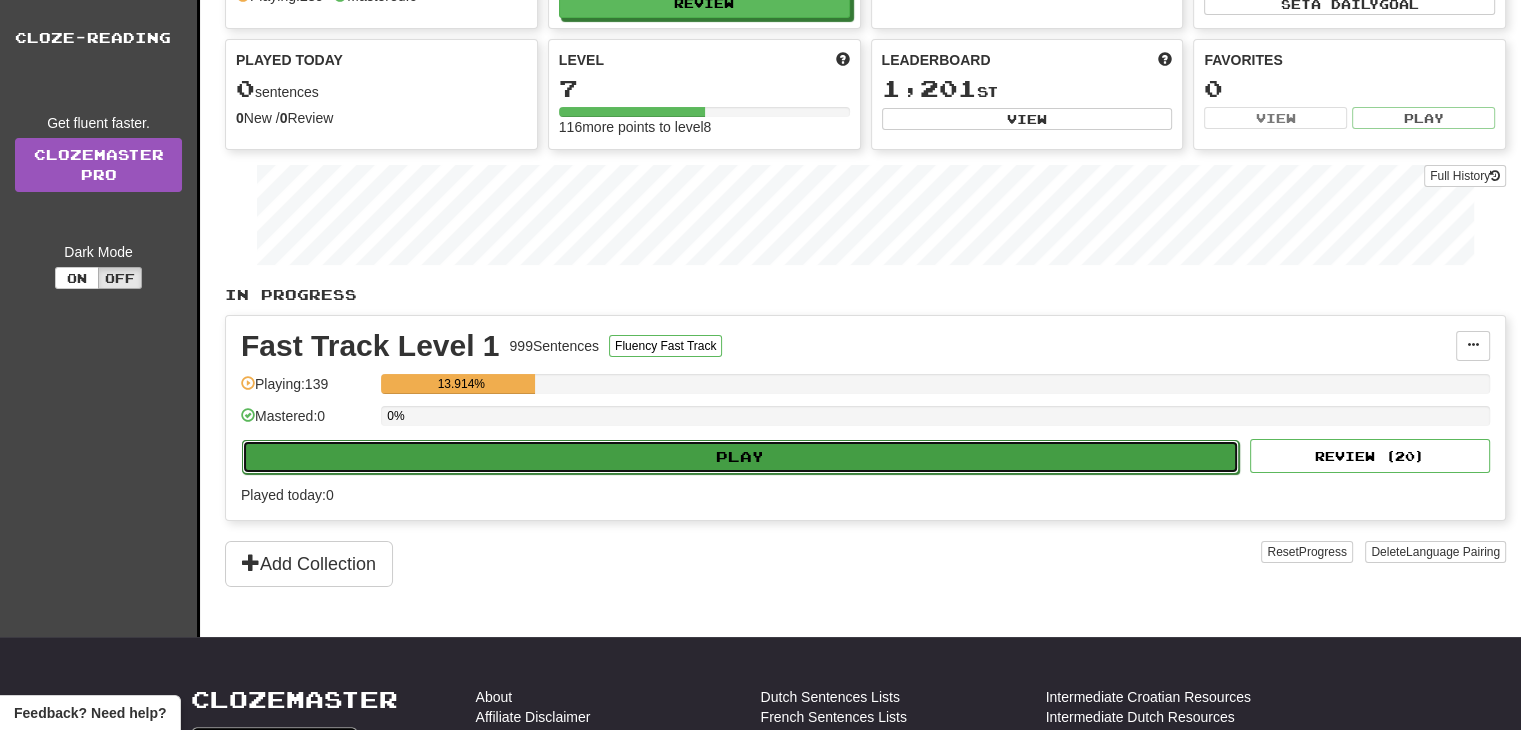 click on "Play" at bounding box center [740, 457] 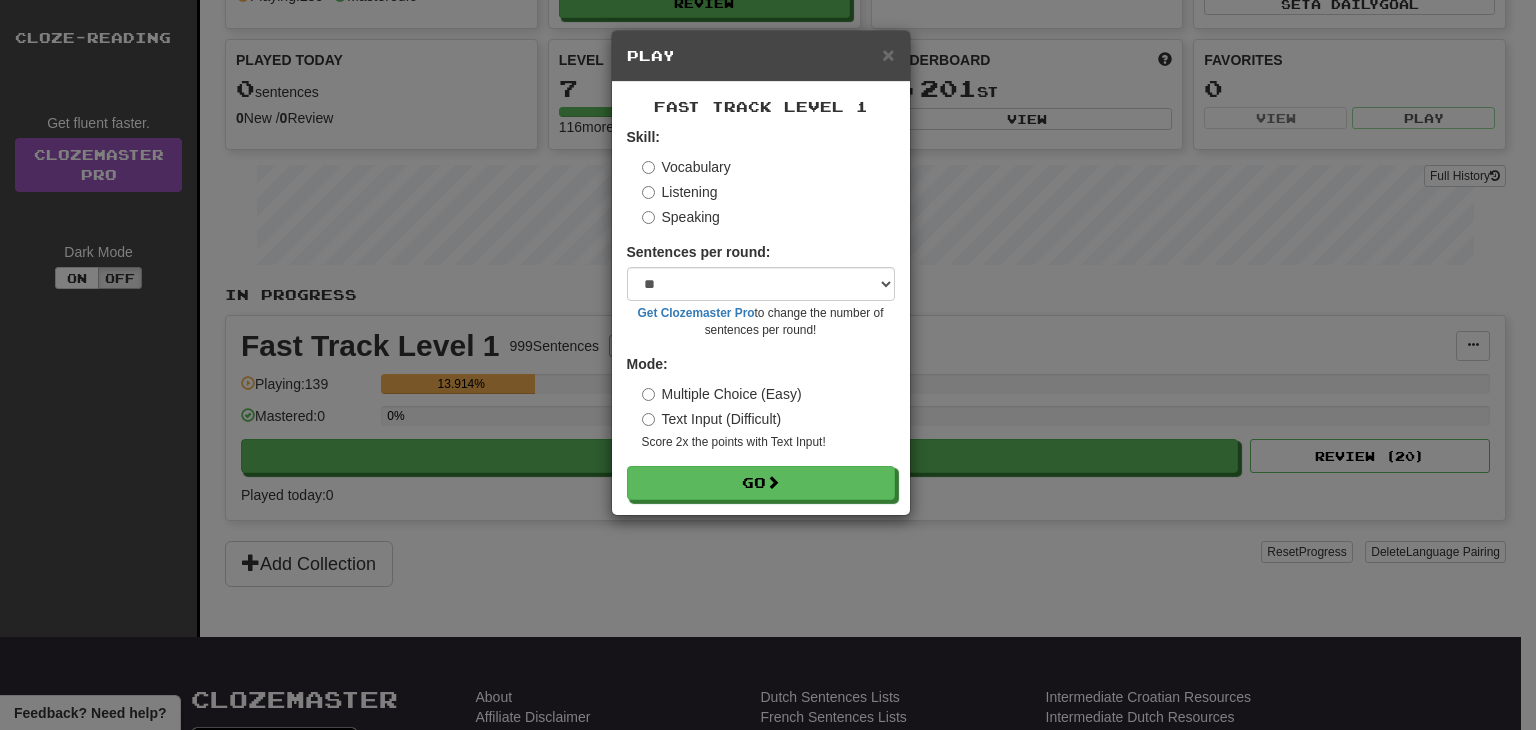 click on "Listening" at bounding box center [680, 192] 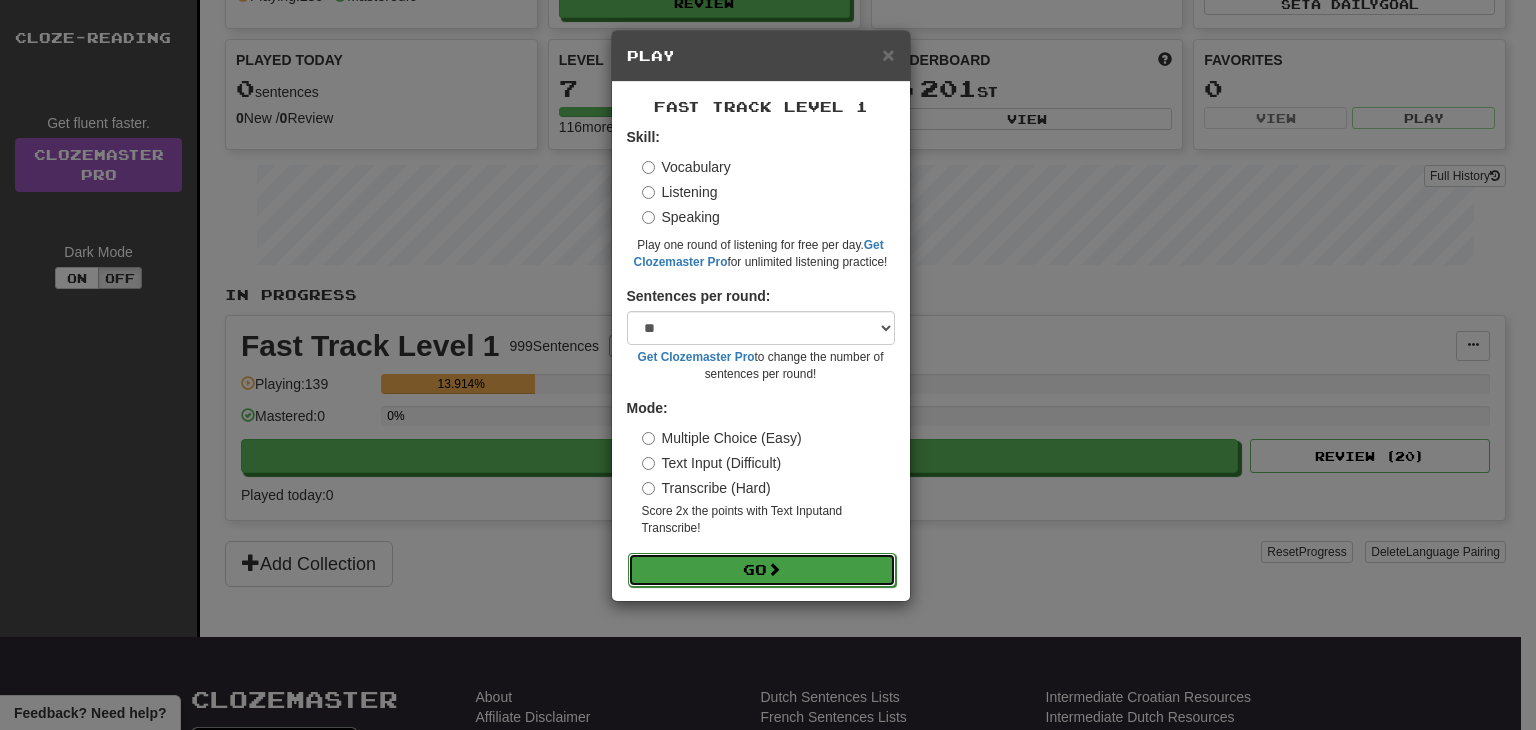 click at bounding box center [774, 569] 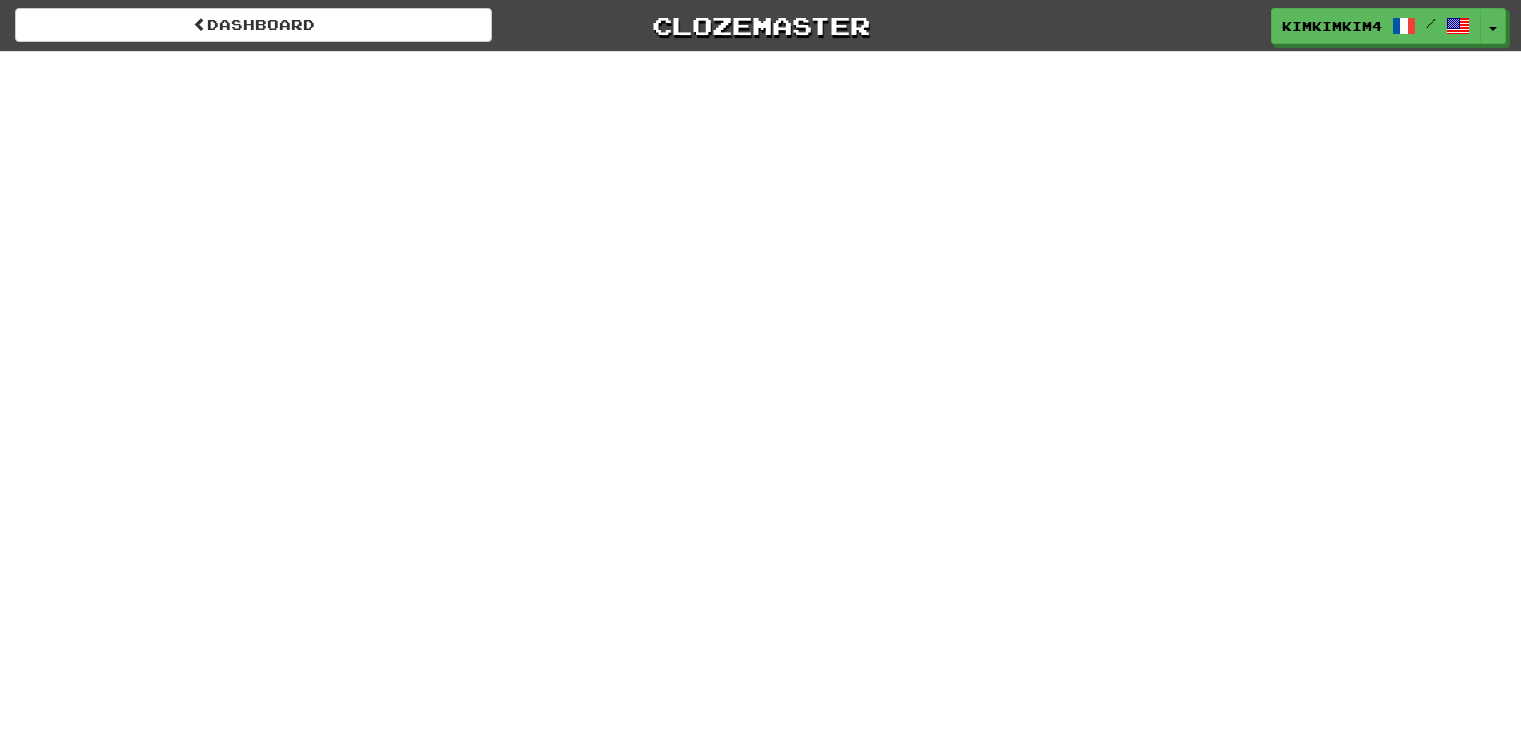 scroll, scrollTop: 0, scrollLeft: 0, axis: both 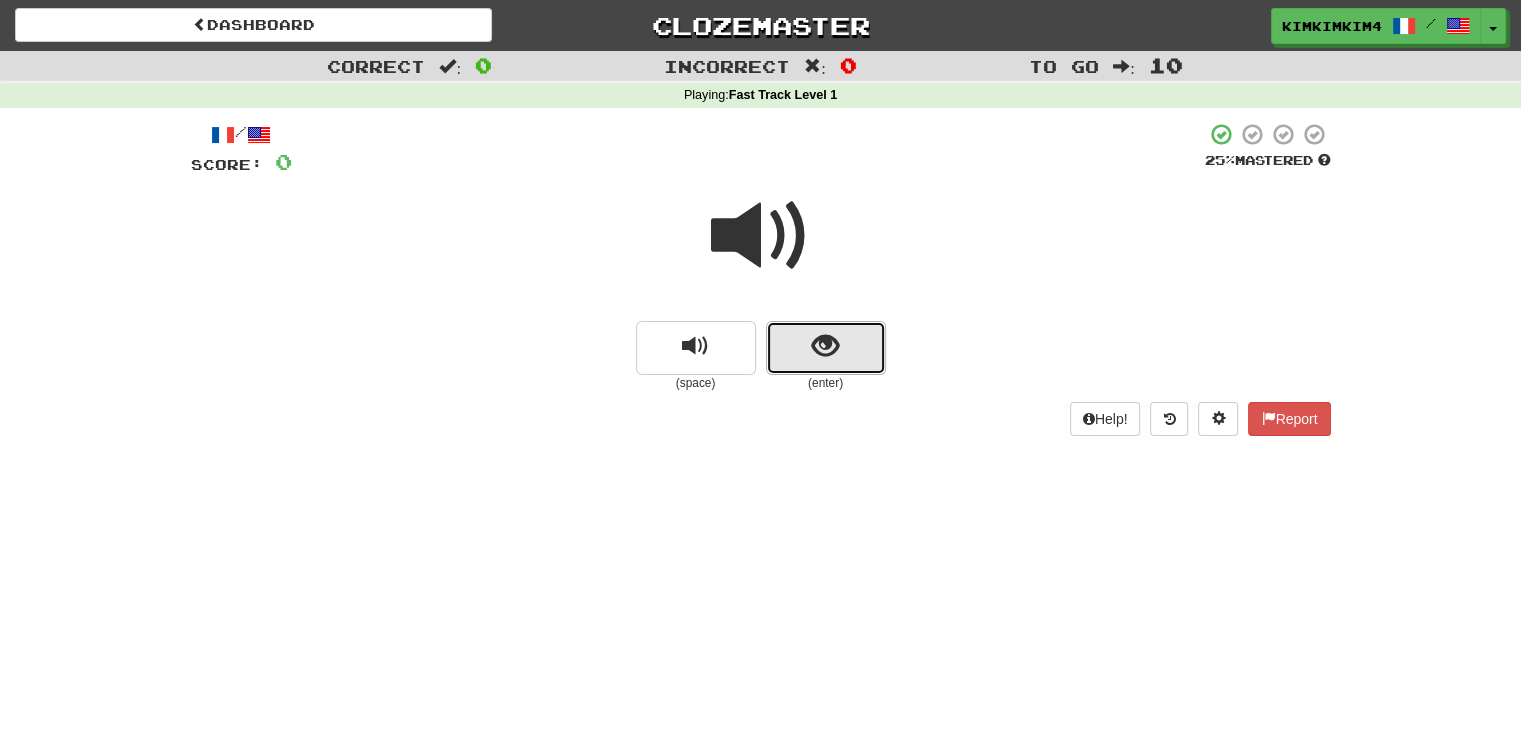 click at bounding box center [826, 348] 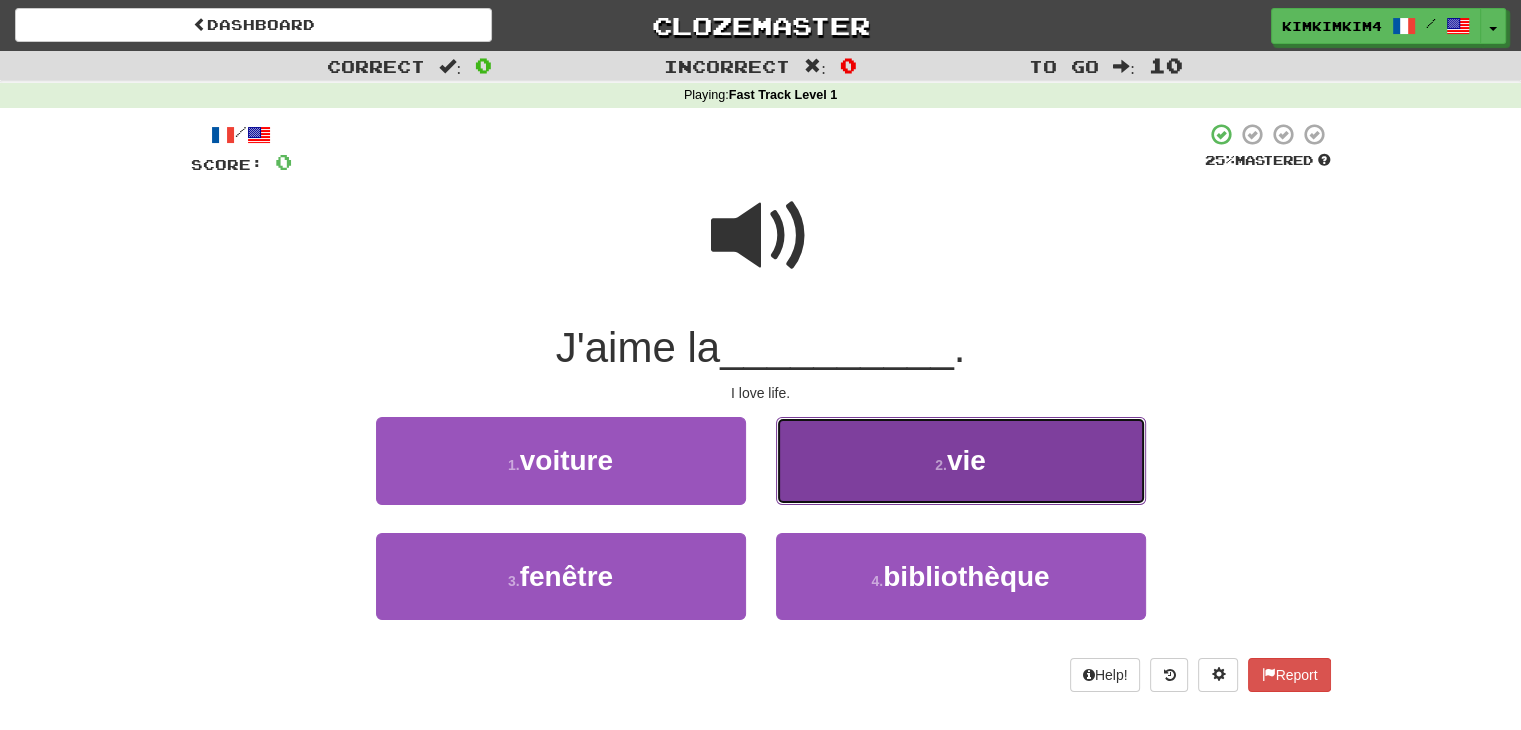 click on "2 .  vie" at bounding box center [961, 460] 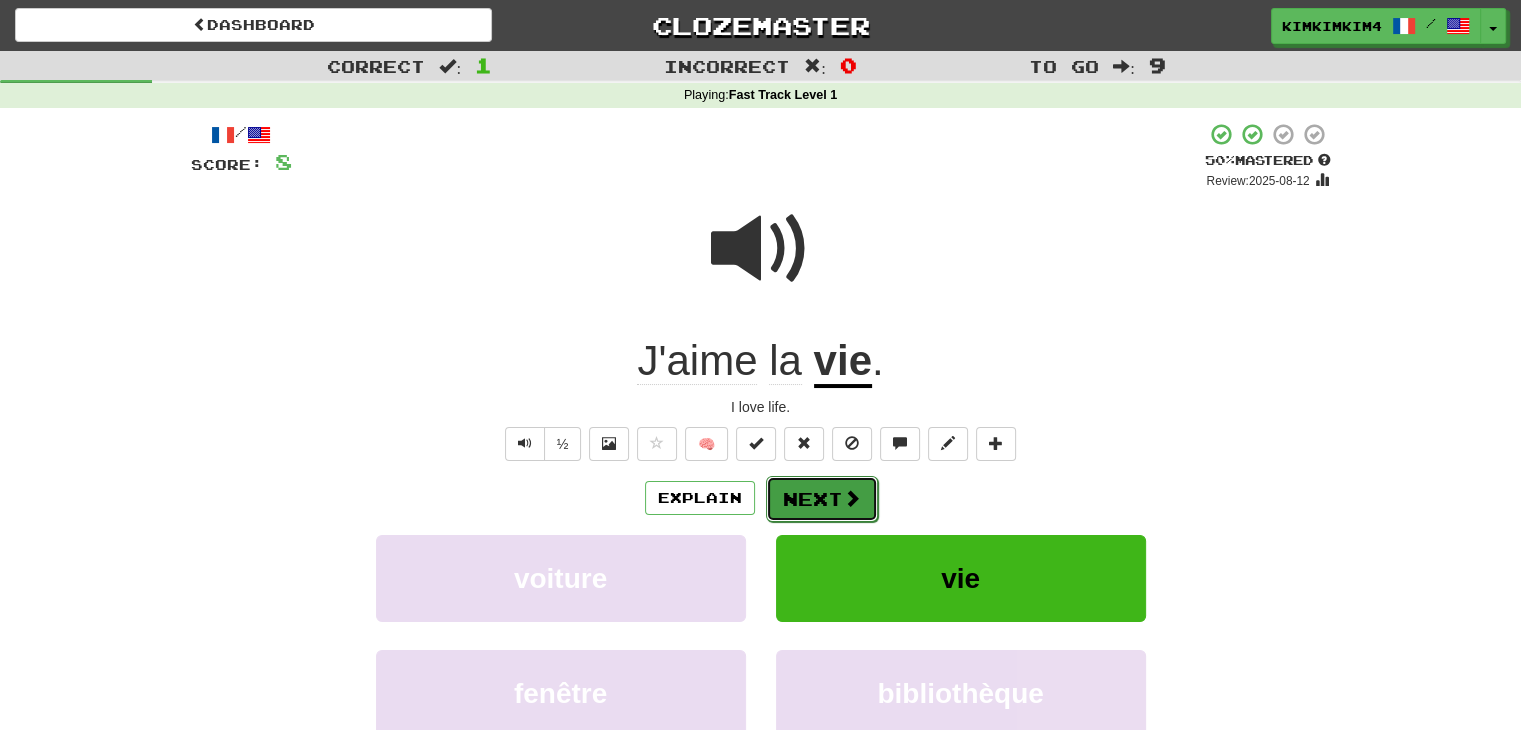 click on "Next" at bounding box center (822, 499) 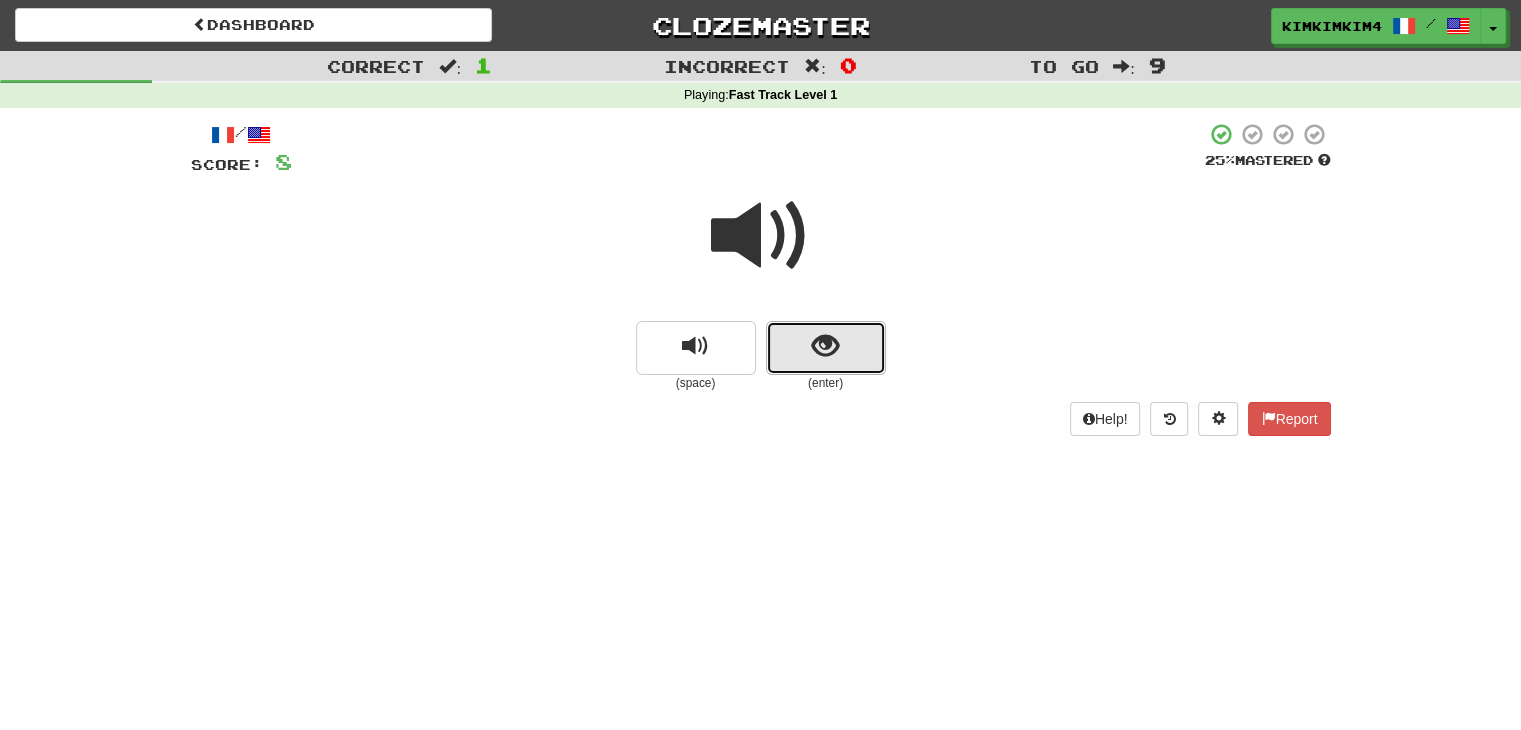 click at bounding box center (825, 346) 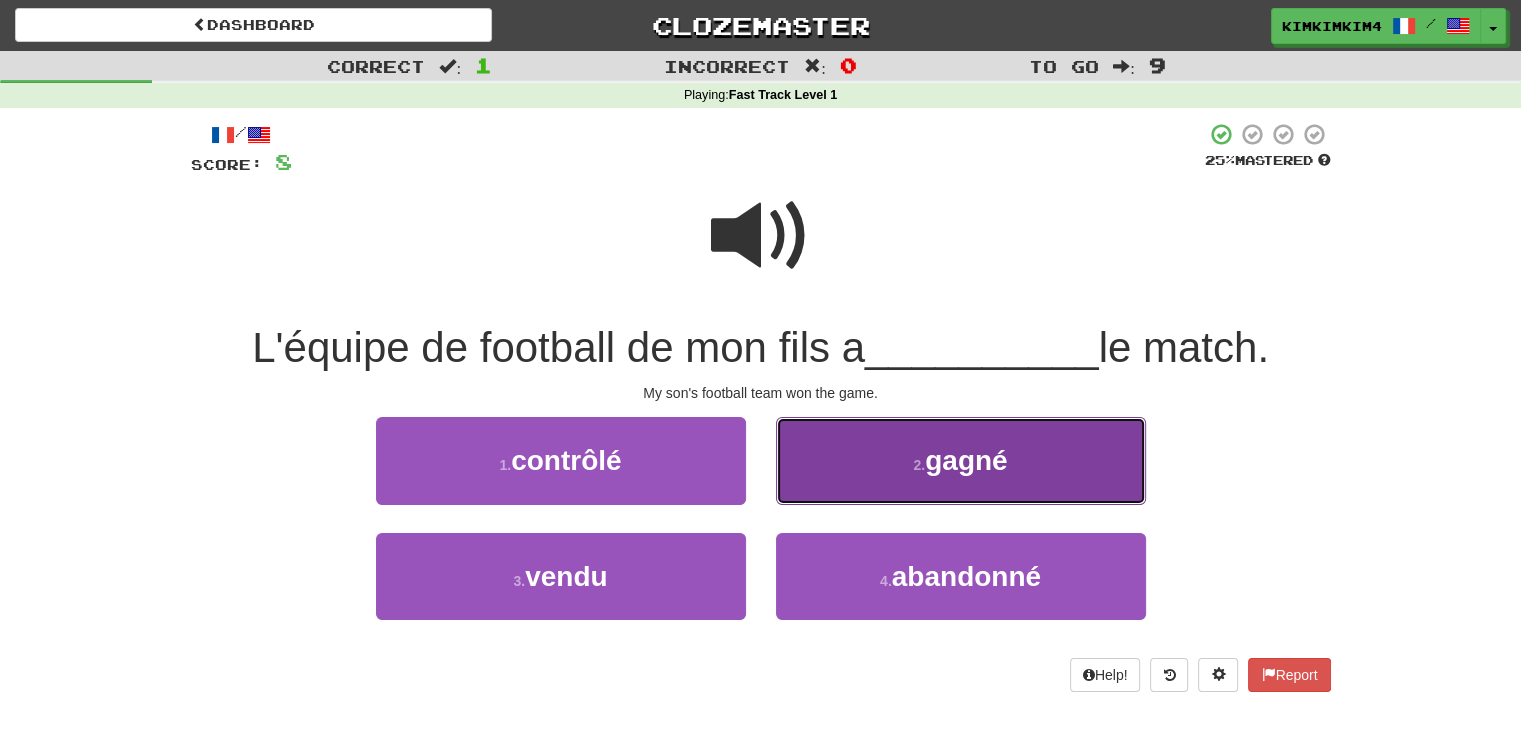 click on "gagné" at bounding box center [966, 460] 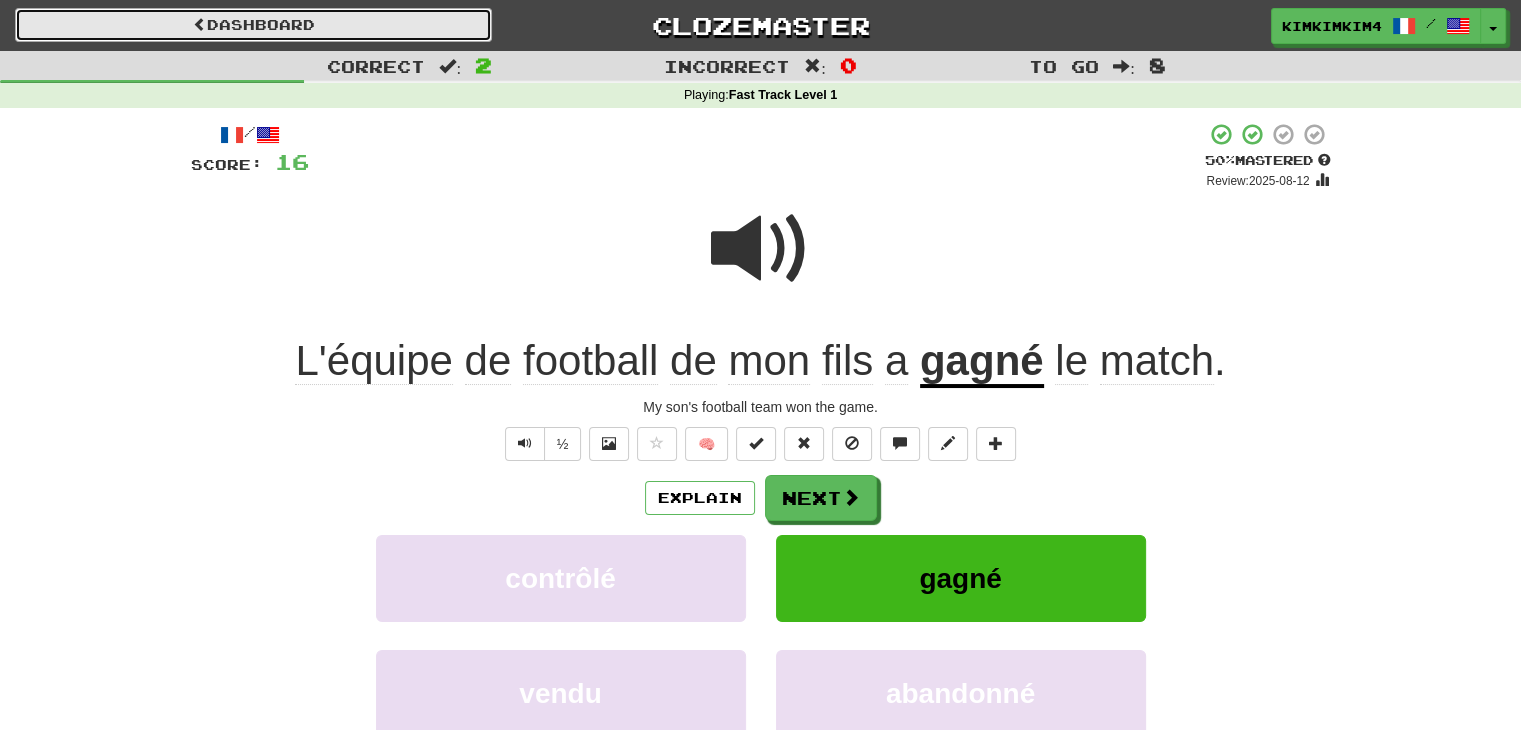 click on "Dashboard" at bounding box center (253, 25) 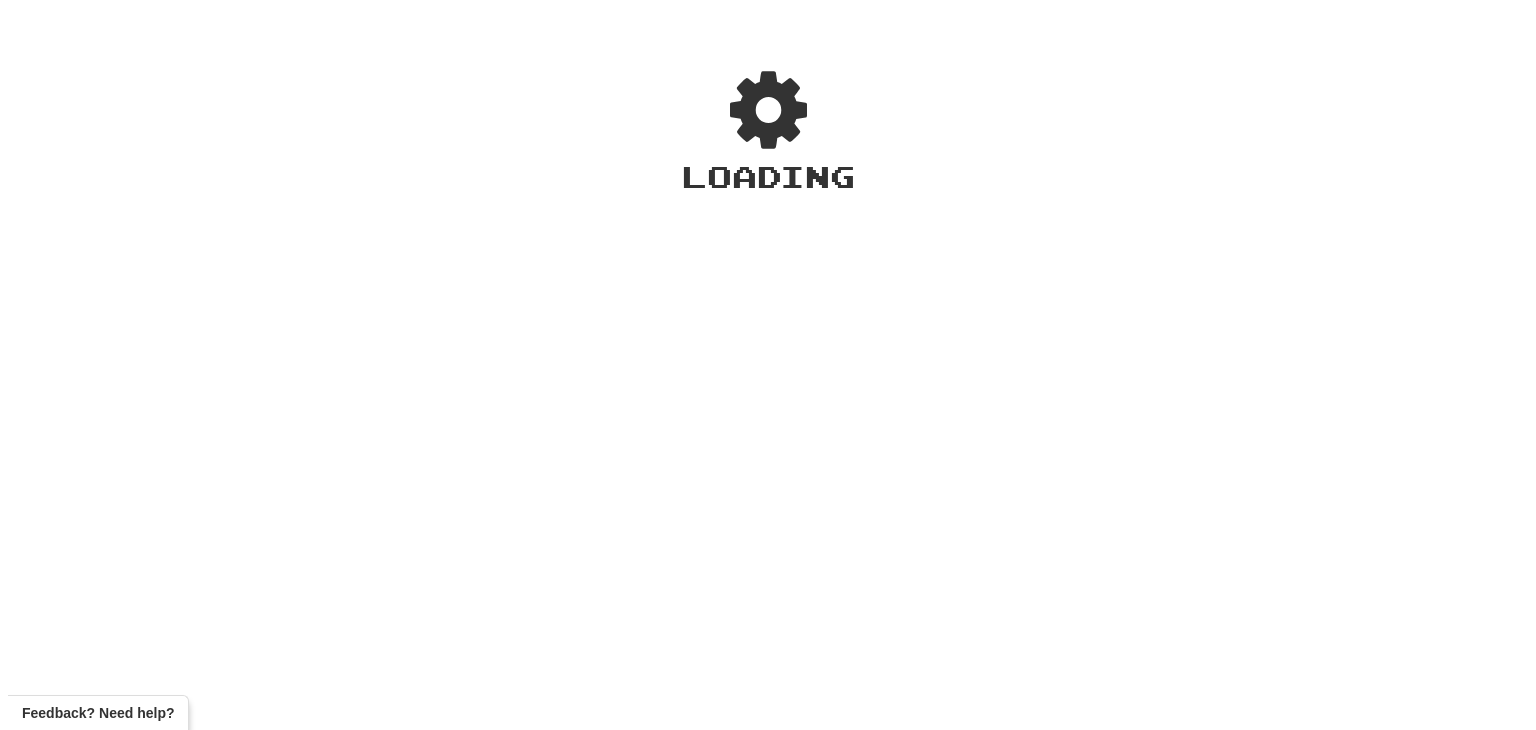 scroll, scrollTop: 0, scrollLeft: 0, axis: both 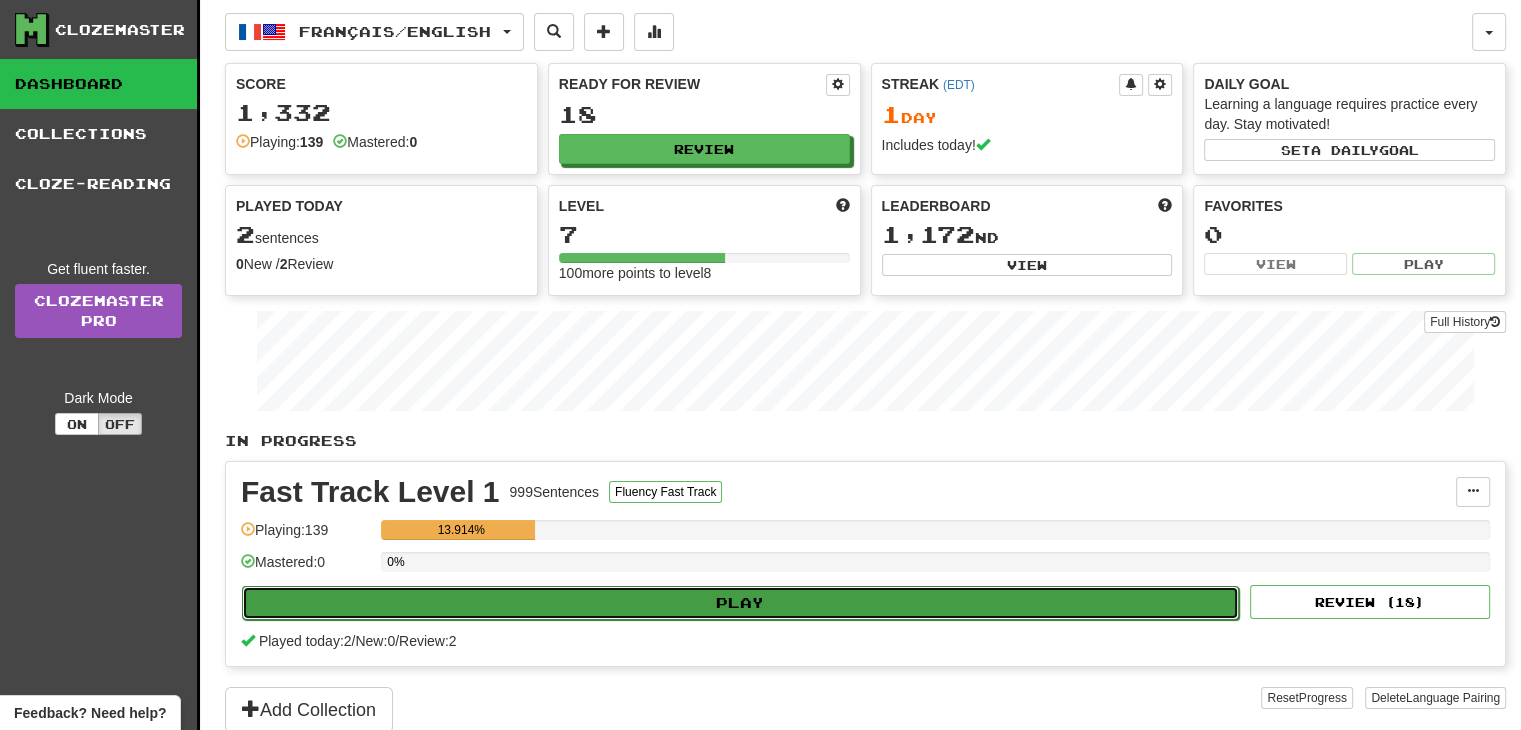 click on "Play" at bounding box center (740, 603) 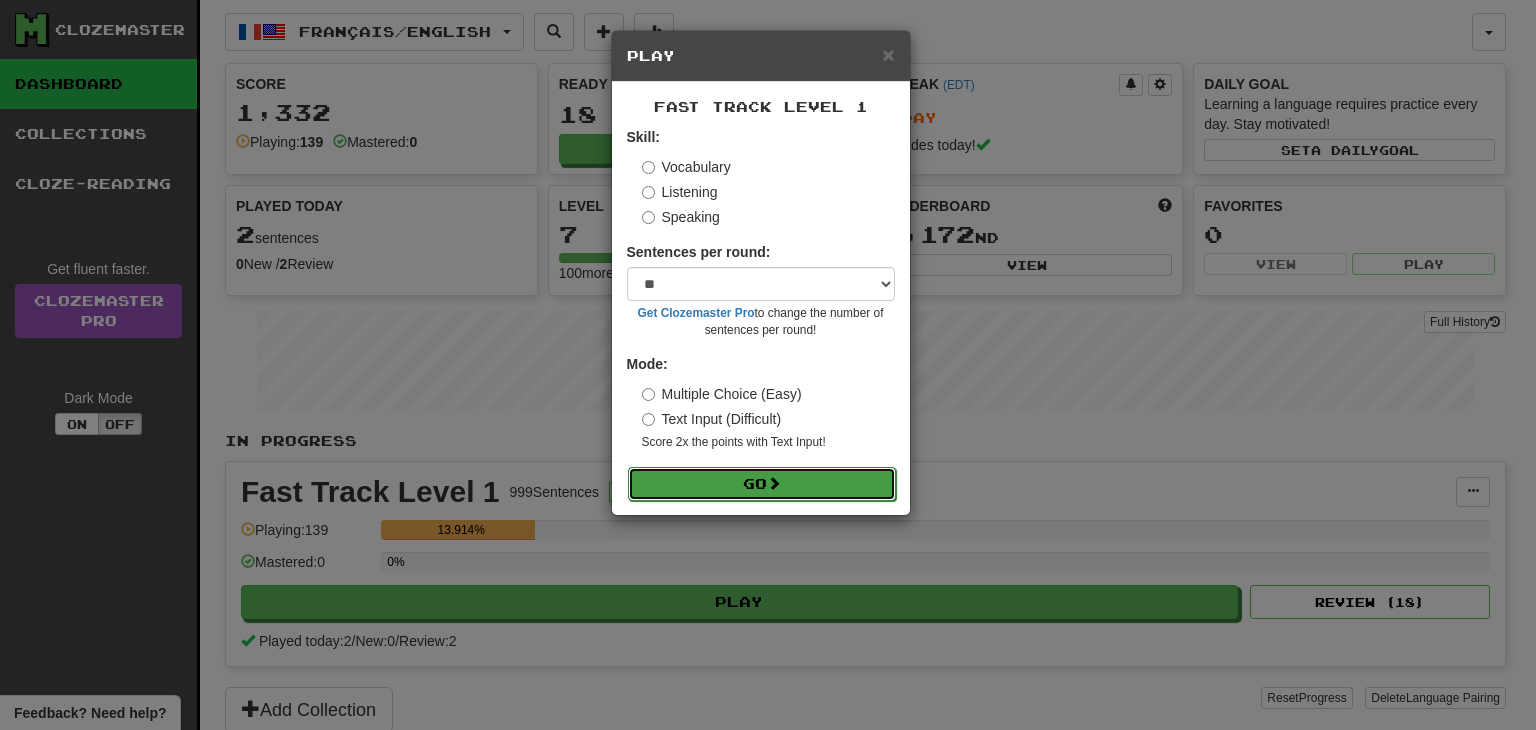 click on "Go" at bounding box center (762, 484) 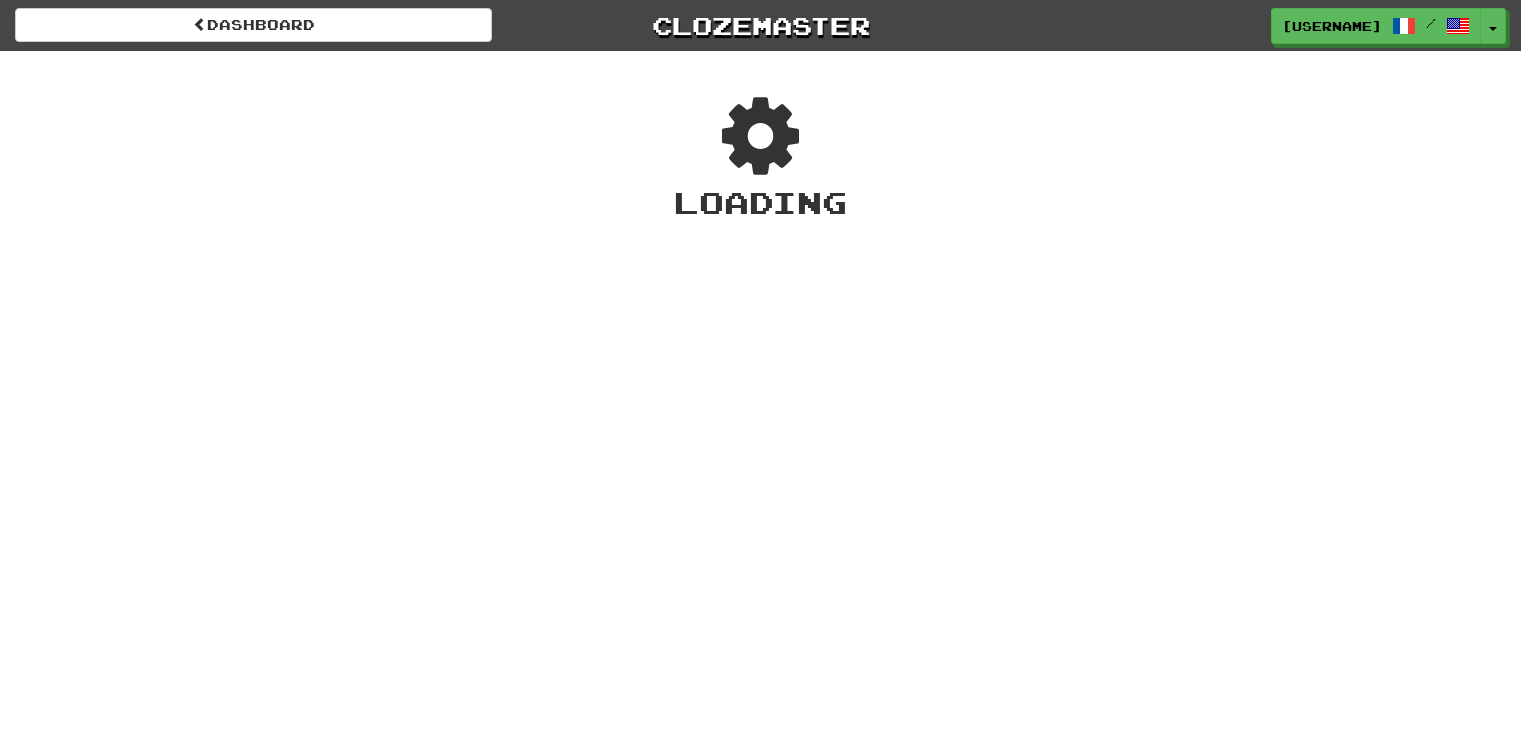 scroll, scrollTop: 0, scrollLeft: 0, axis: both 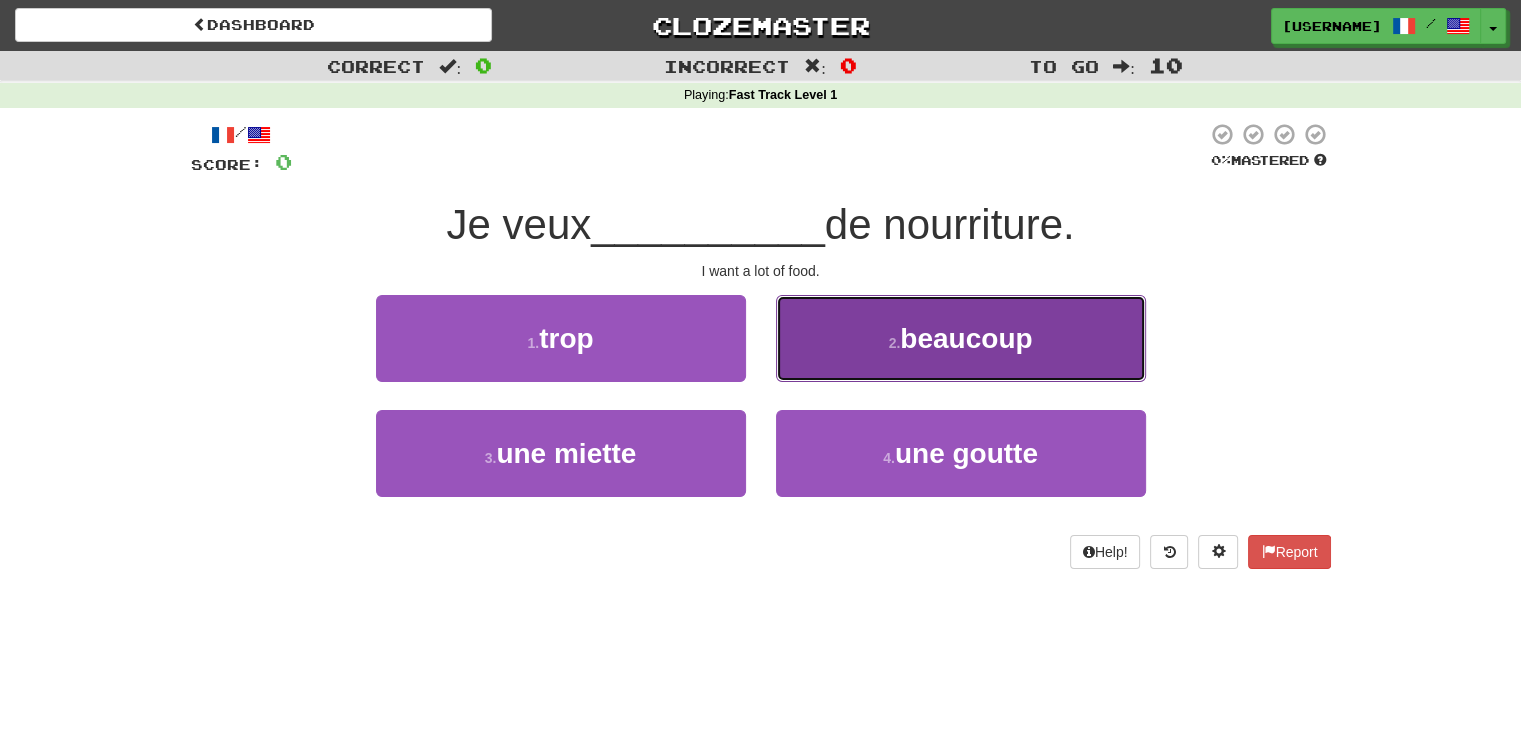 click on "2 .  beaucoup" at bounding box center (961, 338) 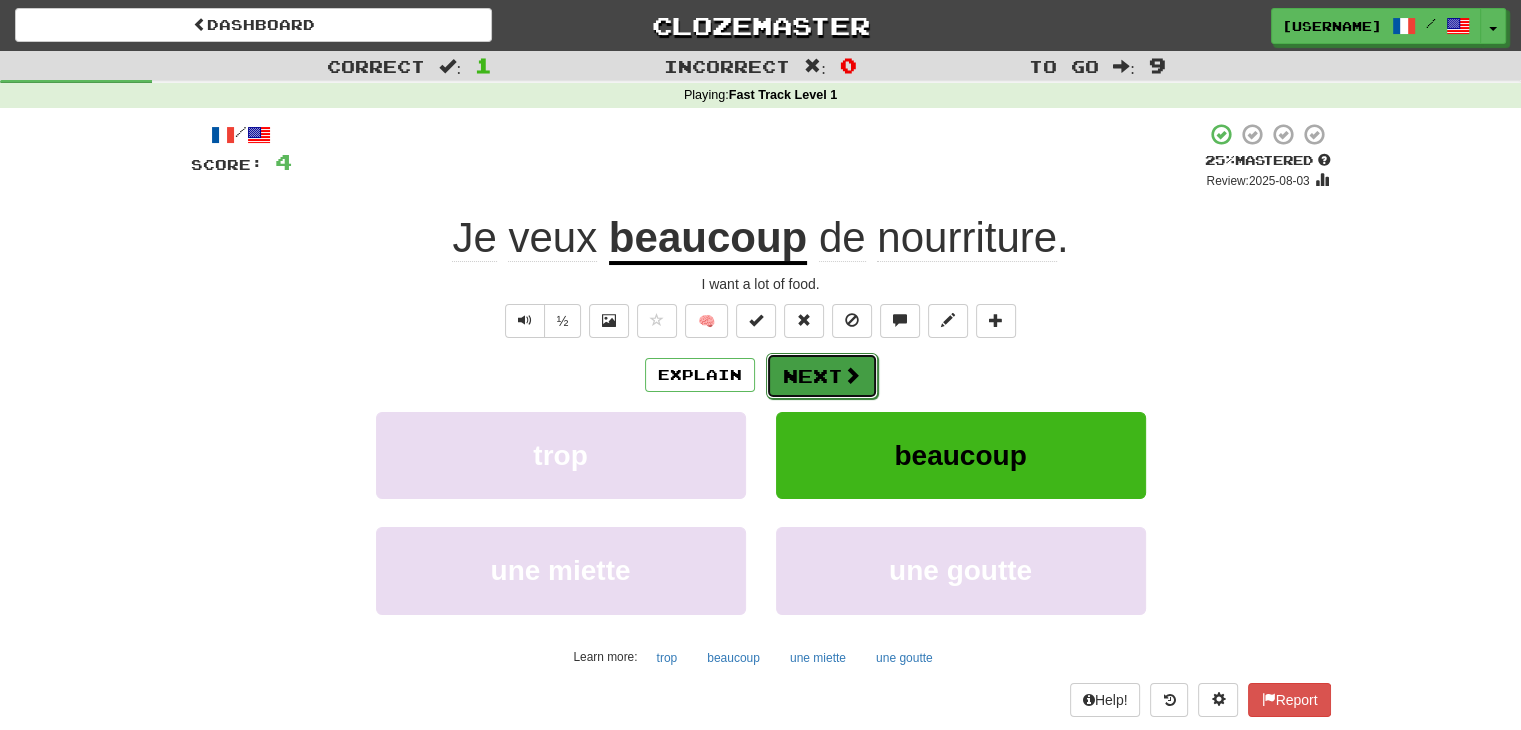 click on "Next" at bounding box center [822, 376] 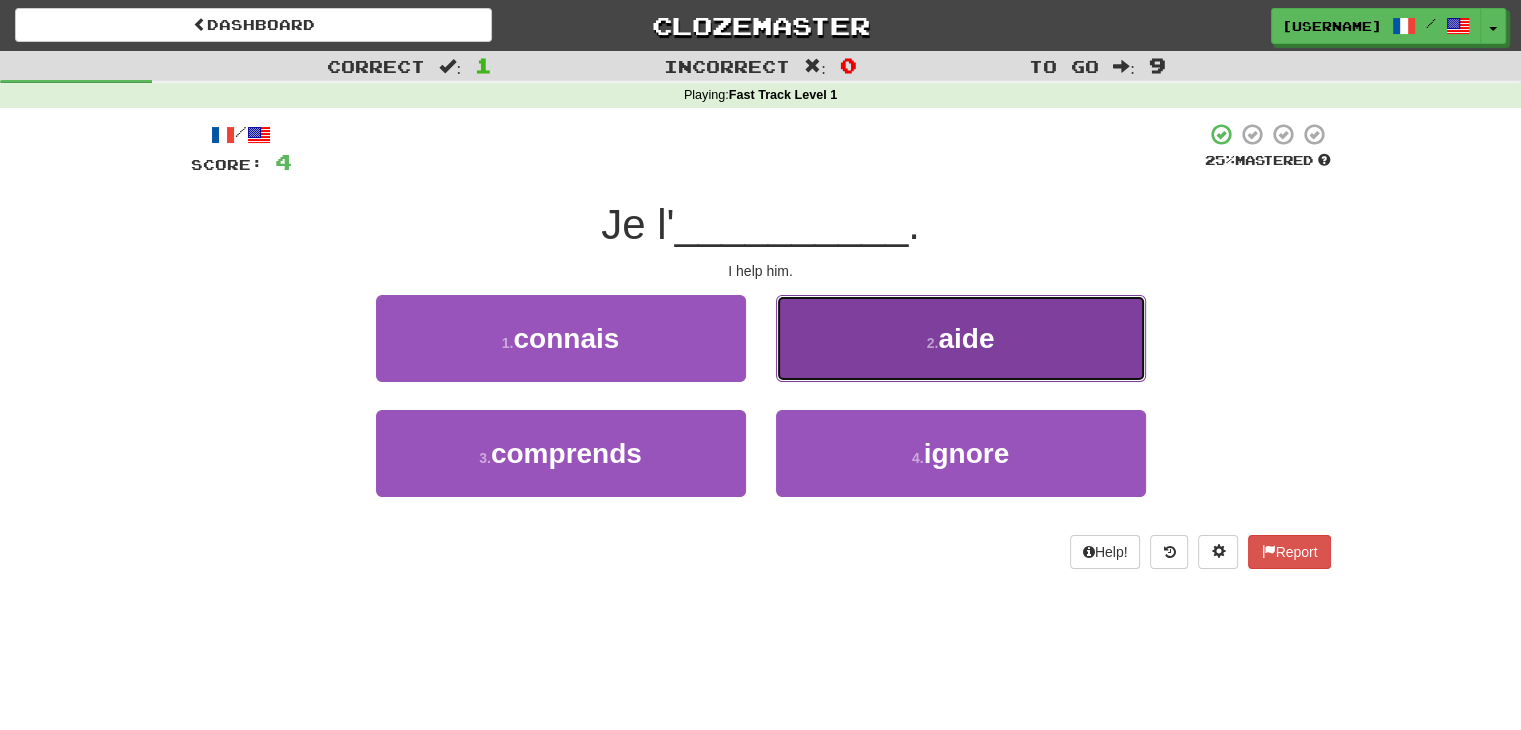 click on "2 .  aide" at bounding box center [961, 338] 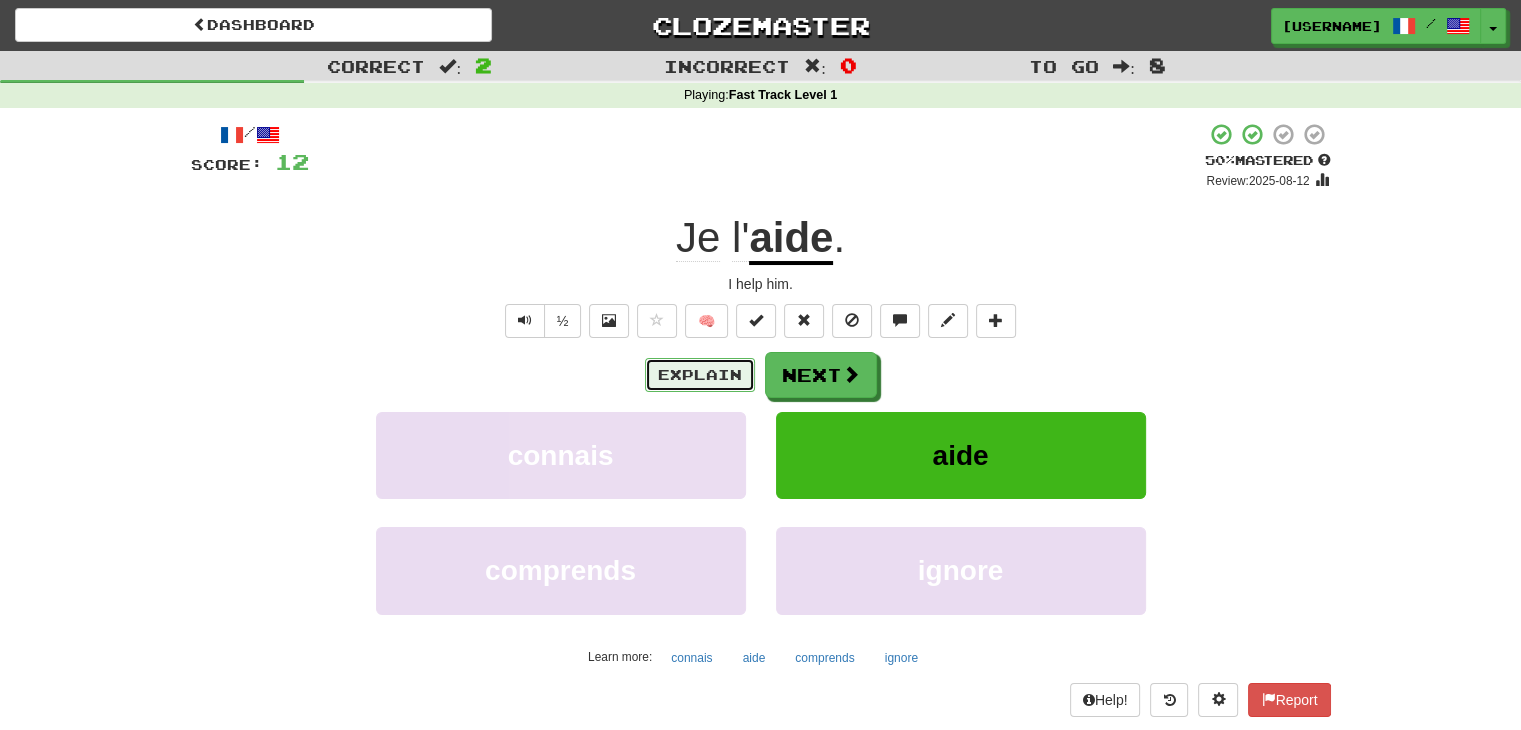 click on "Explain" at bounding box center [700, 375] 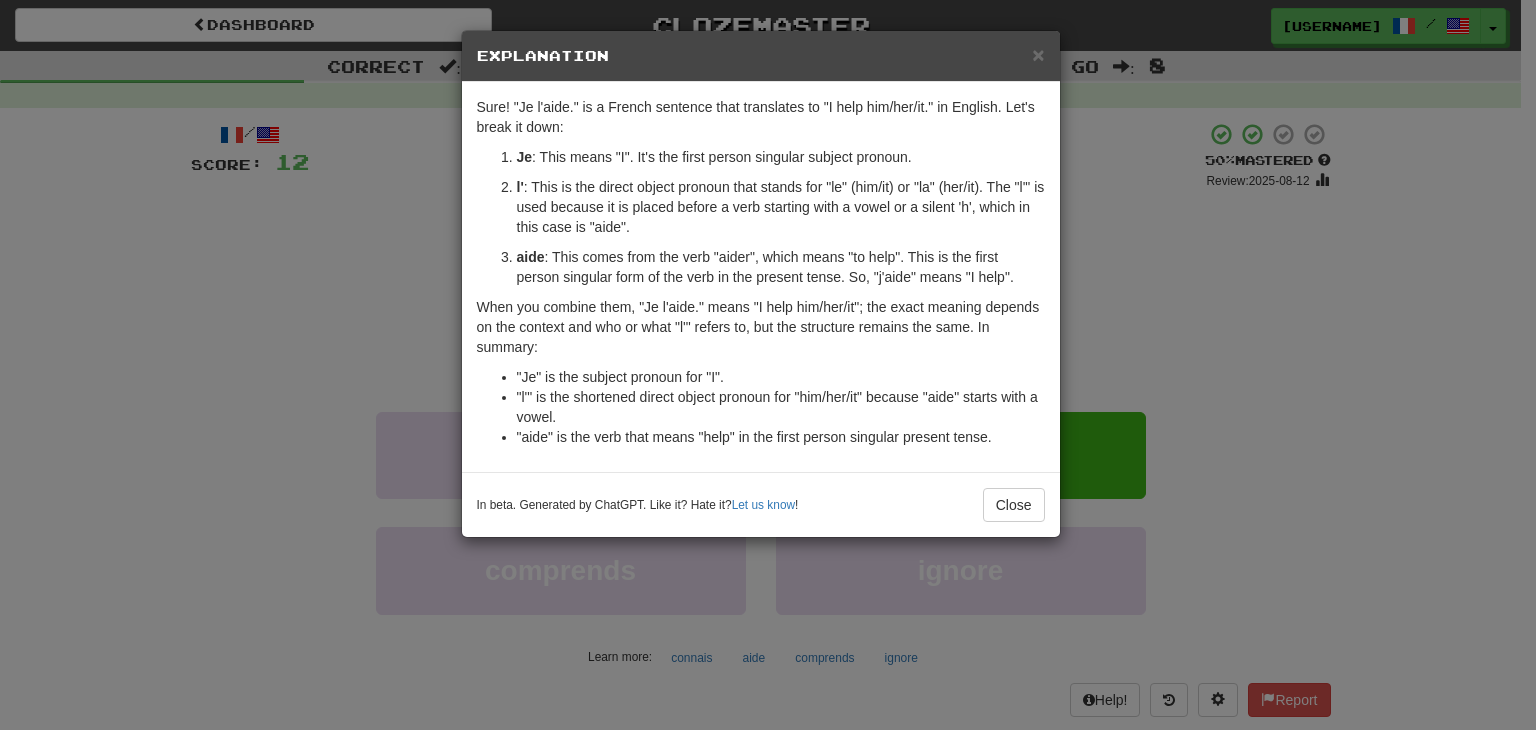 click on "× Explanation Sure! "Je l'aide." is a French sentence that translates to "I help him/her/it." in English. Let's break it down:
Je : This means "I". It's the first person singular subject pronoun.
l' : This is the direct object pronoun that stands for "le" (him/it) or "la" (her/it). The "l'" is used because it is placed before a verb starting with a vowel or a silent 'h', which in this case is "aide".
aide : This comes from the verb "aider", which means "to help". This is the first person singular form of the verb in the present tense. So, "j'aide" means "I help".
When you combine them, "Je l'aide." means "I help him/her/it"; the exact meaning depends on the context and who or what "l'" refers to, but the structure remains the same. In summary:
"Je" is the subject pronoun for "I".
"l'" is the shortened direct object pronoun for "him/her/it" because "aide" starts with a vowel.
"aide" is the verb that means "help" in the first person singular present tense.
Let us know ! Close" at bounding box center (768, 365) 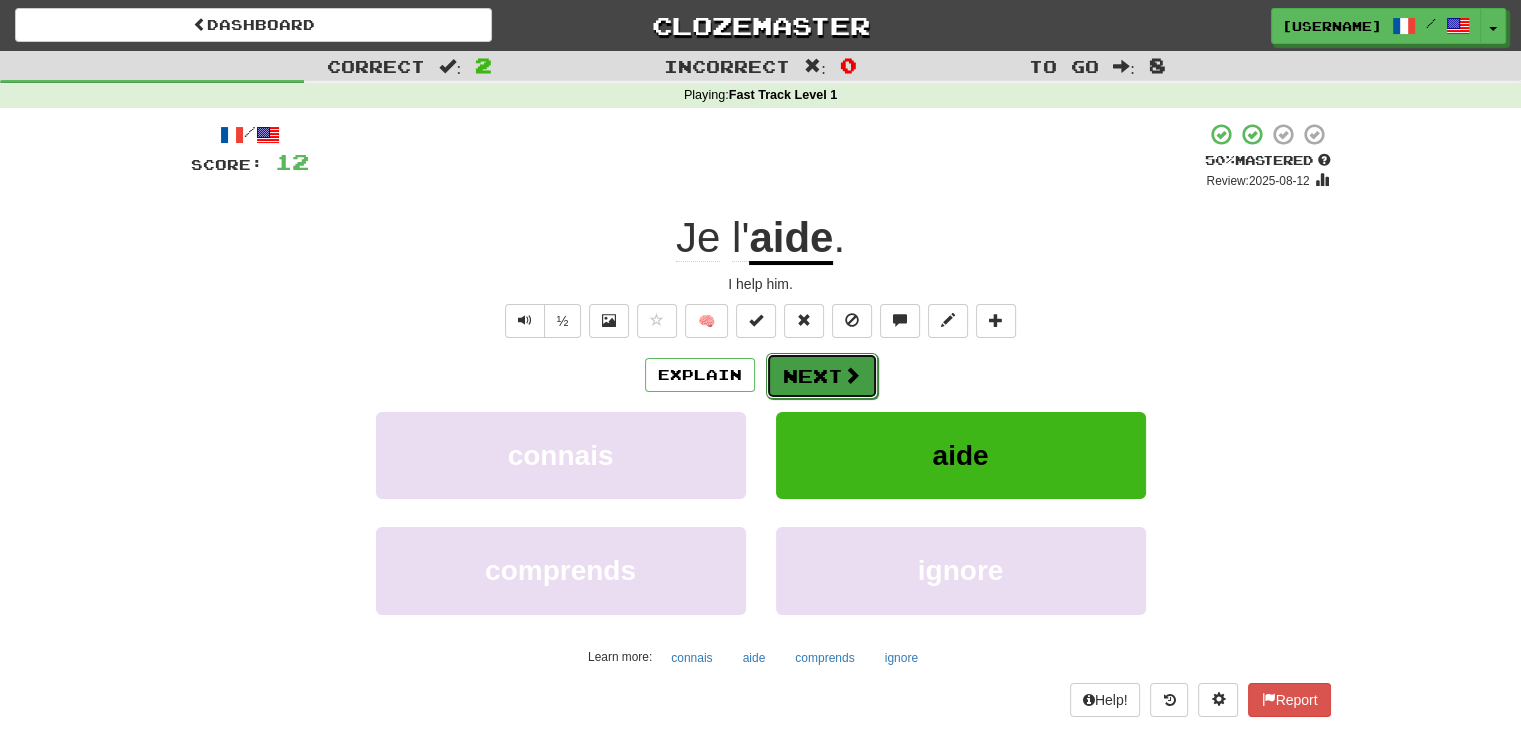 click at bounding box center [852, 375] 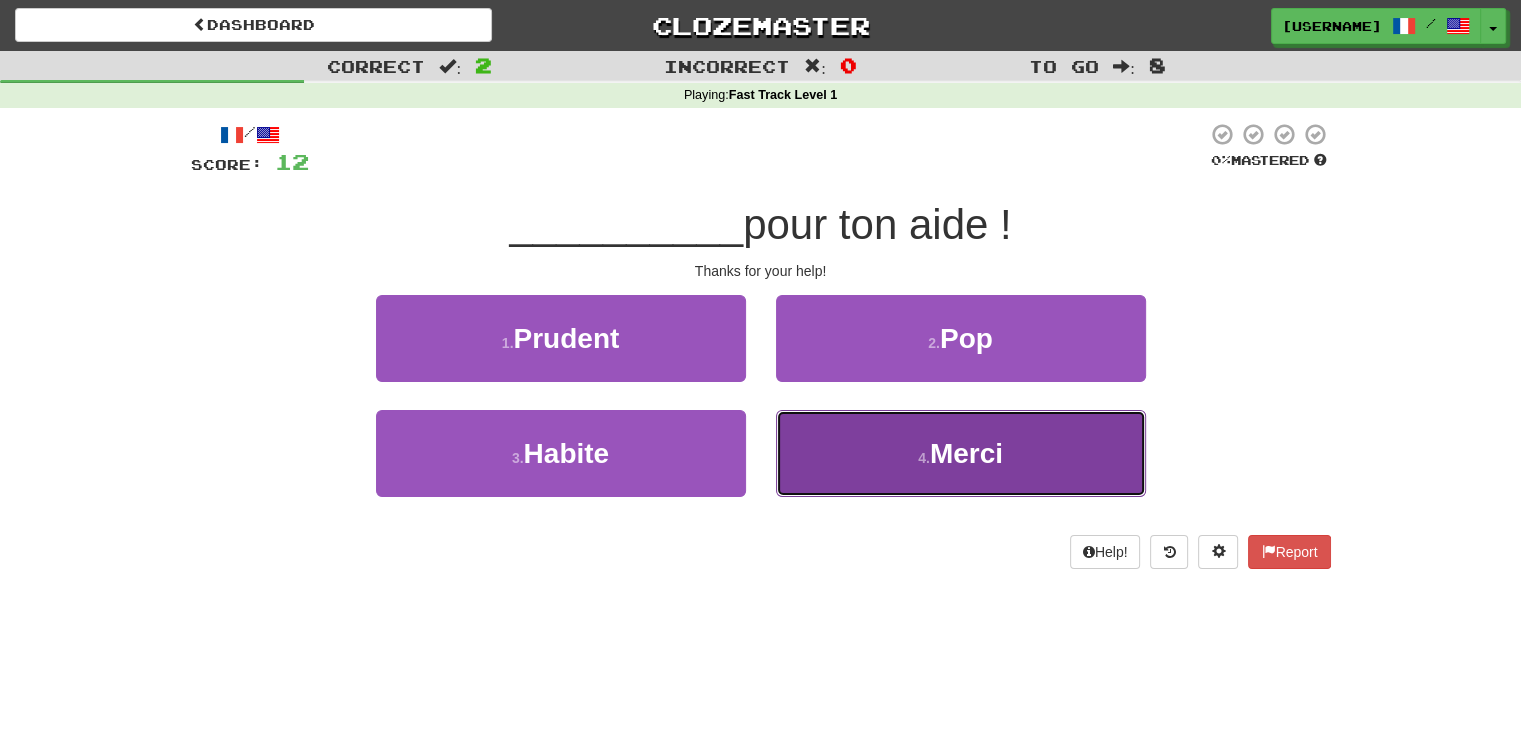 click on "Merci" at bounding box center [966, 453] 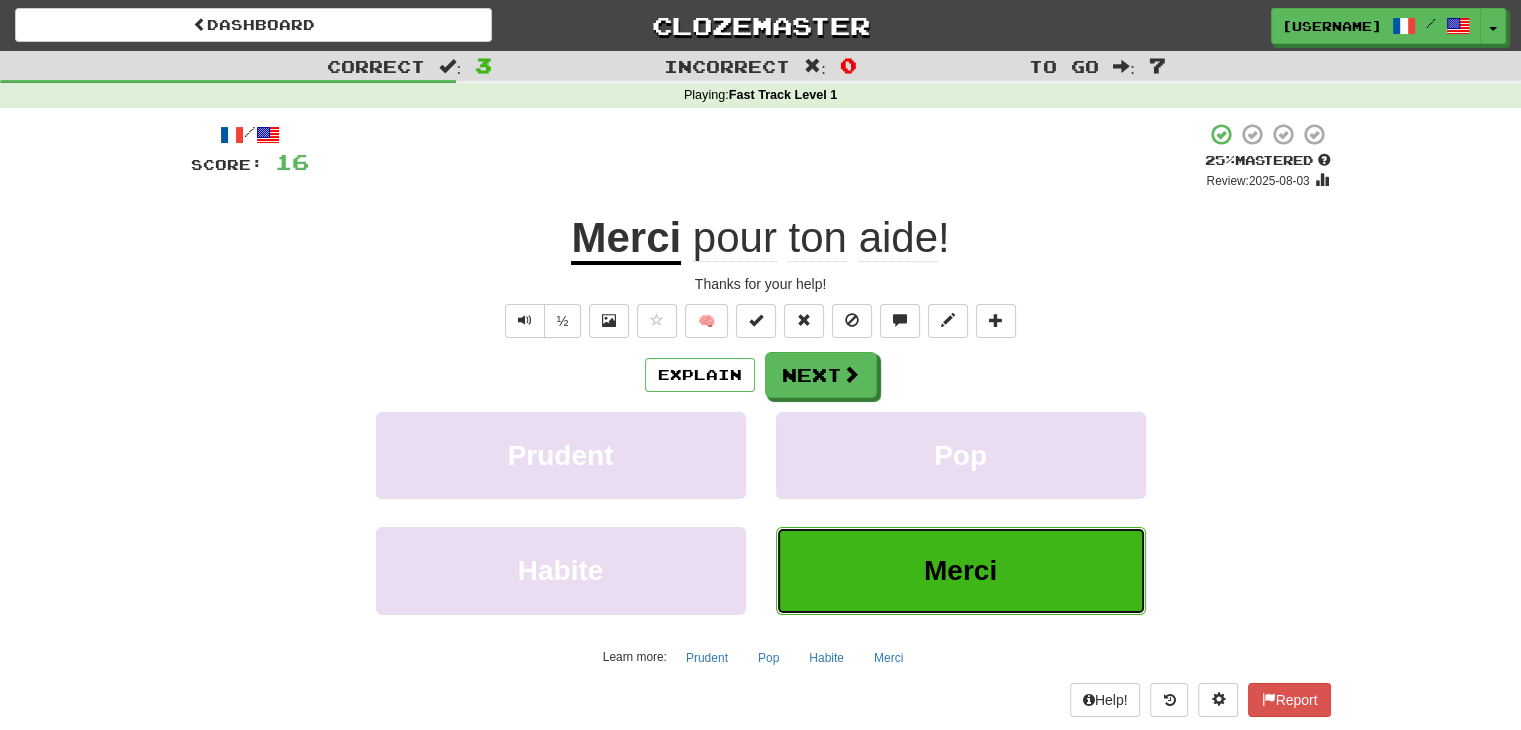 type 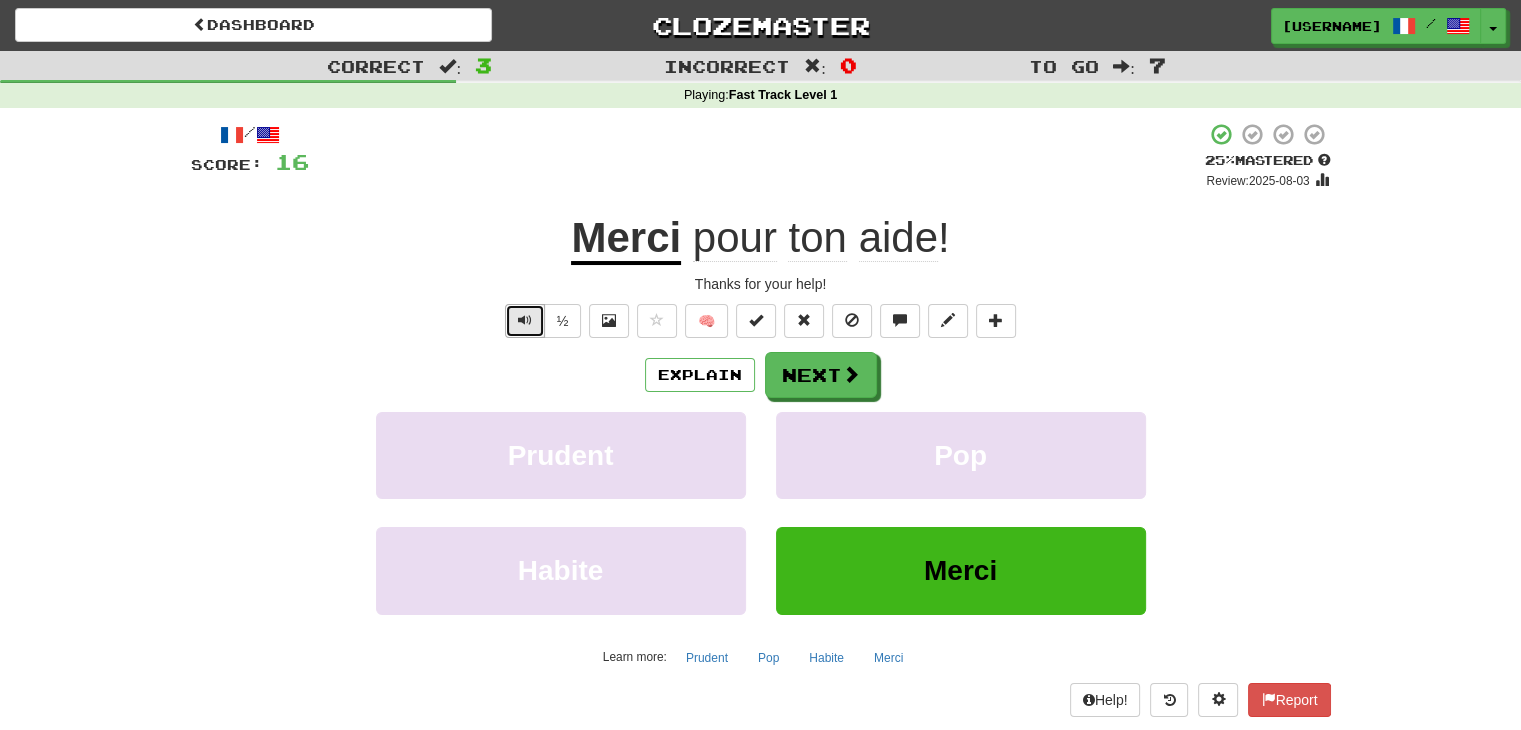 click at bounding box center (525, 320) 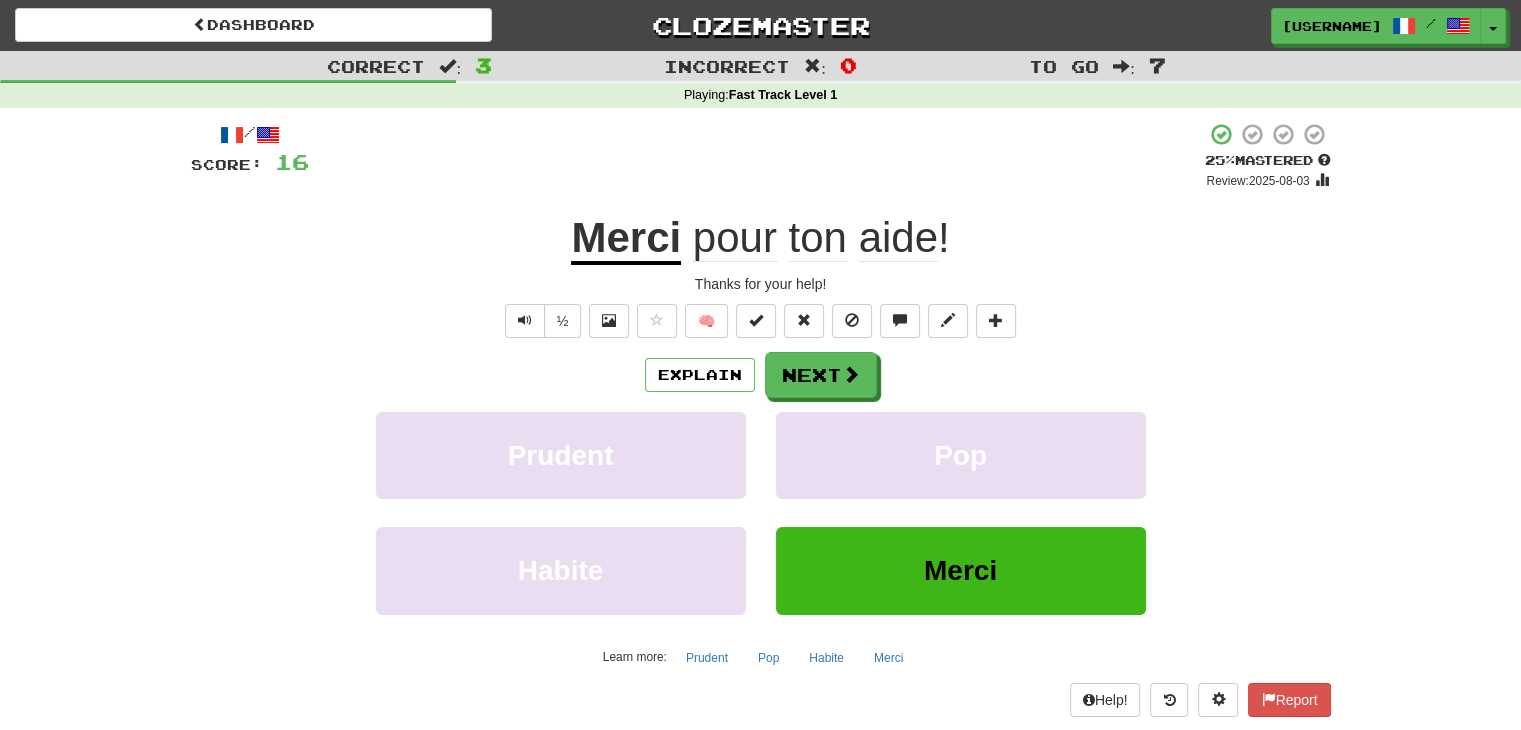 click on "/  Score:   16 + 4 25 %  Mastered Review:  2025-08-03 Merci   pour   ton   aide  ! Thanks for your help! ½ 🧠 Explain Next Prudent Pop Habite Merci Learn more: Prudent Pop Habite Merci  Help!  Report" at bounding box center [761, 426] 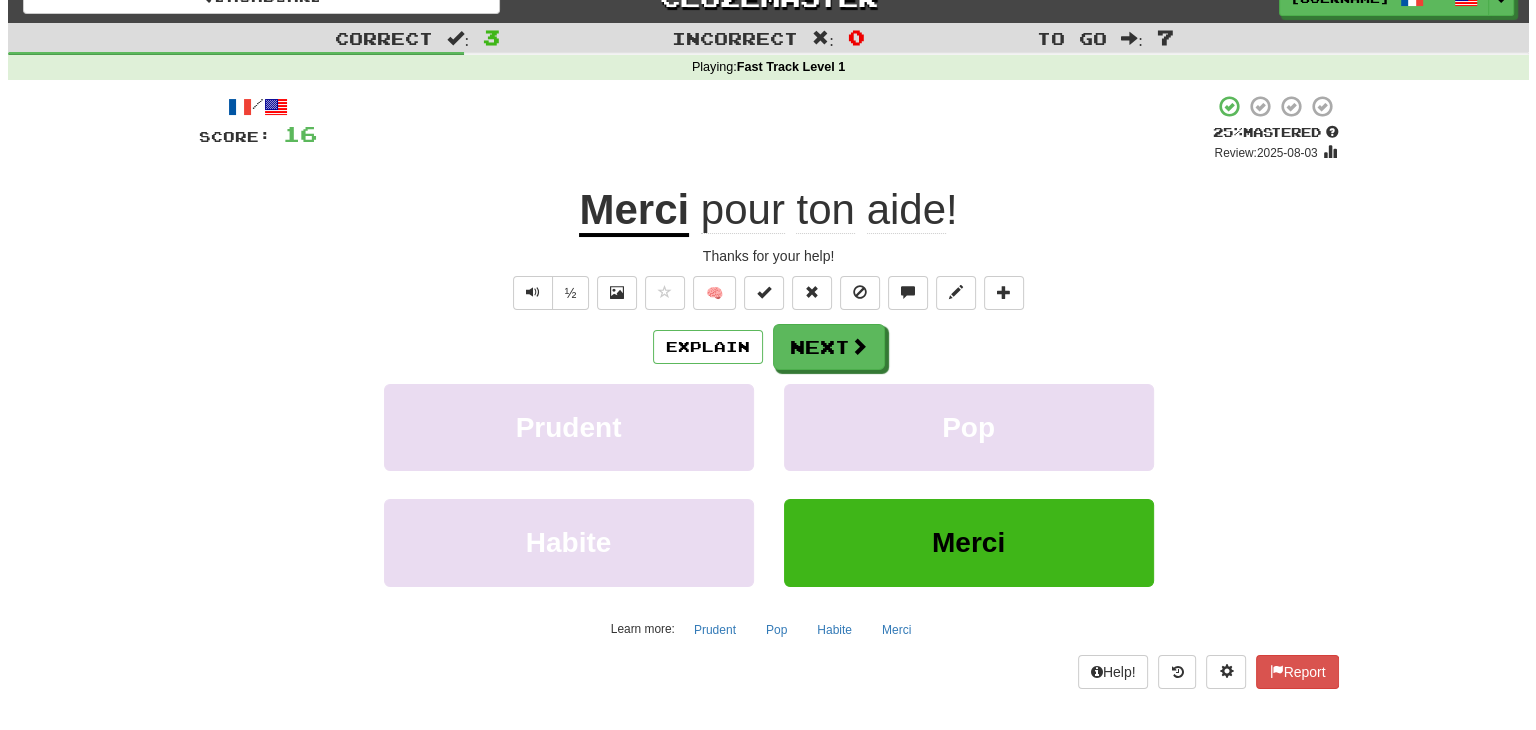 scroll, scrollTop: 31, scrollLeft: 0, axis: vertical 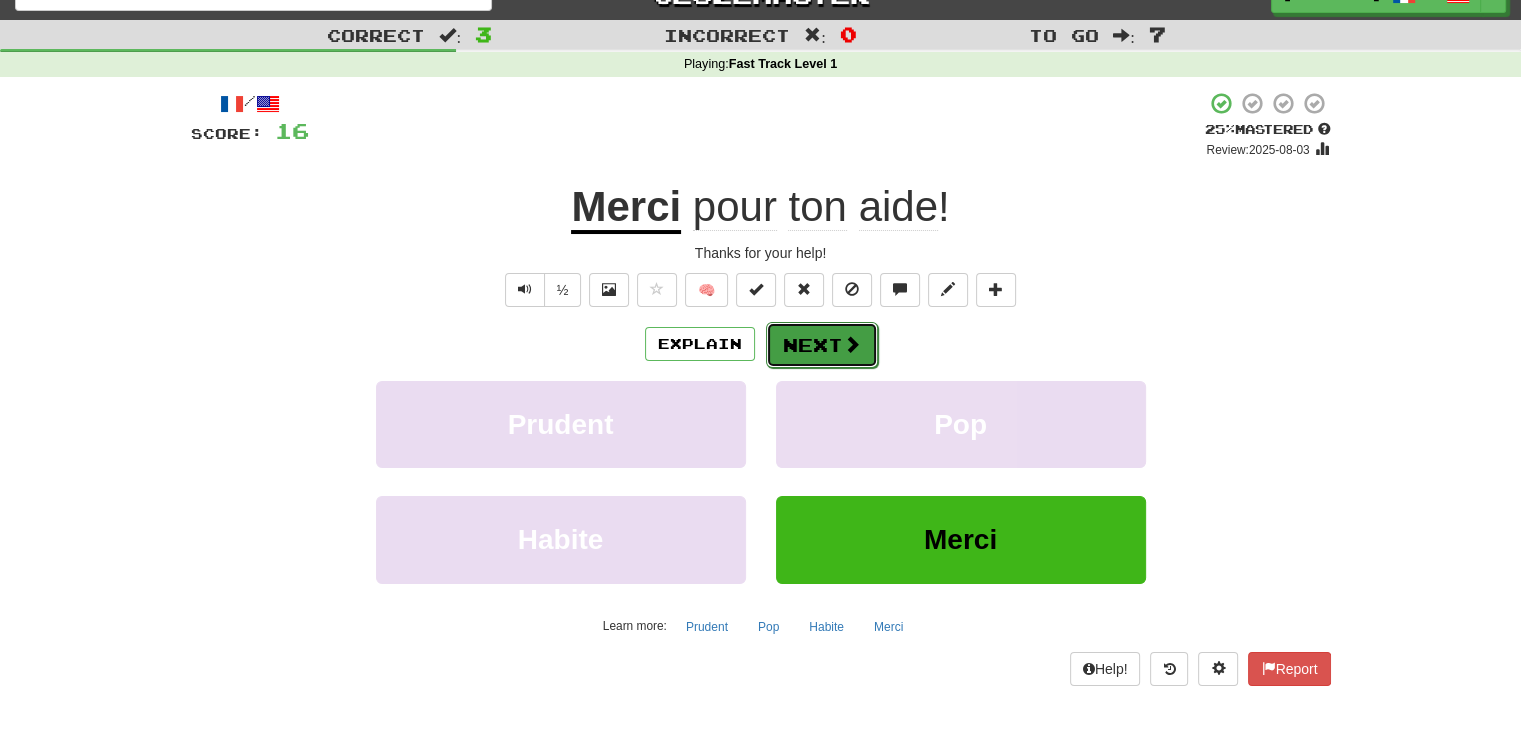 click on "Next" at bounding box center (822, 345) 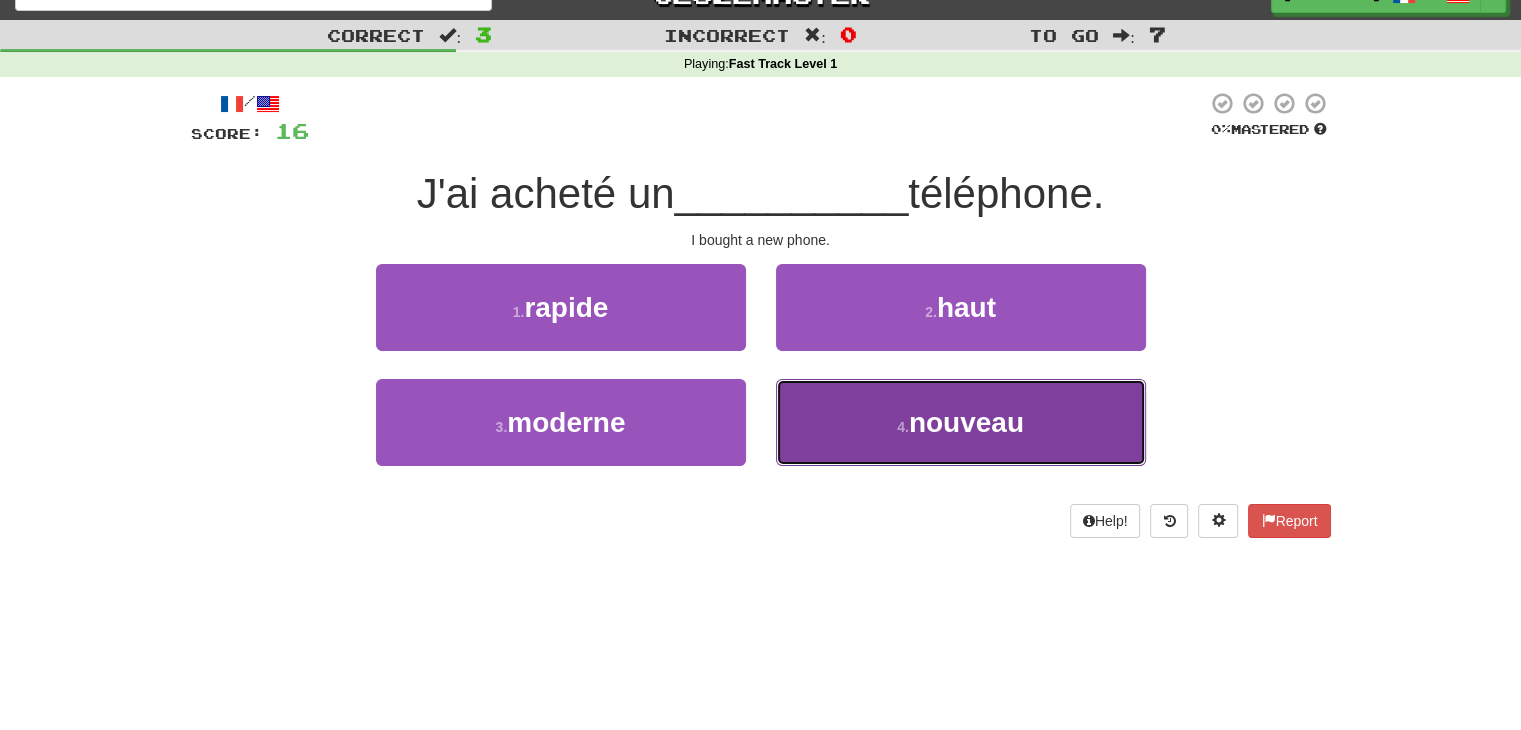 click on "4 .  nouveau" at bounding box center [961, 422] 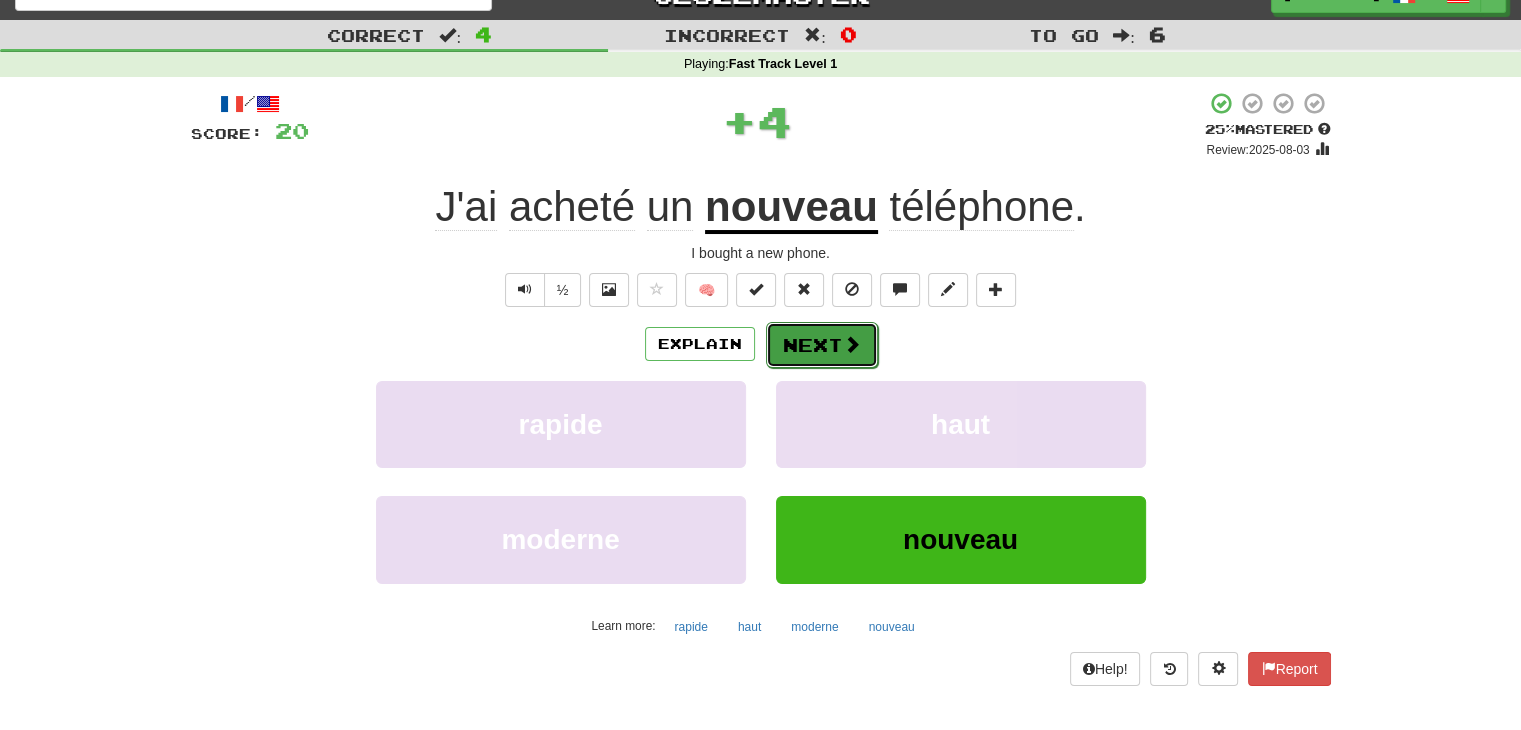 click on "Next" at bounding box center (822, 345) 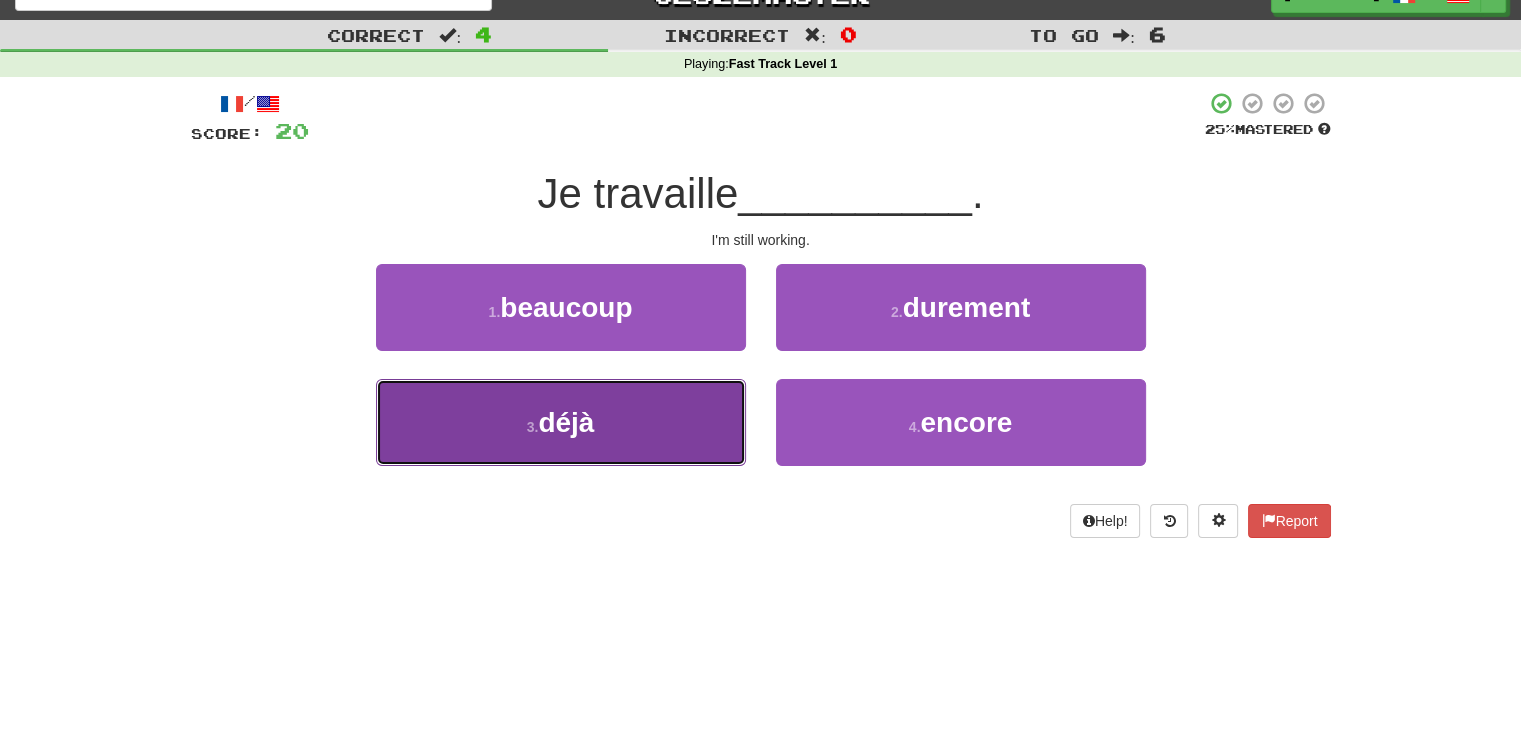 click on "3 .  déjà" at bounding box center [561, 422] 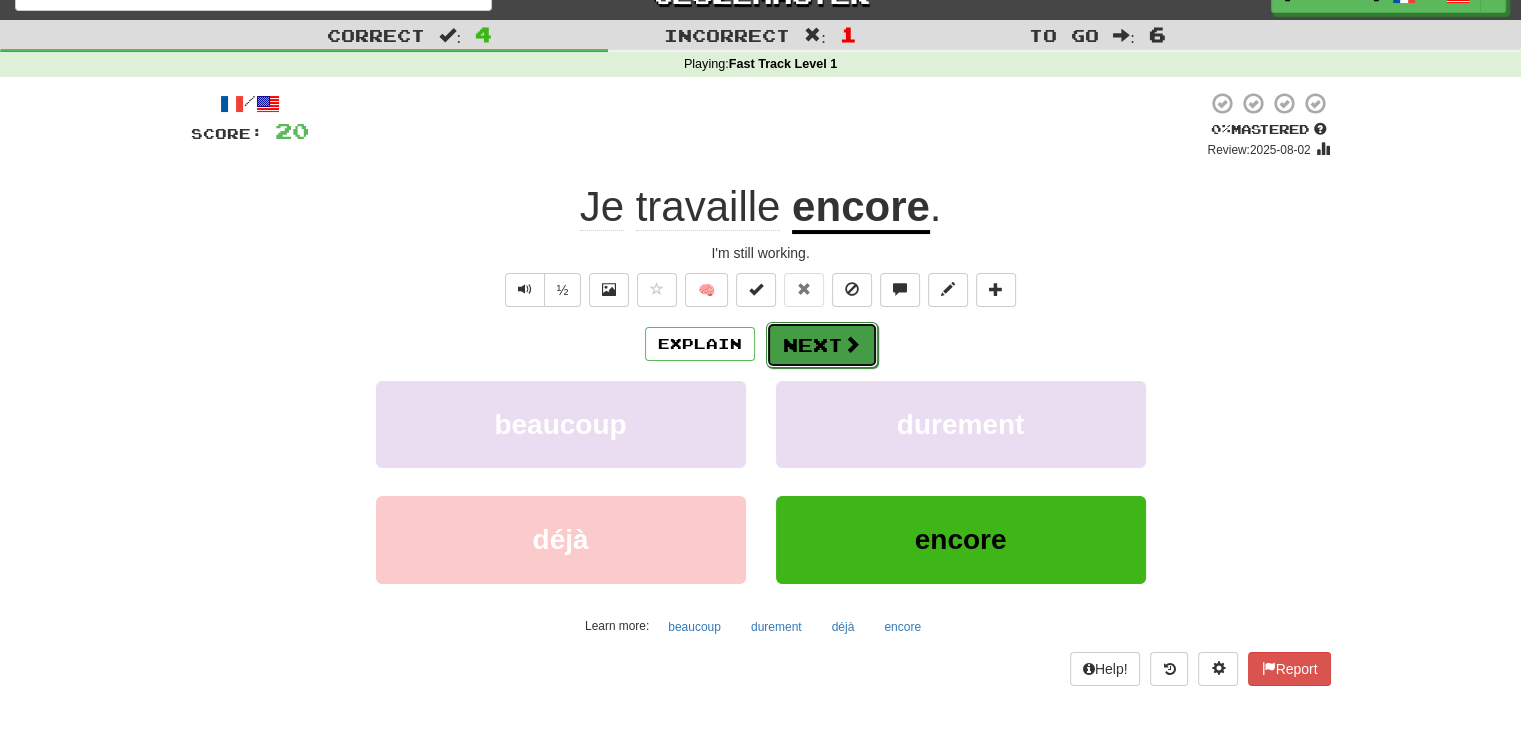 click on "Next" at bounding box center [822, 345] 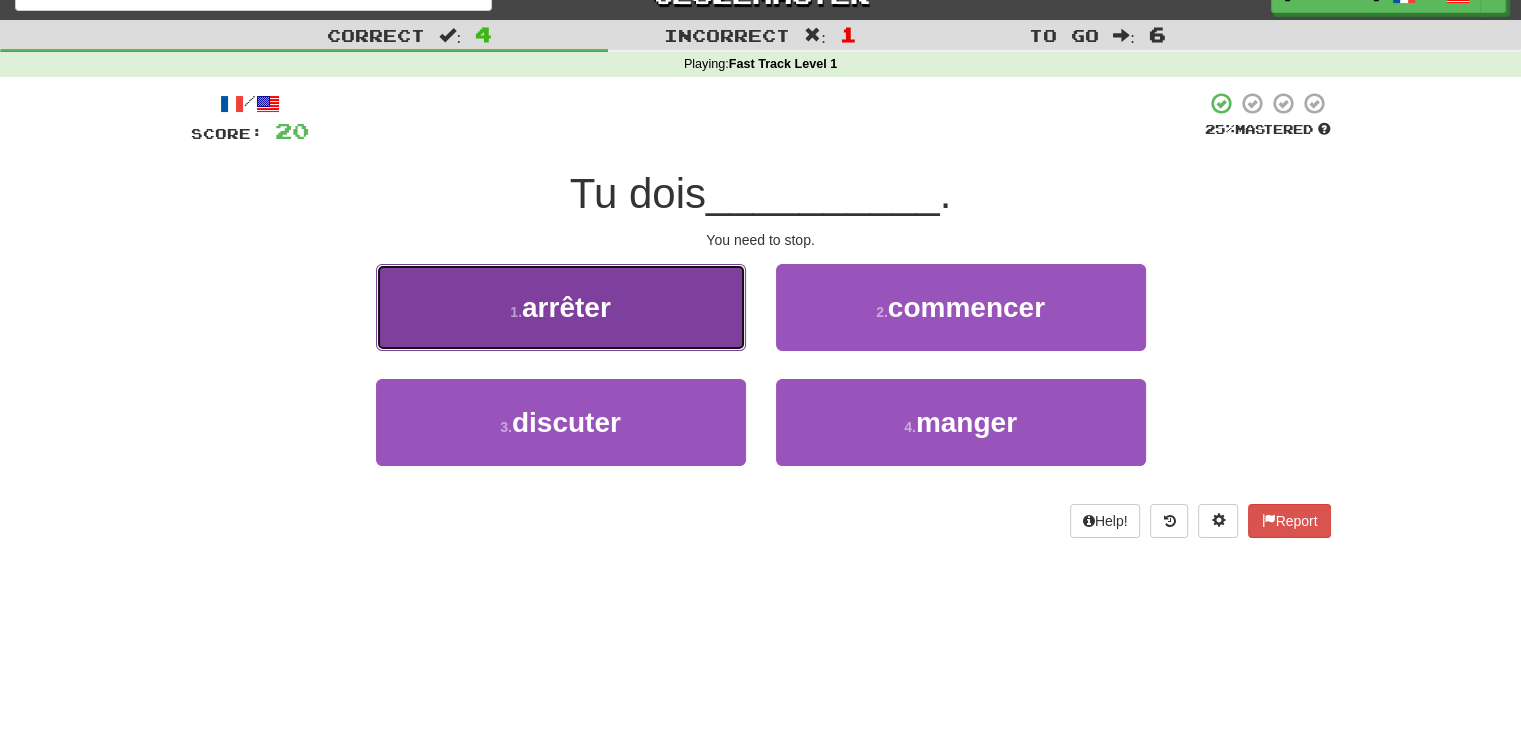 click on "1 .  arrêter" at bounding box center [561, 307] 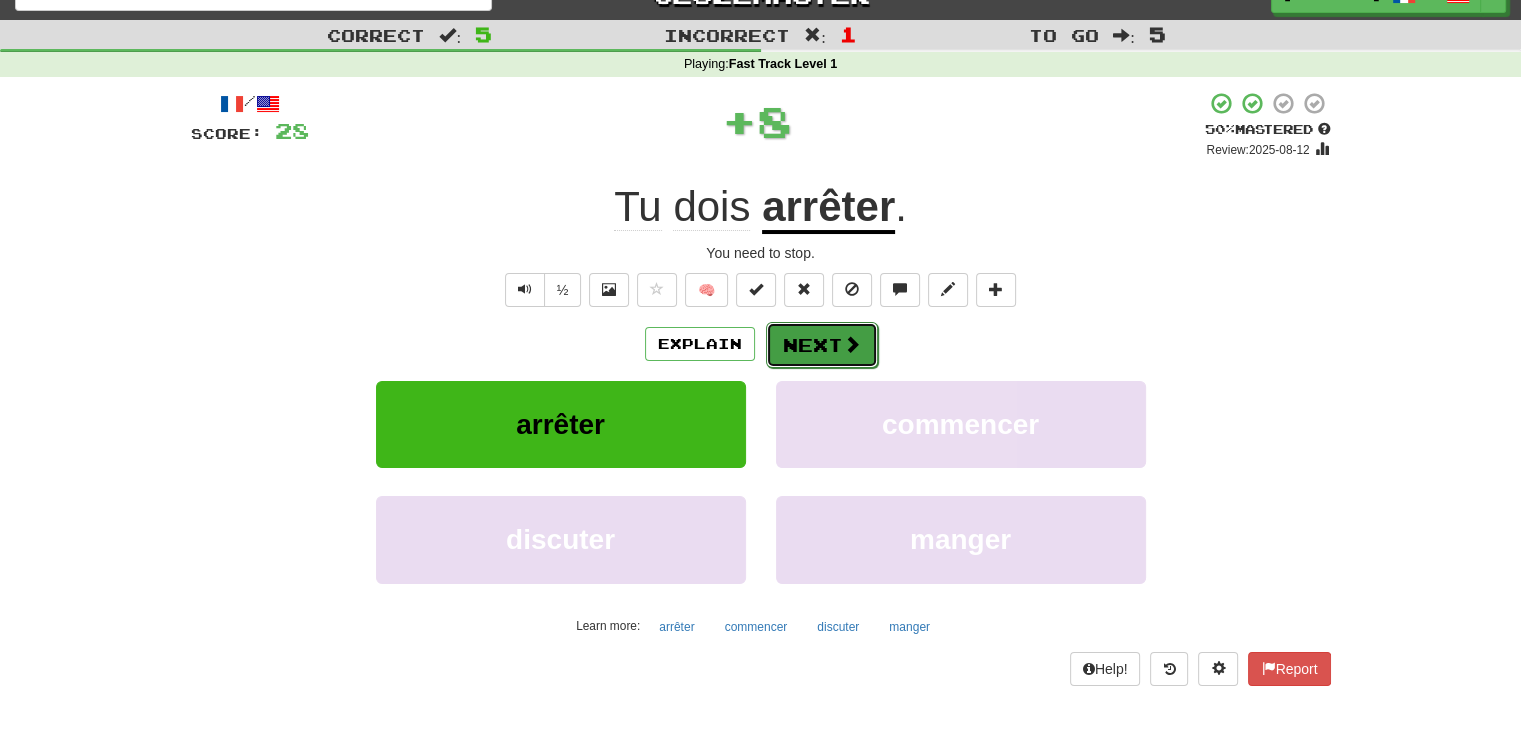 click on "Next" at bounding box center [822, 345] 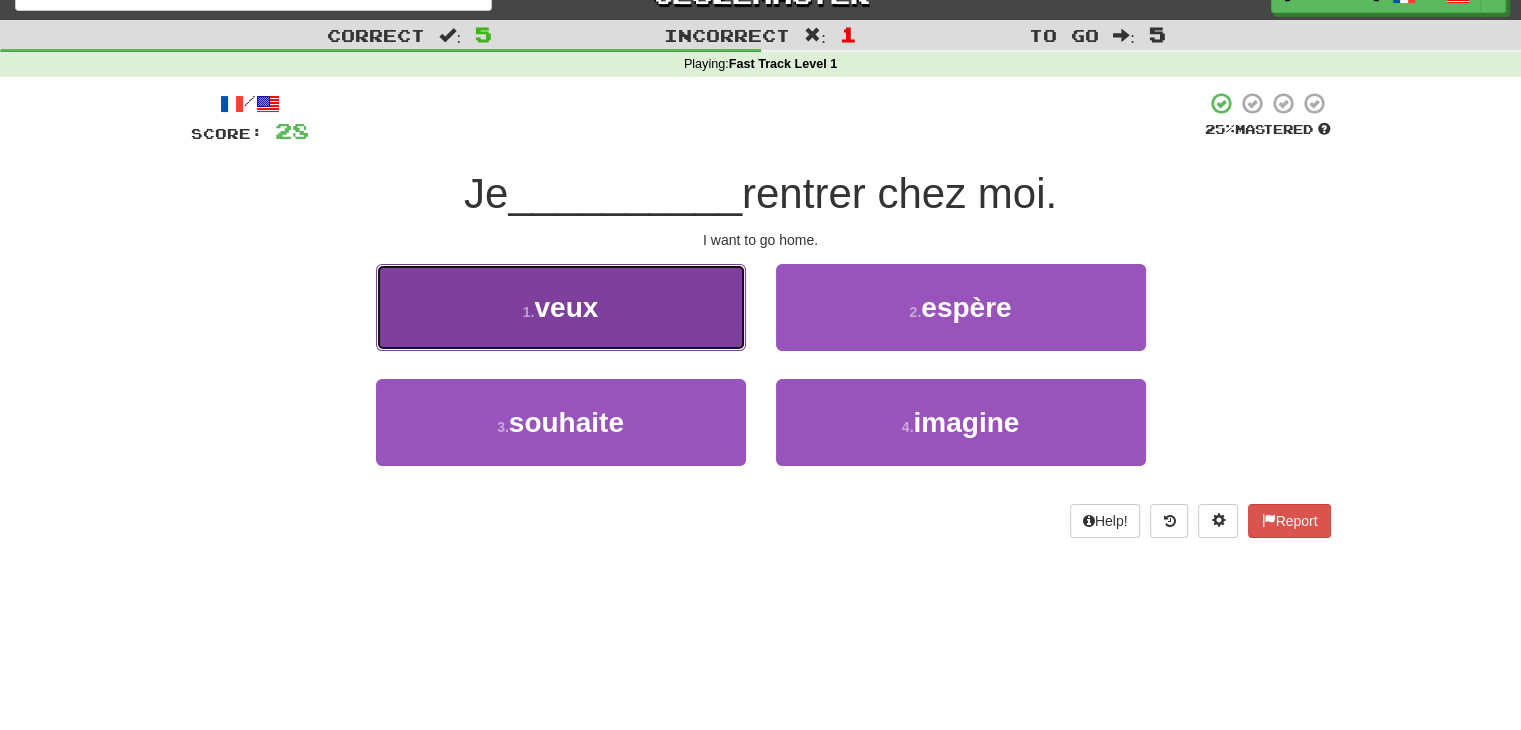 click on "1 .  veux" at bounding box center (561, 307) 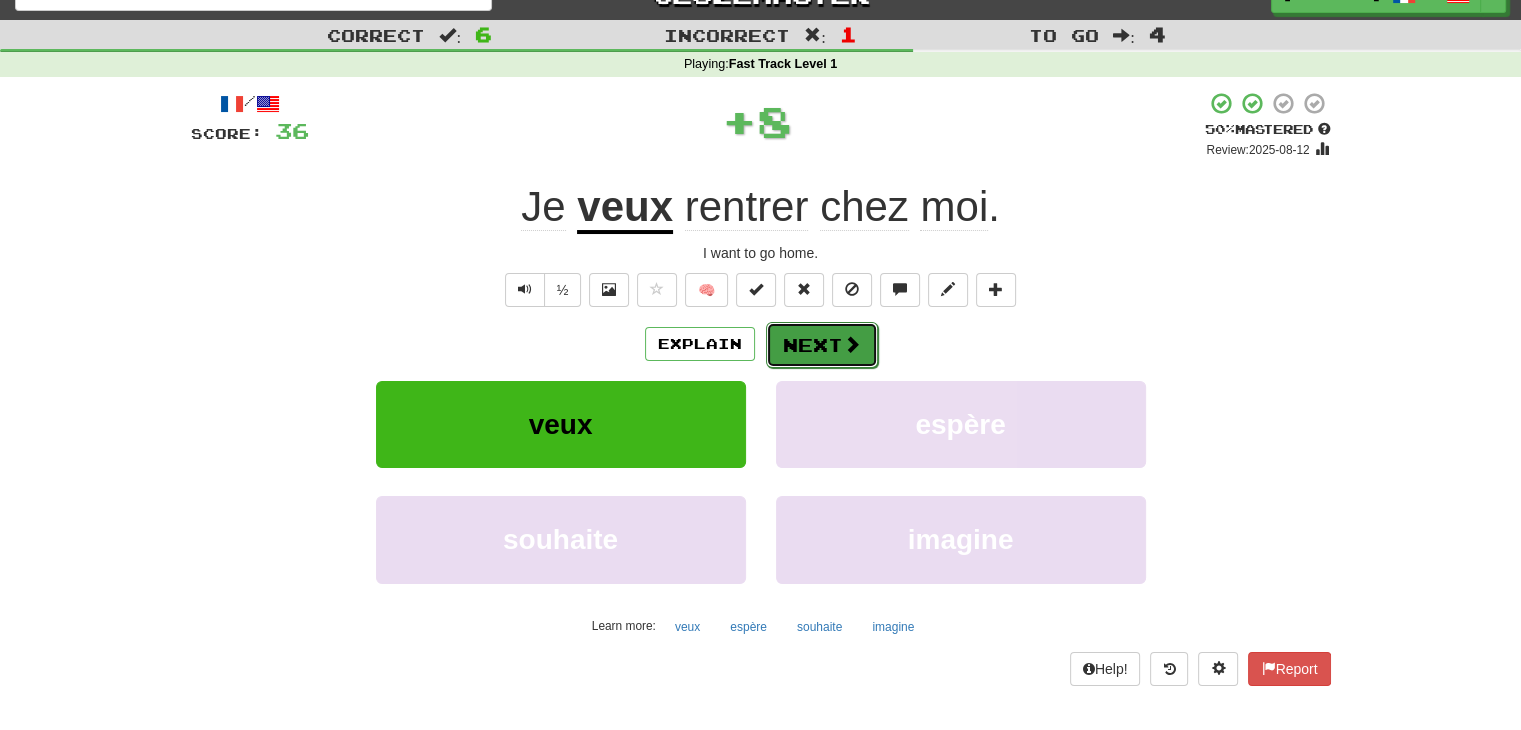 click on "Next" at bounding box center (822, 345) 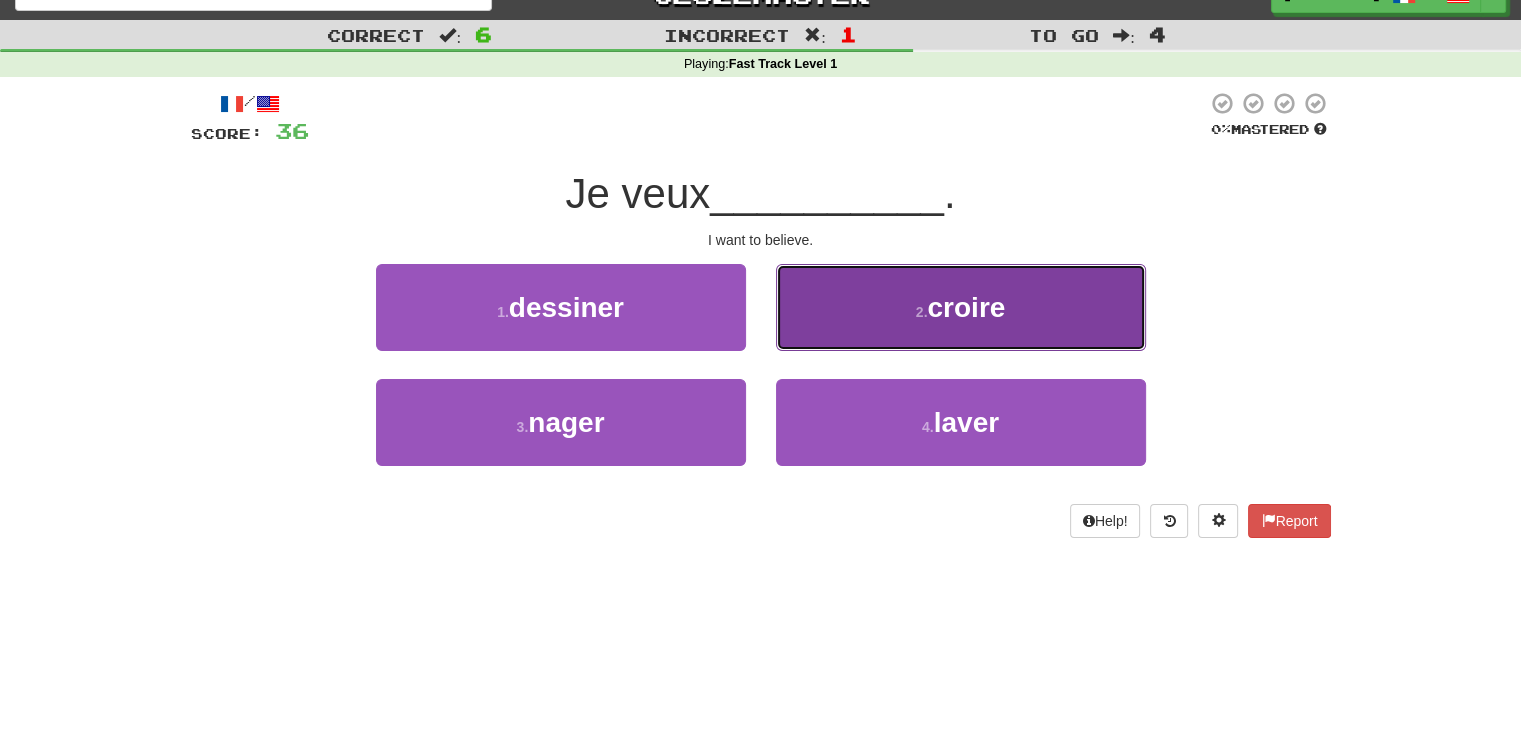 click on "2 .  croire" at bounding box center [961, 307] 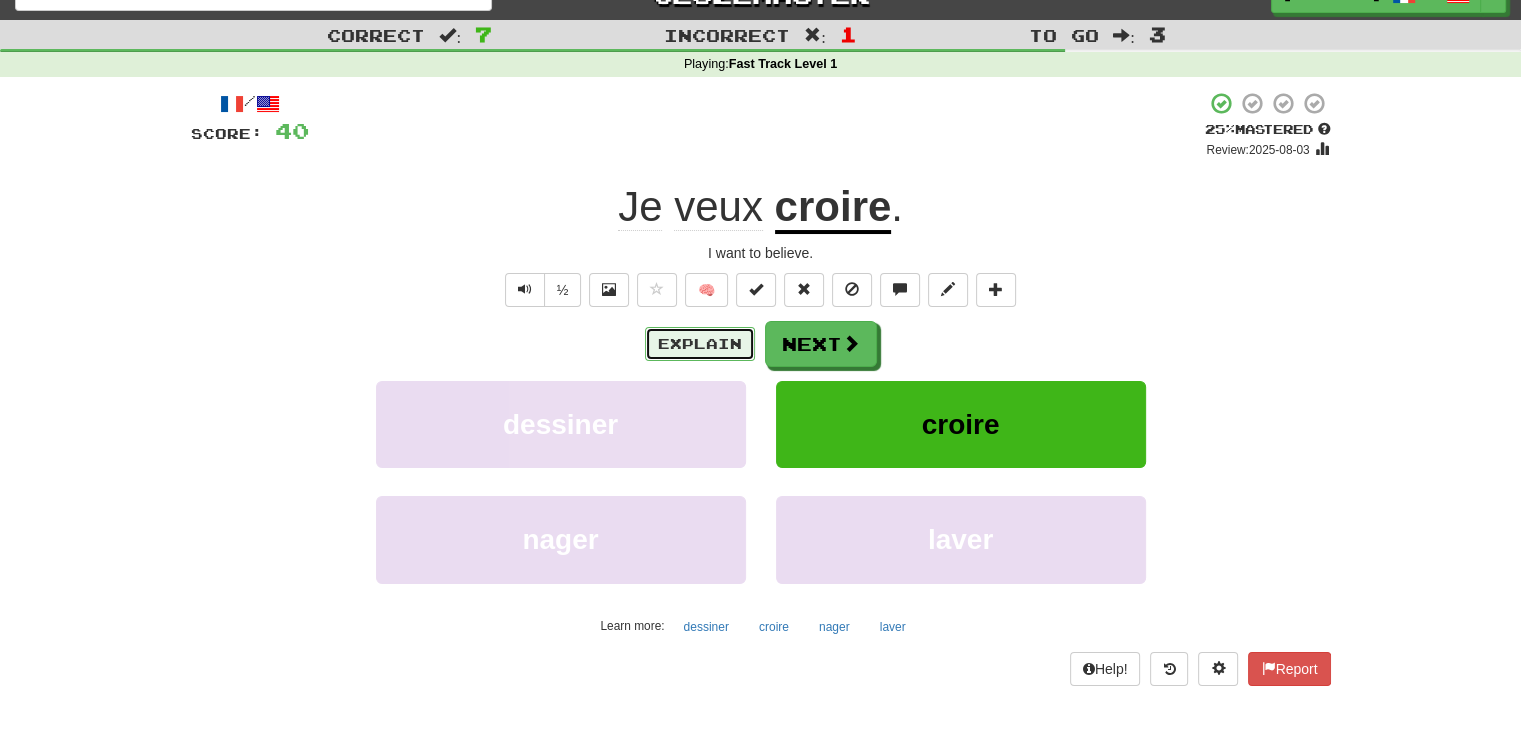 click on "Explain" at bounding box center (700, 344) 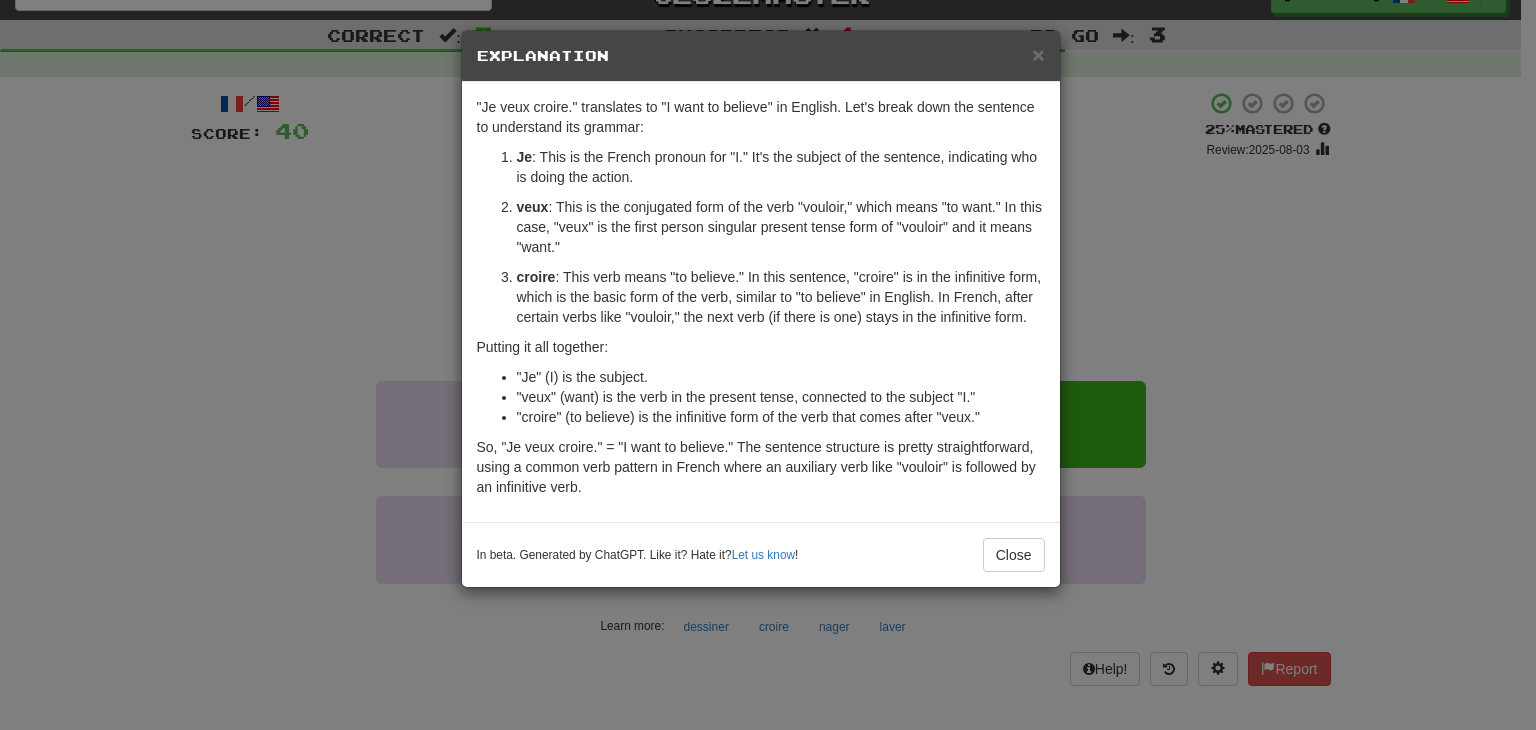click on "× Explanation "Je veux croire." translates to "I want to believe" in English. Let's break down the sentence to understand its grammar:
Je : This is the French pronoun for "I." It's the subject of the sentence, indicating who is doing the action.
veux : This is the conjugated form of the verb "vouloir," which means "to want." In this case, "veux" is the first person singular present tense form of "vouloir" and it means "want."
croire : This verb means "to believe." In this sentence, "croire" is in the infinitive form, which is the basic form of the verb, similar to "to believe" in English. In French, after certain verbs like "vouloir," the next verb (if there is one) stays in the infinitive form.
Putting it all together:
"Je" (I) is the subject.
"veux" (want) is the verb in the present tense, connected to the subject "I."
"croire" (to believe) is the infinitive form of the verb that comes after "veux."
In beta. Generated by ChatGPT. Like it? Hate it?  Let us know ! Close" at bounding box center (768, 365) 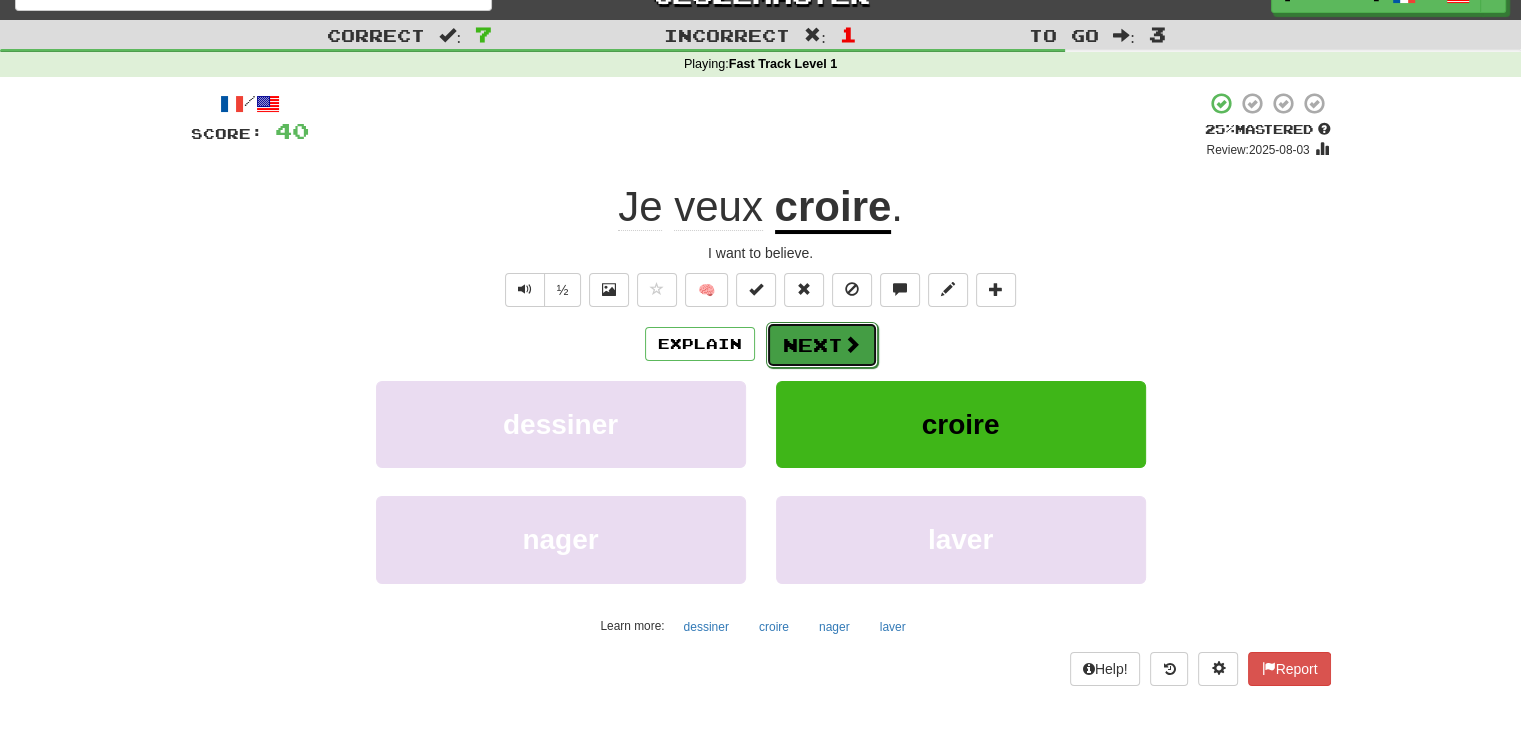 click on "Next" at bounding box center (822, 345) 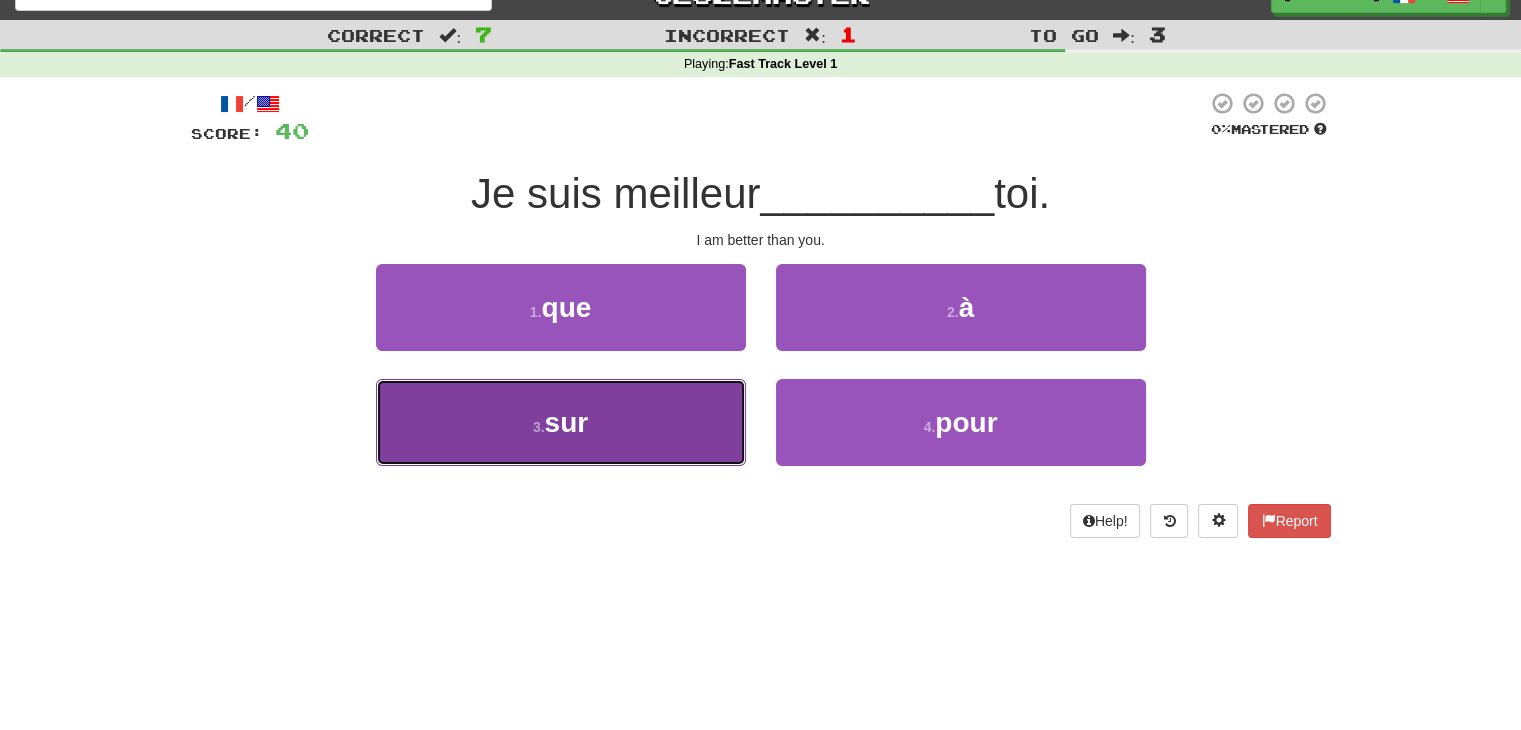click on "3 .  sur" at bounding box center (561, 422) 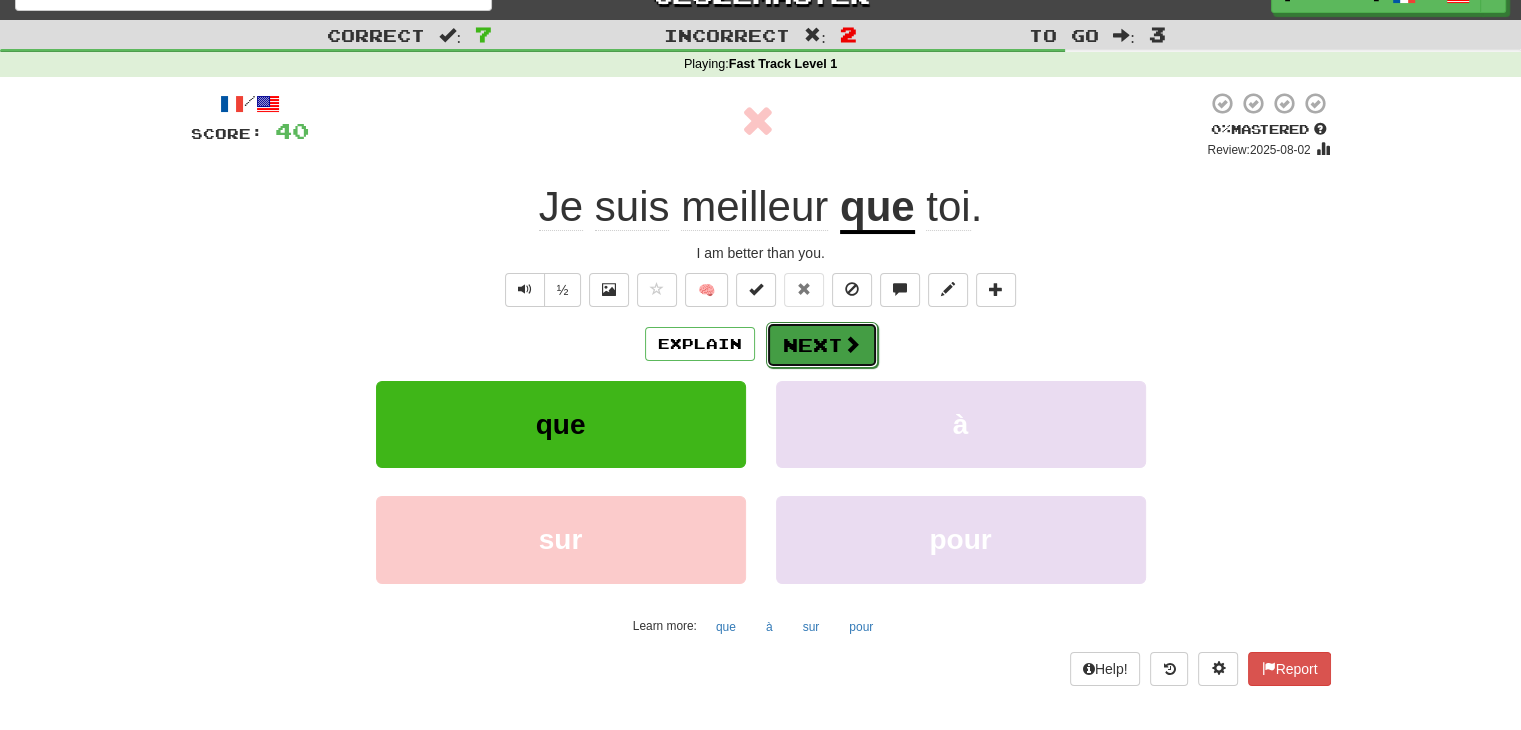 click on "Next" at bounding box center [822, 345] 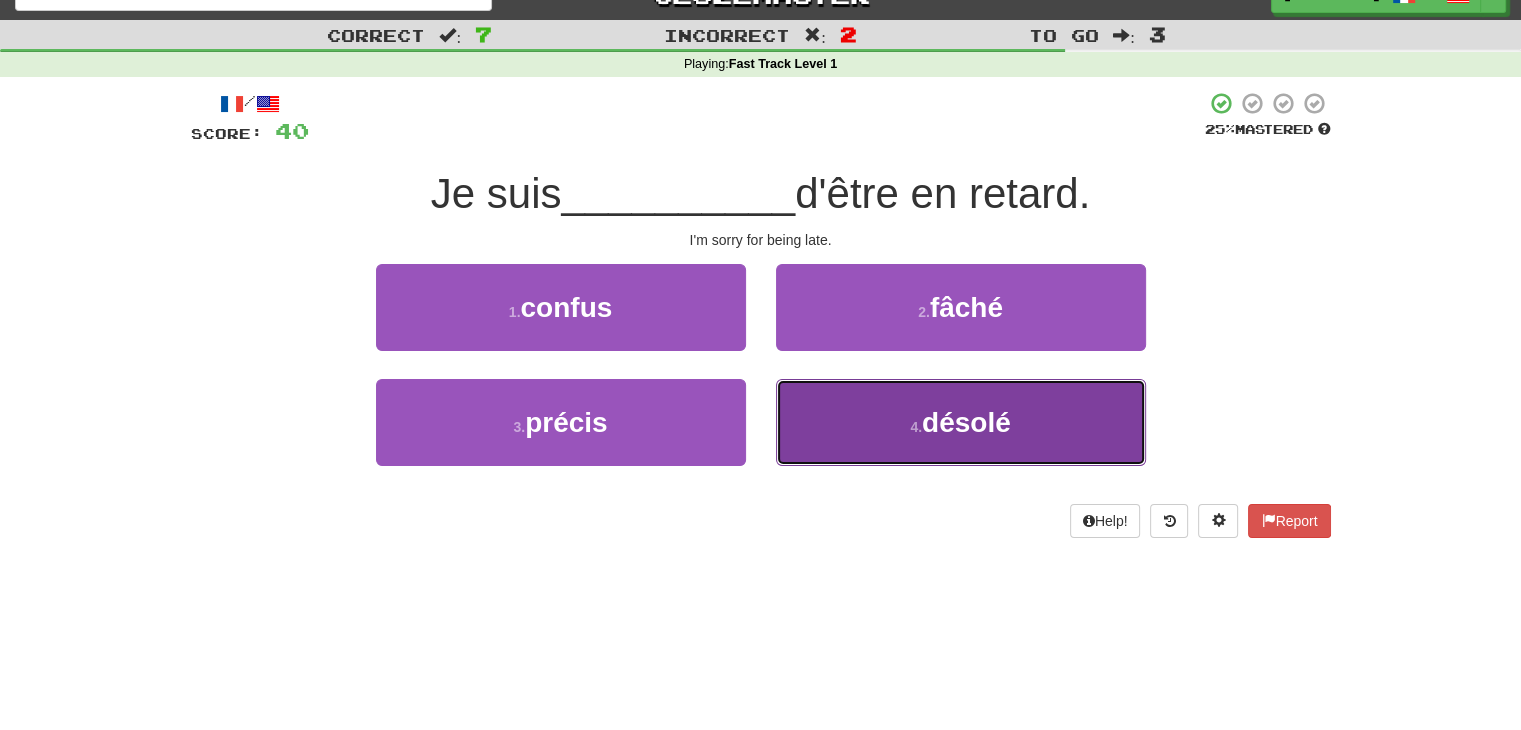 click on "4 .  désolé" at bounding box center [961, 422] 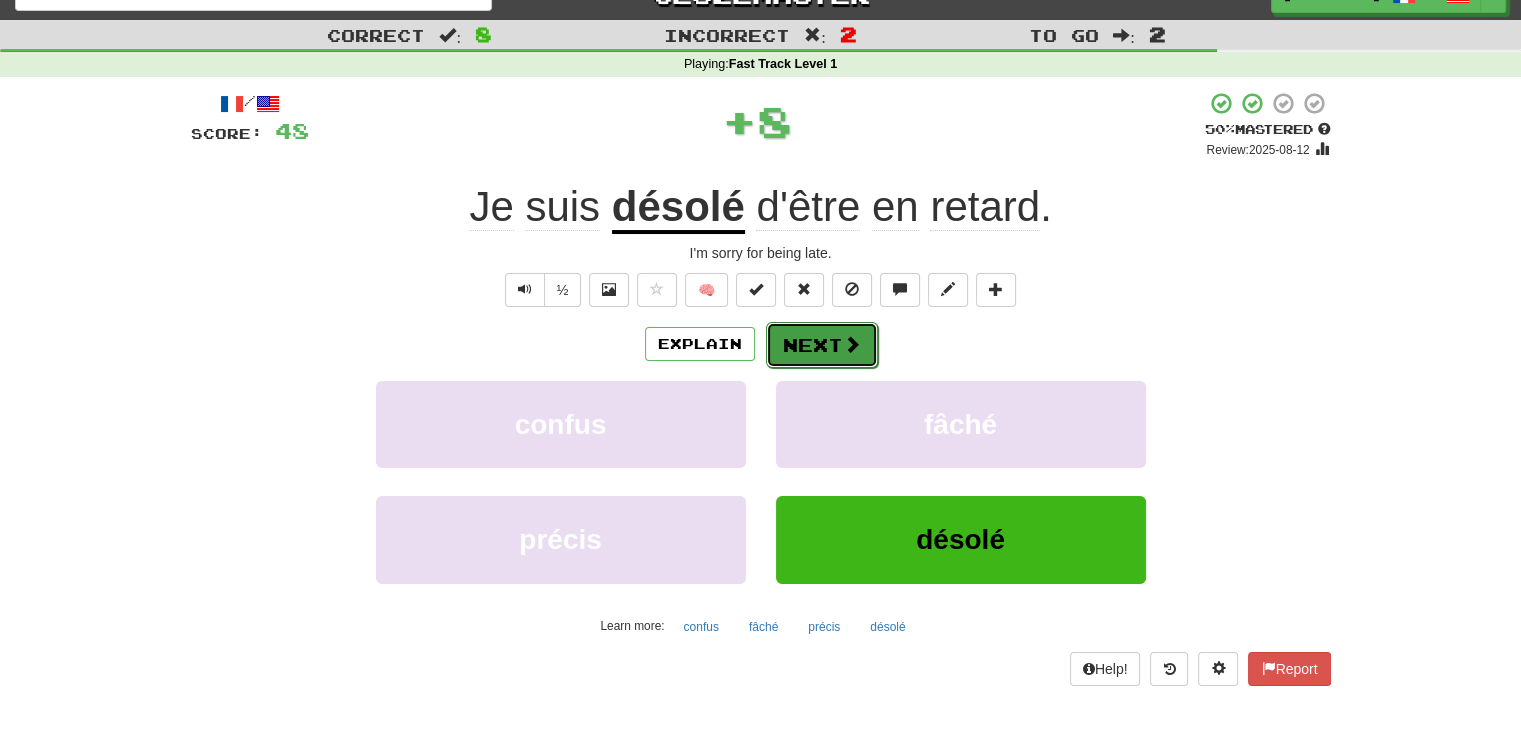 click at bounding box center [852, 344] 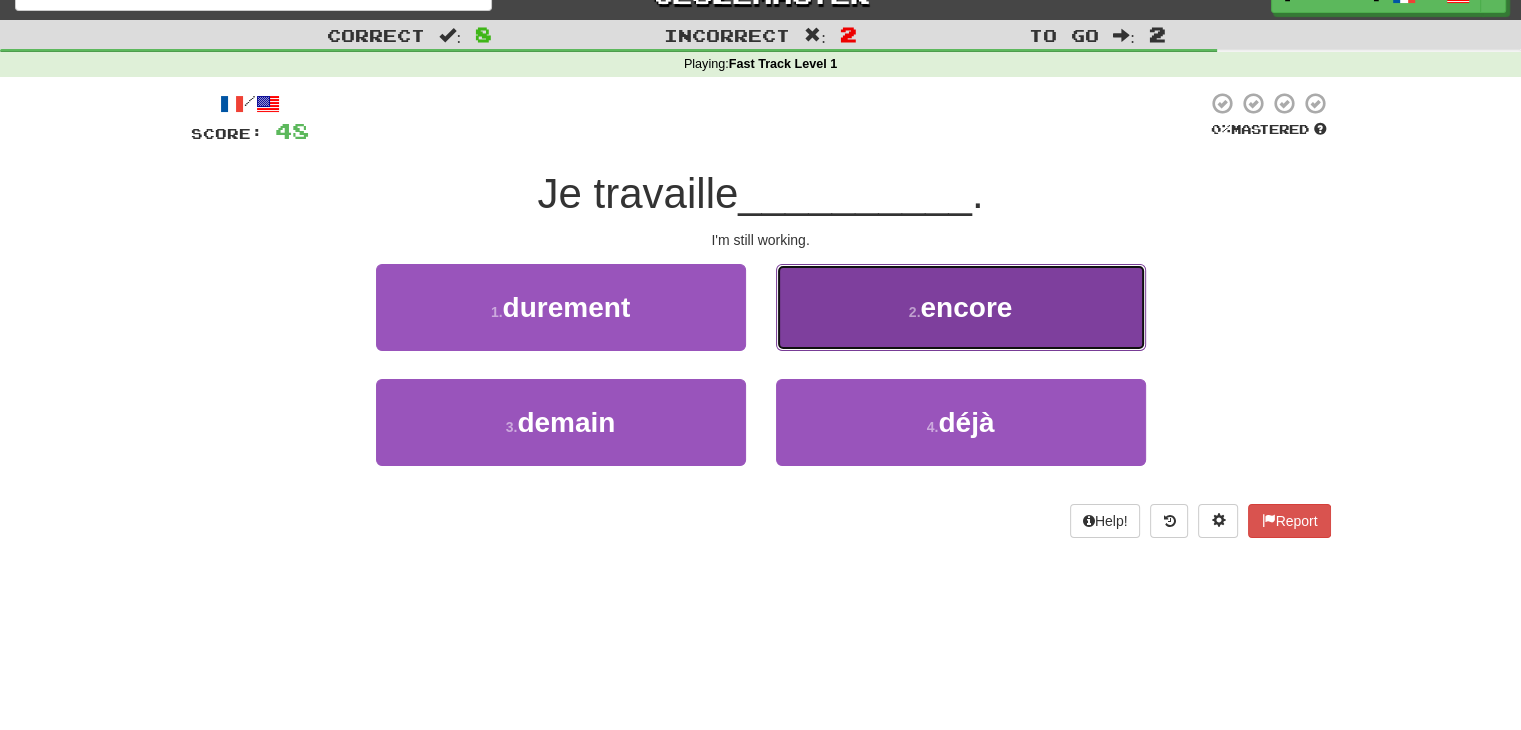 click on "2 .  encore" at bounding box center [961, 307] 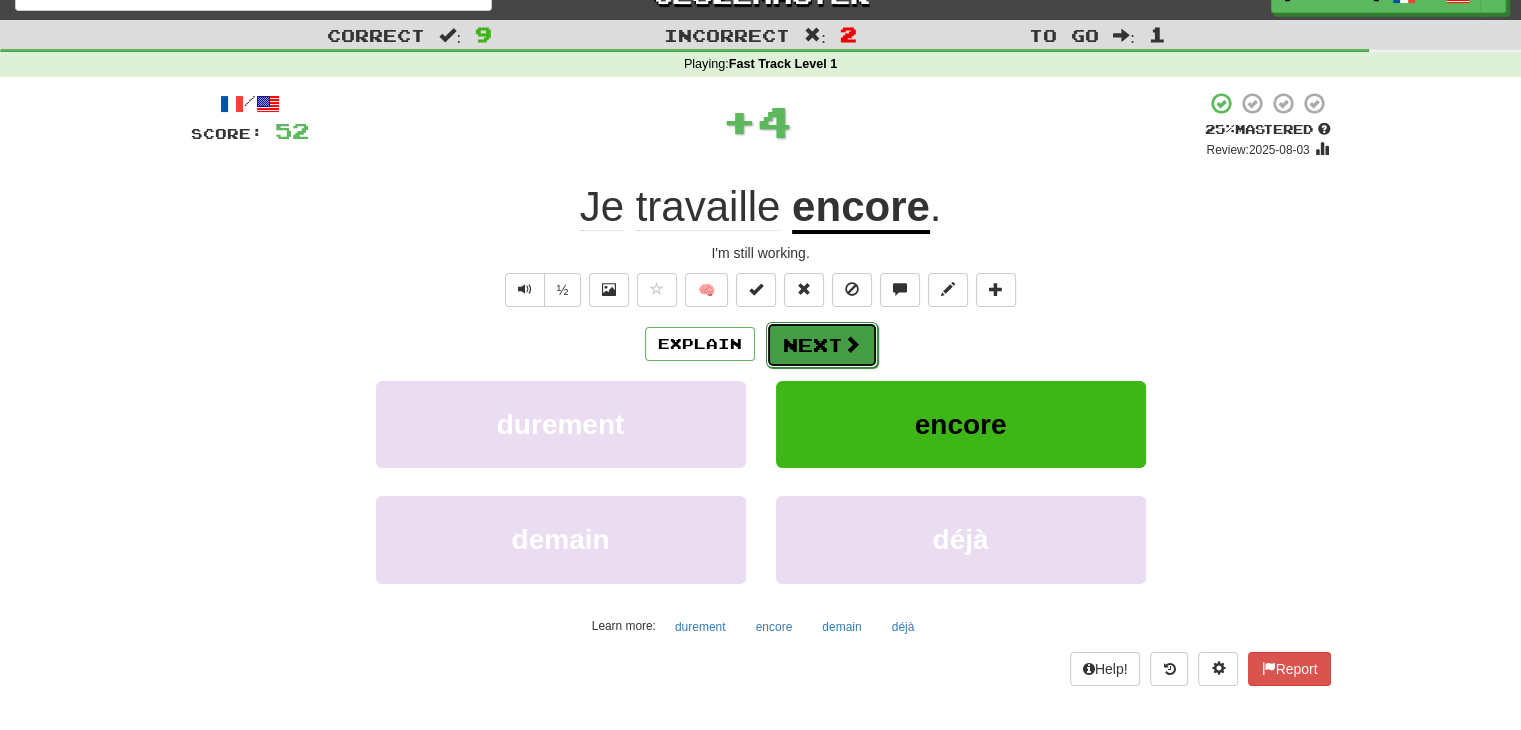 click on "Next" at bounding box center (822, 345) 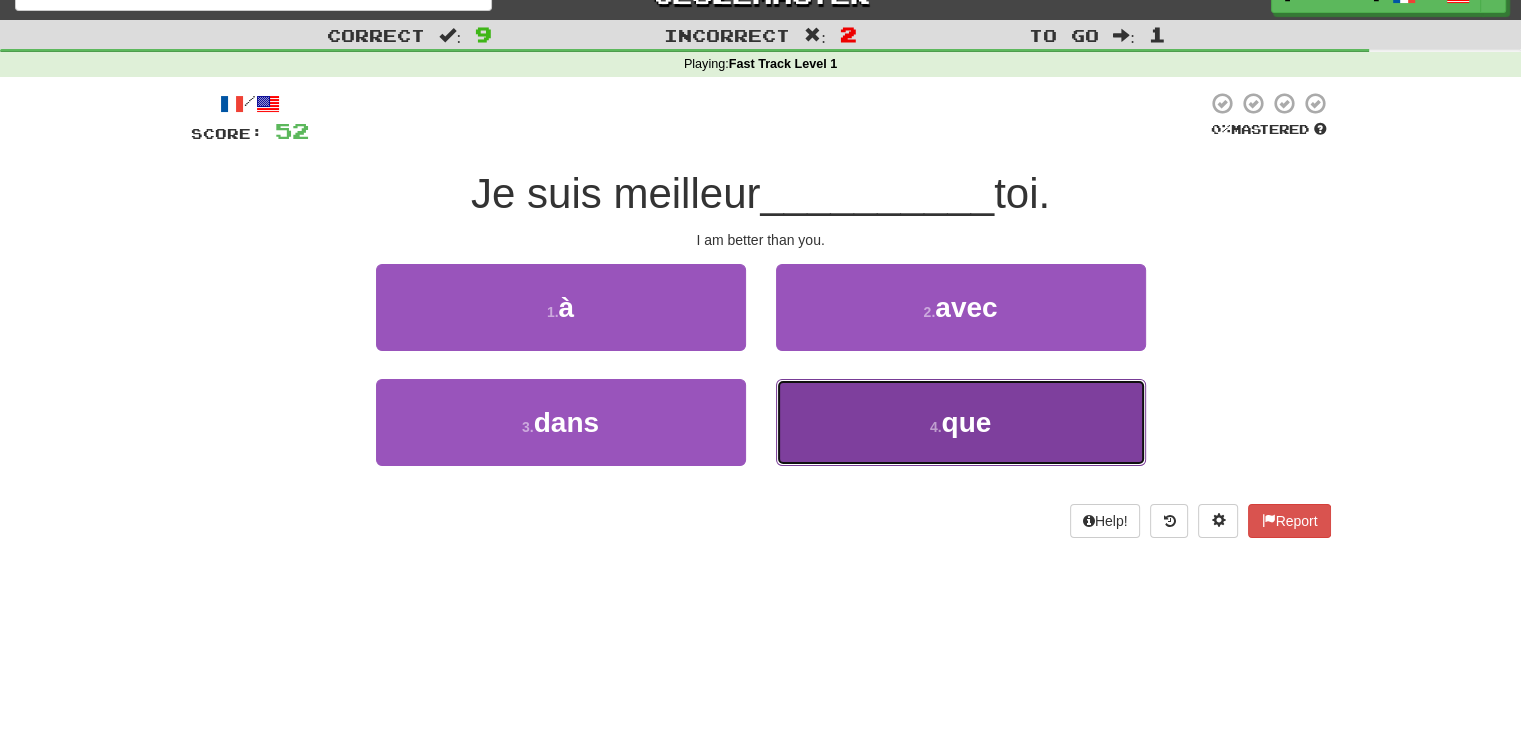 click on "4 .  que" at bounding box center [961, 422] 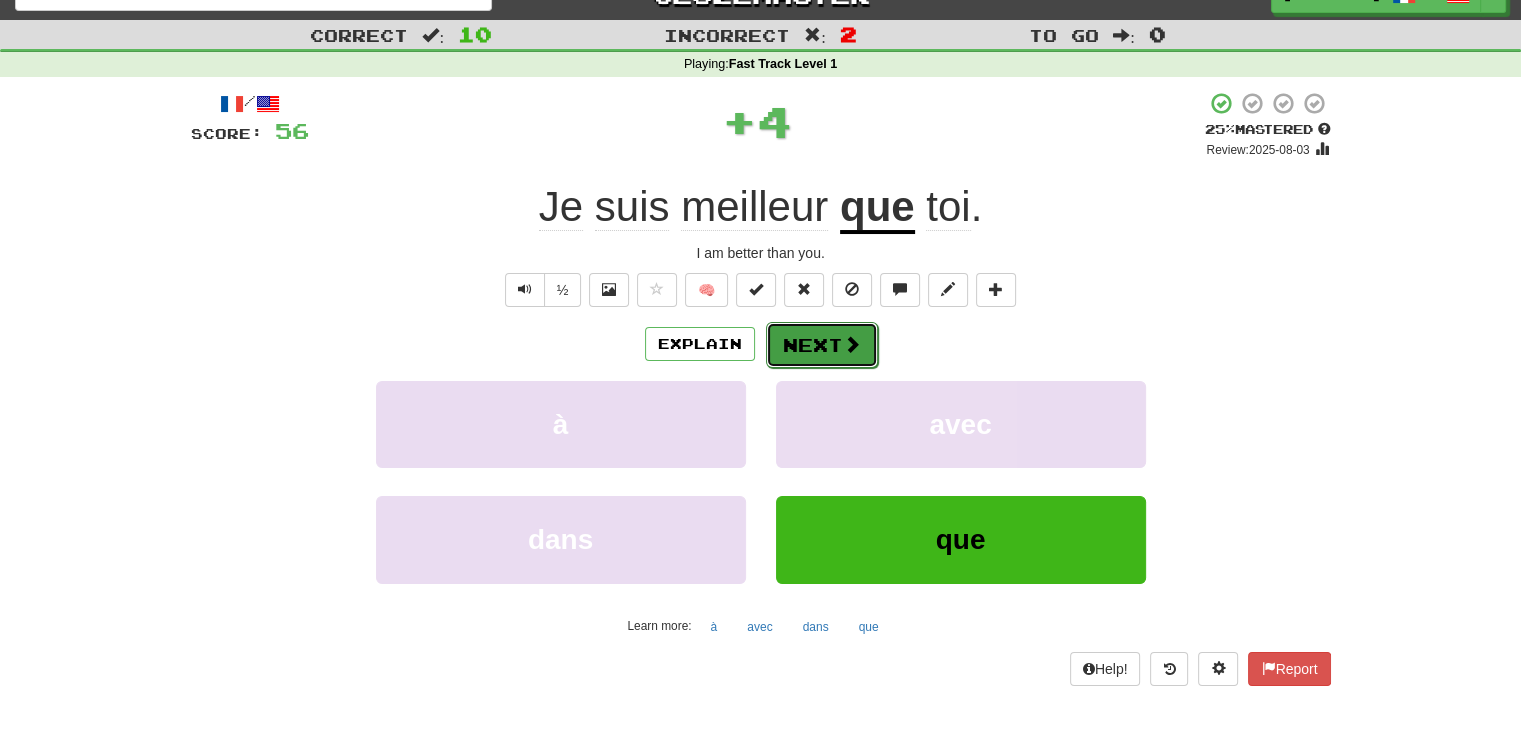 click on "Next" at bounding box center [822, 345] 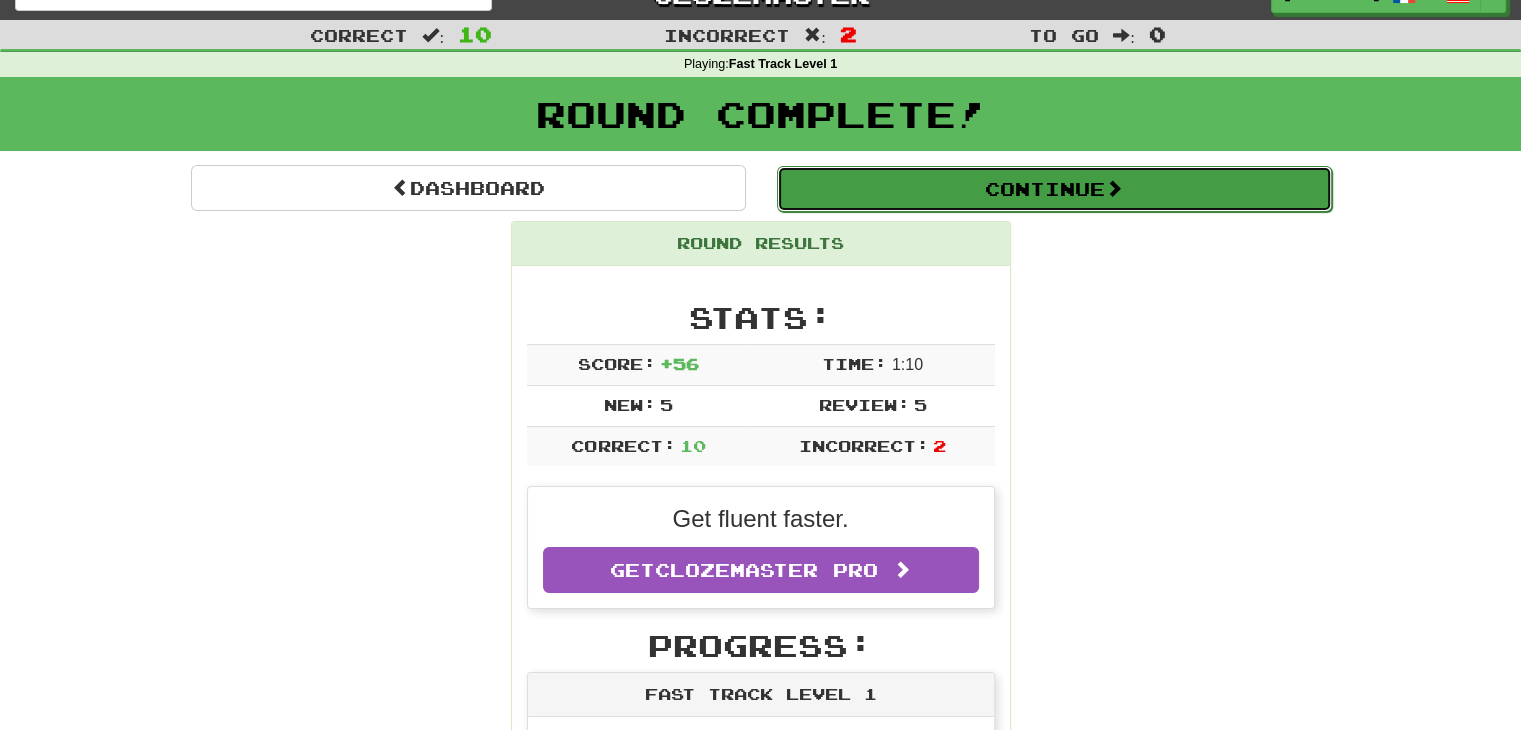 click on "Continue" at bounding box center [1054, 189] 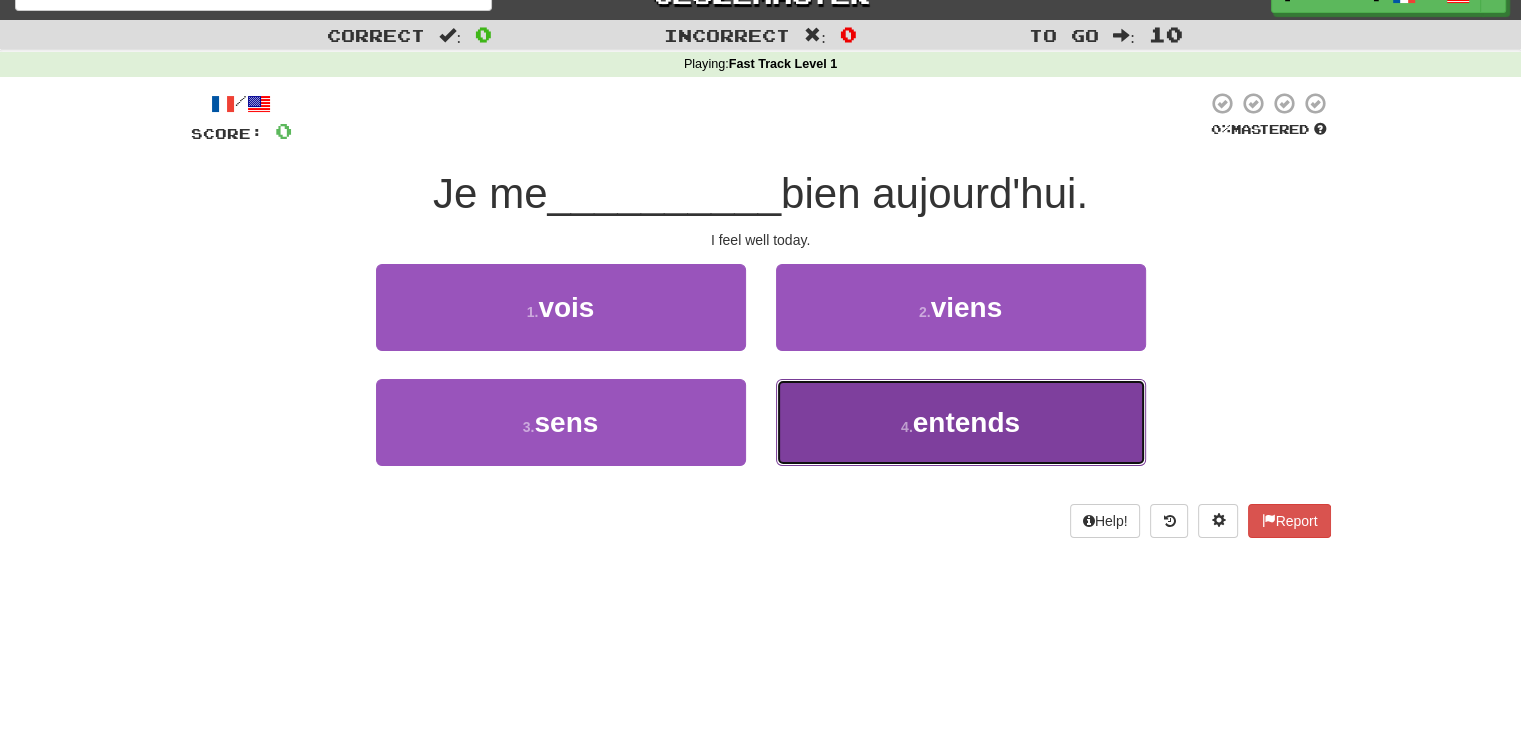 click on "4 .  entends" at bounding box center [961, 422] 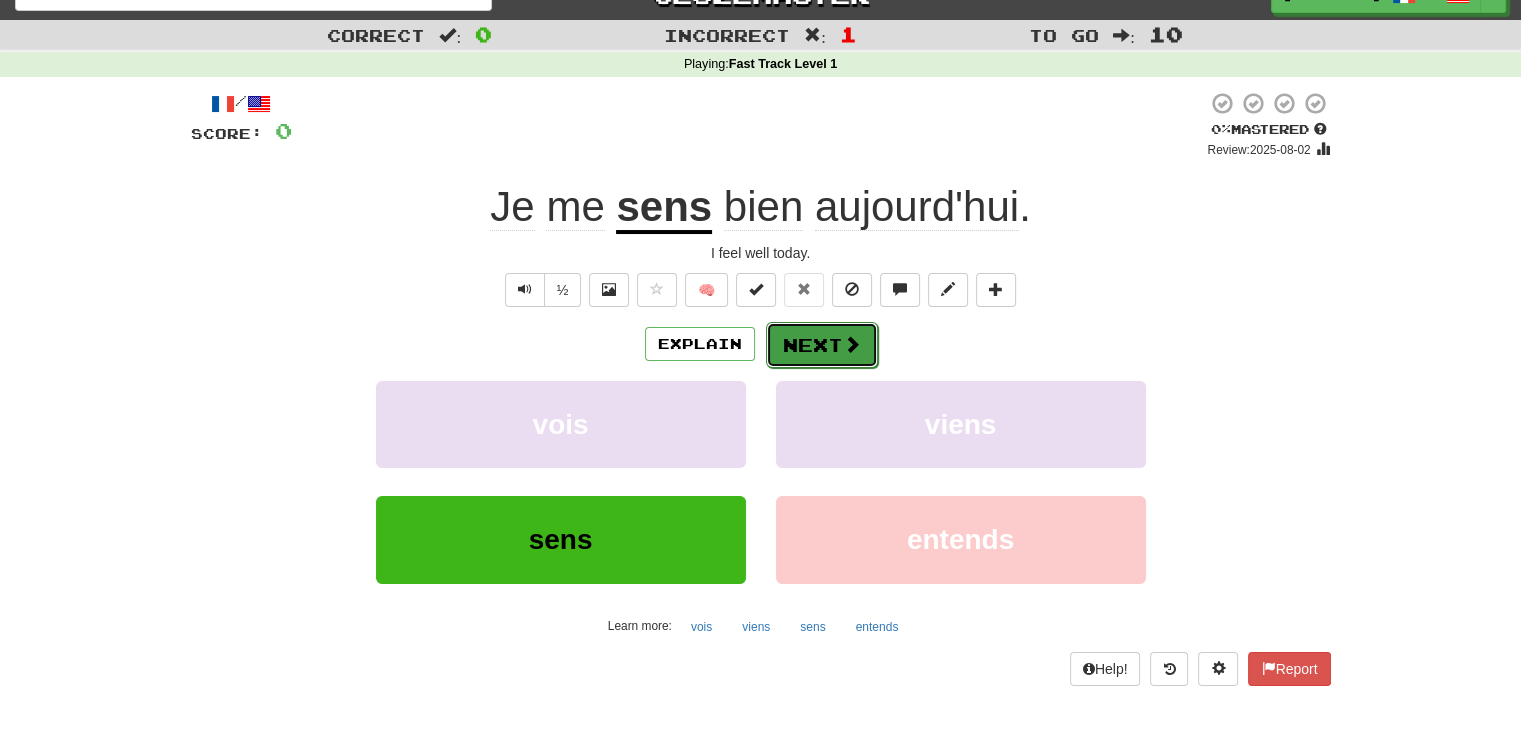 click on "Next" at bounding box center (822, 345) 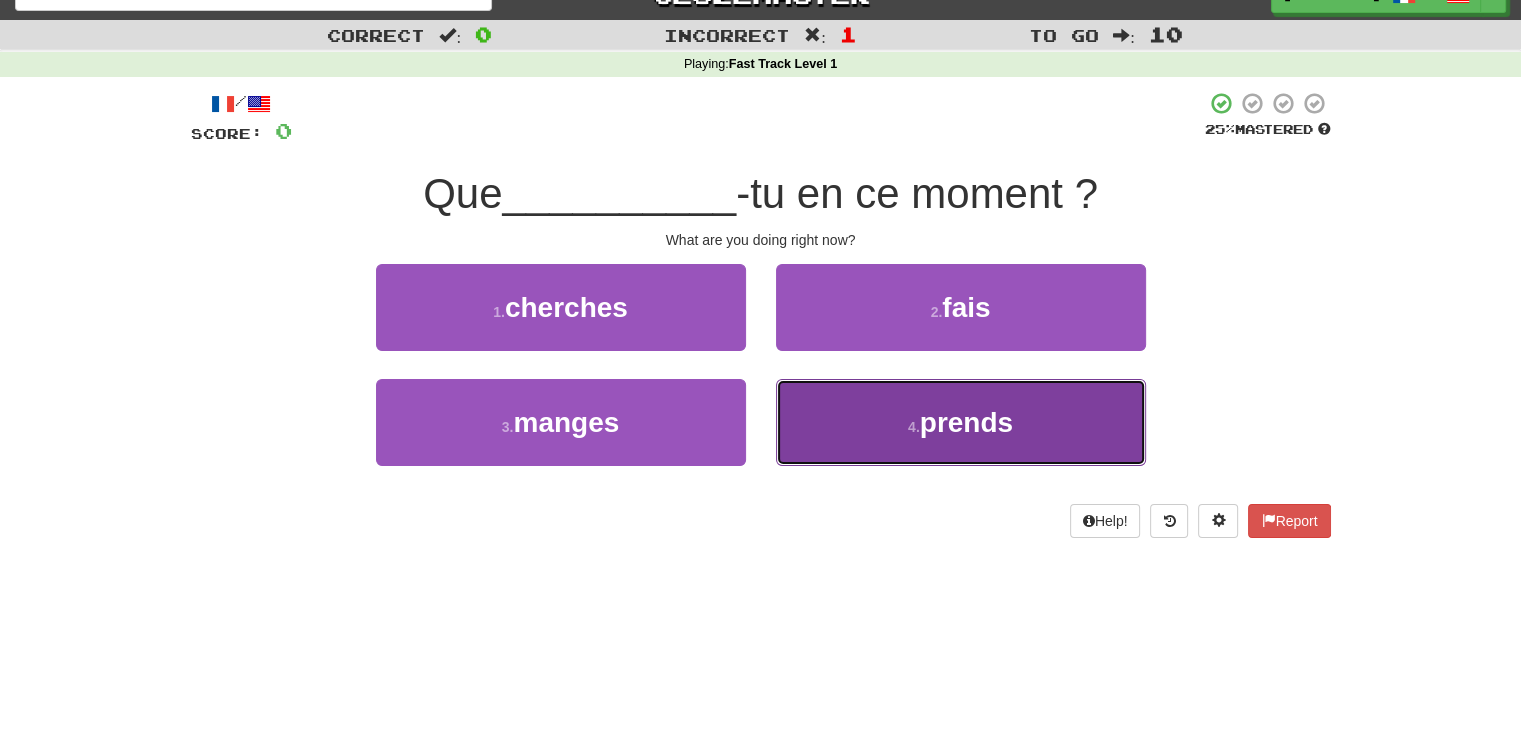 click on "4 .  prends" at bounding box center [961, 422] 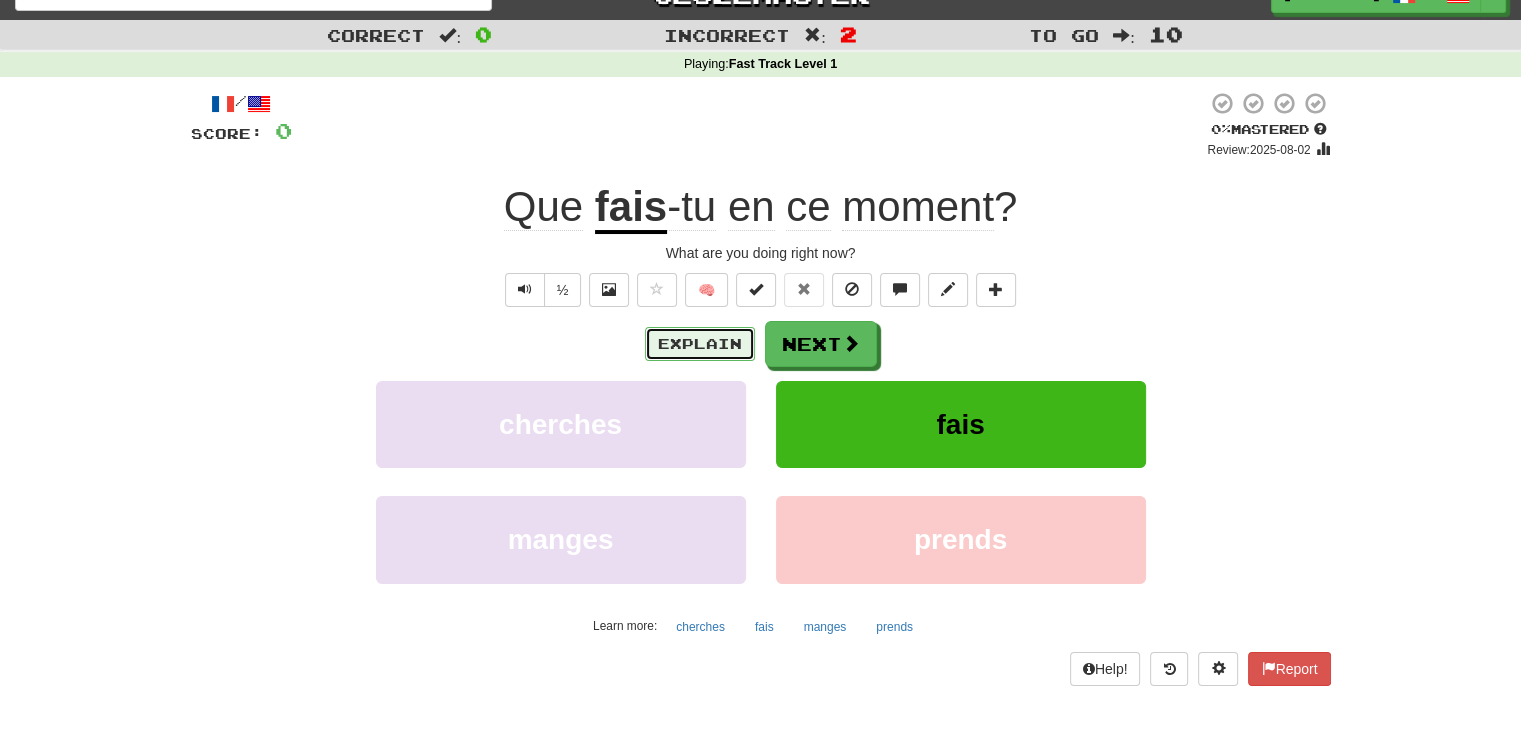click on "Explain" at bounding box center (700, 344) 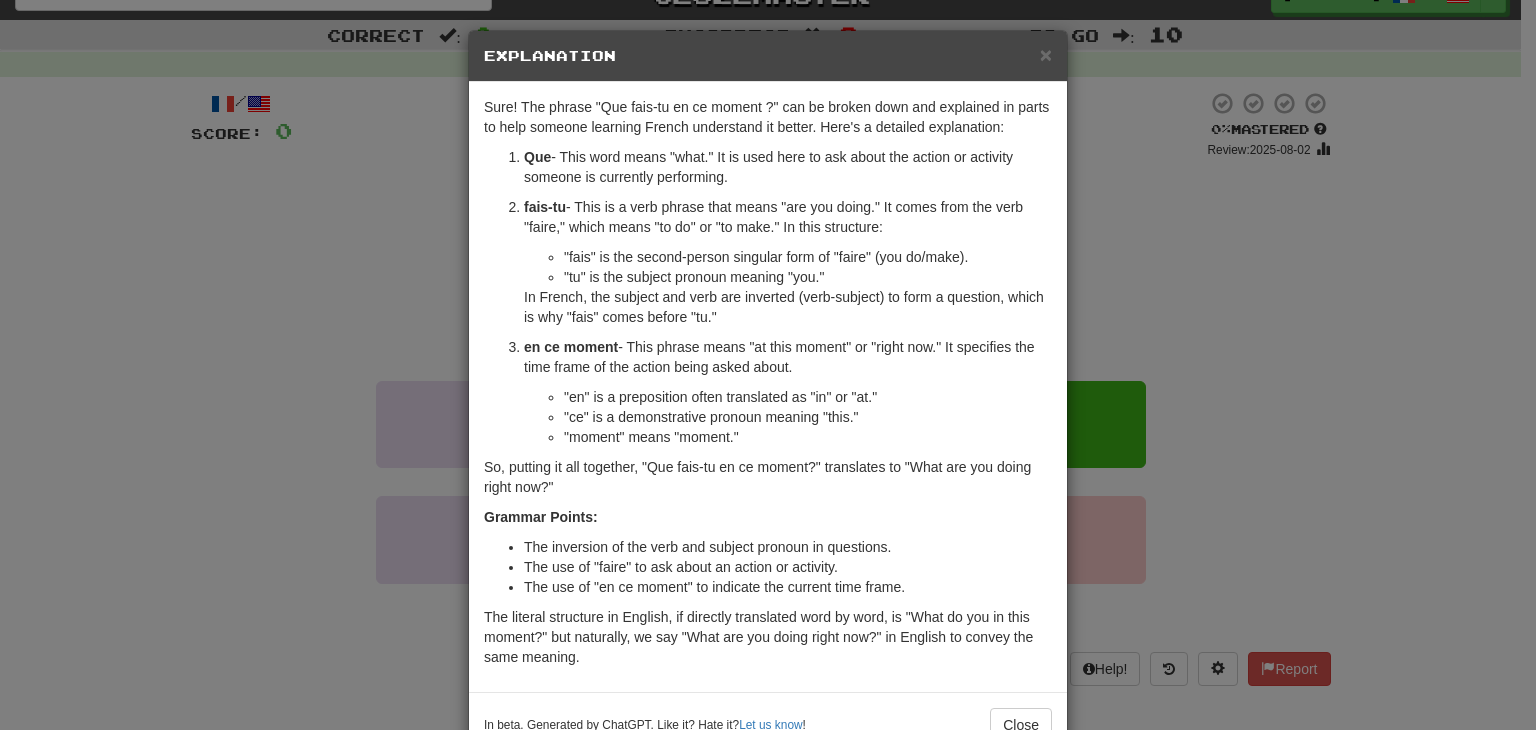 click on "× Explanation Sure! The phrase "Que fais-tu en ce moment ?" can be broken down and explained in parts to help someone learning French understand it better. Here's a detailed explanation:
Que  - This word means "what." It is used here to ask about the action or activity someone is currently performing.
fais-tu  - This is a verb phrase that means "are you doing." It comes from the verb "faire," which means "to do" or "to make." In this structure:
"fais" is the second-person singular form of "faire" (you do/make).
"tu" is the subject pronoun meaning "you."
In French, the subject and verb are inverted (verb-subject) to form a question, which is why "fais" comes before "tu."
en ce moment  - This phrase means "at this moment" or "right now." It specifies the time frame of the action being asked about.
"en" is a preposition often translated as "in" or "at."
"ce" is a demonstrative pronoun meaning "this."
"moment" means "moment."
Grammar Points:
Let us know !" at bounding box center [768, 365] 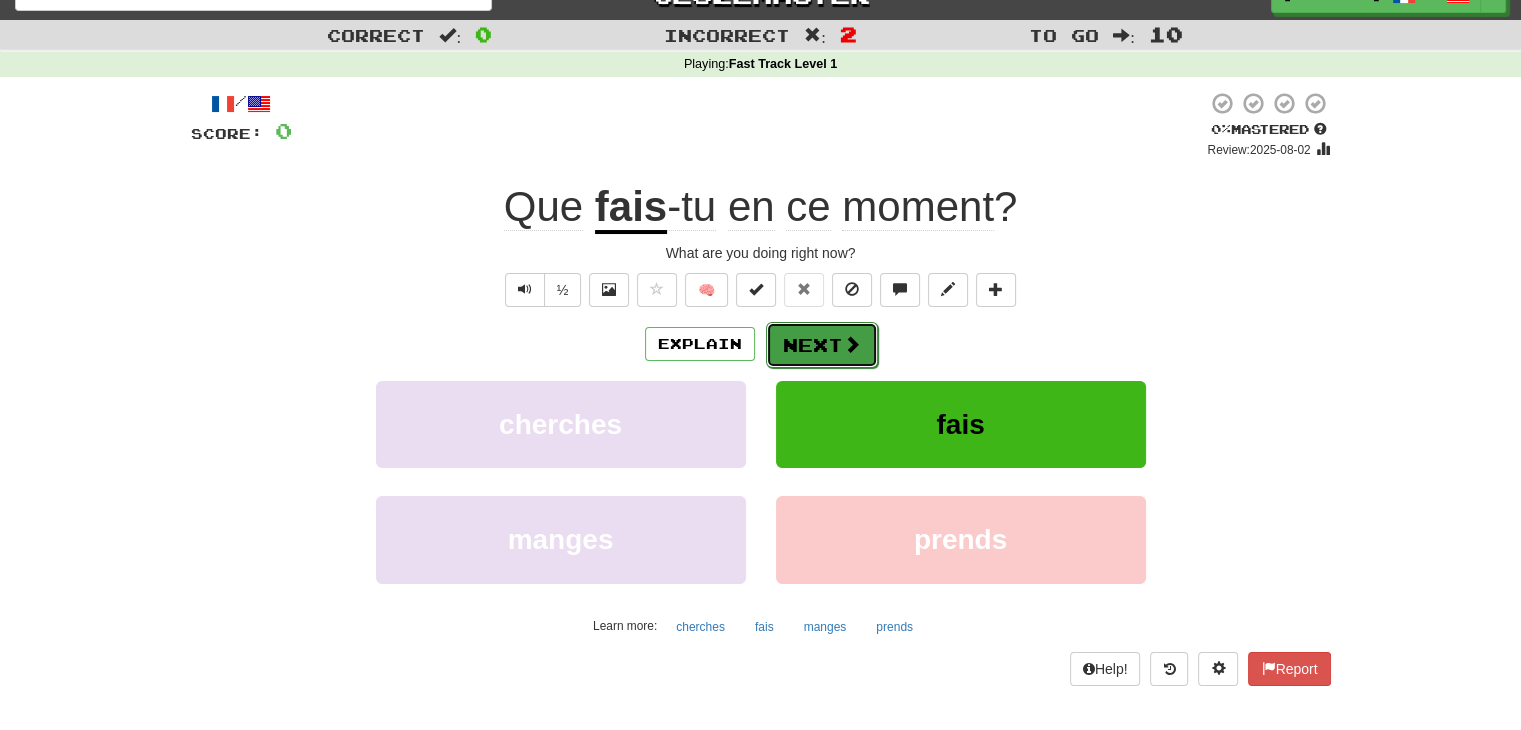 click on "Next" at bounding box center (822, 345) 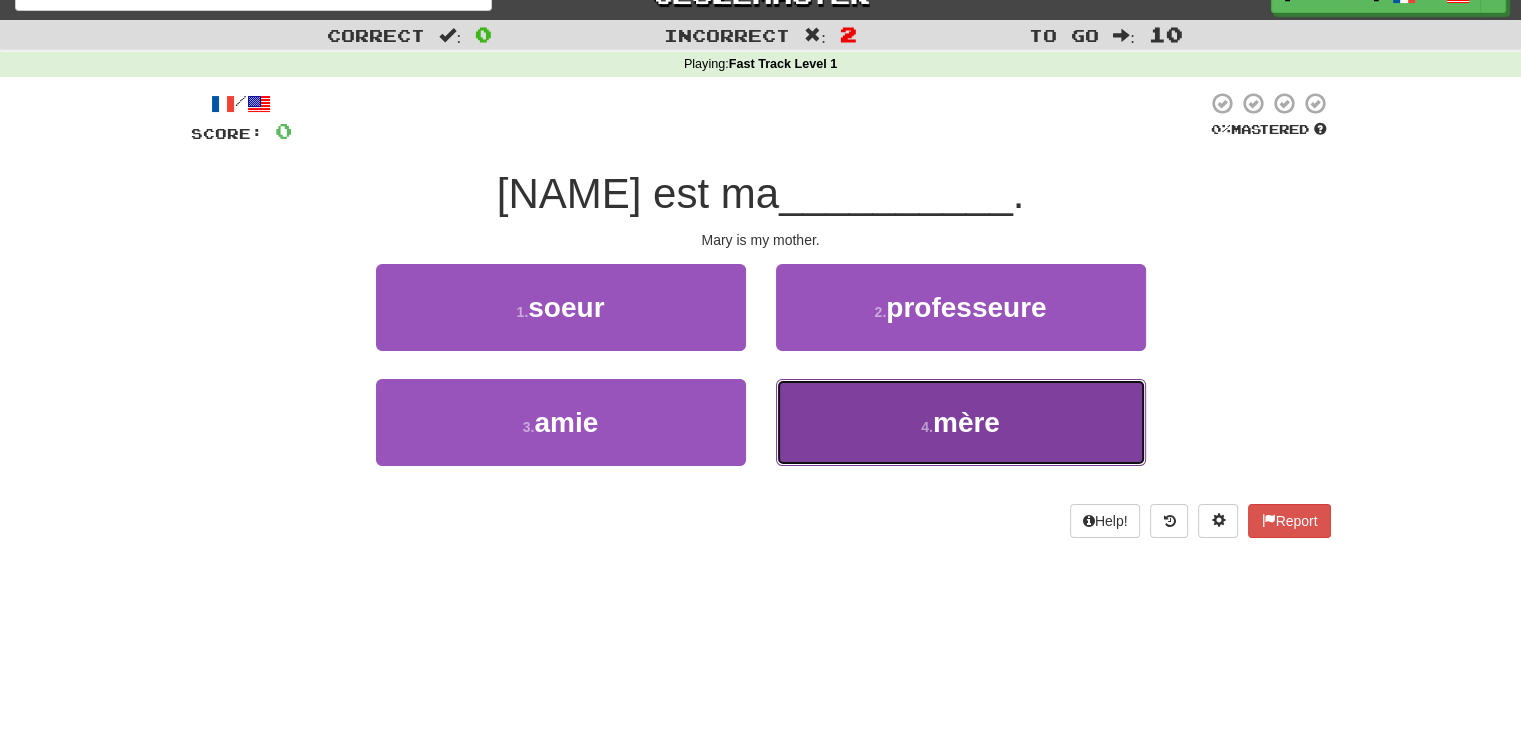 click on "4 .  mère" at bounding box center (961, 422) 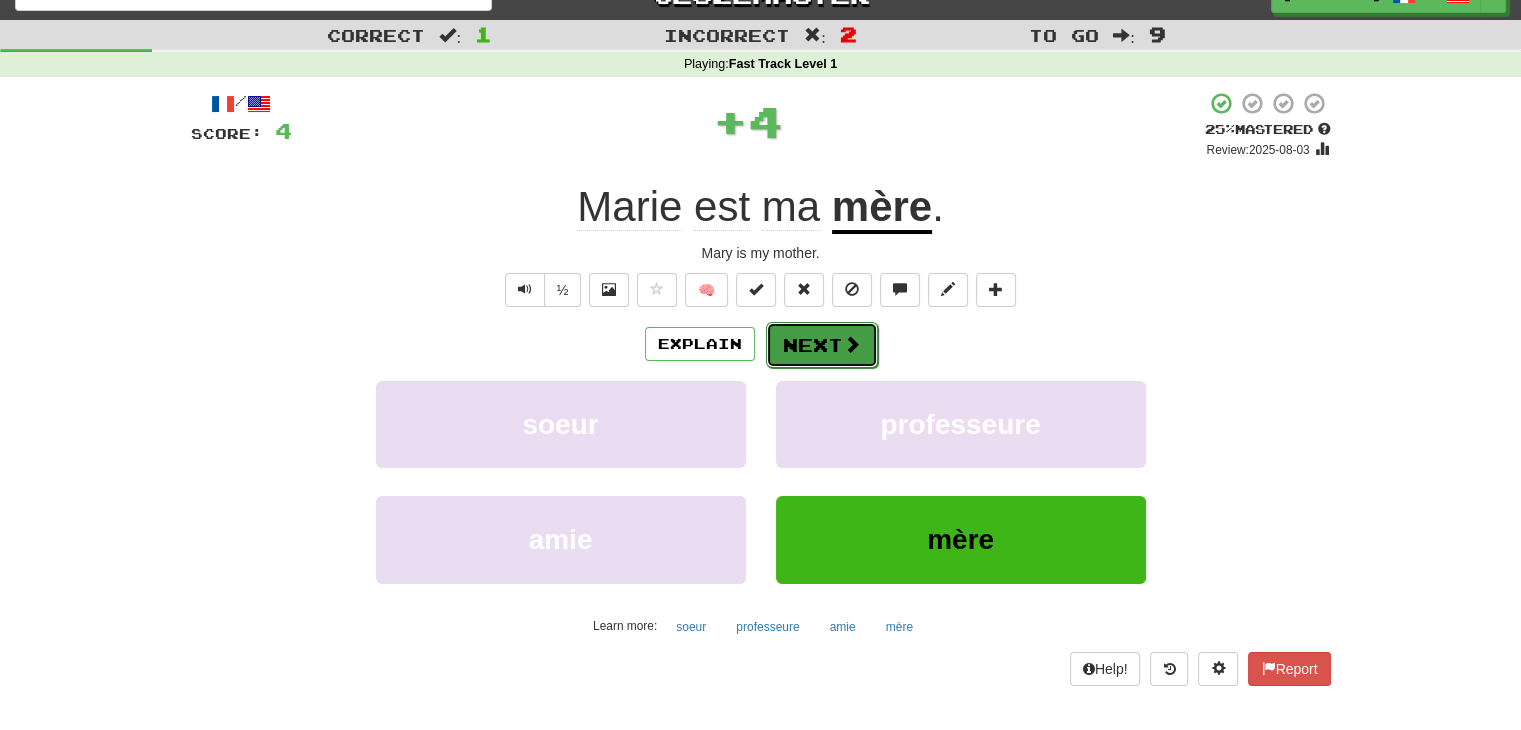 click on "Next" at bounding box center [822, 345] 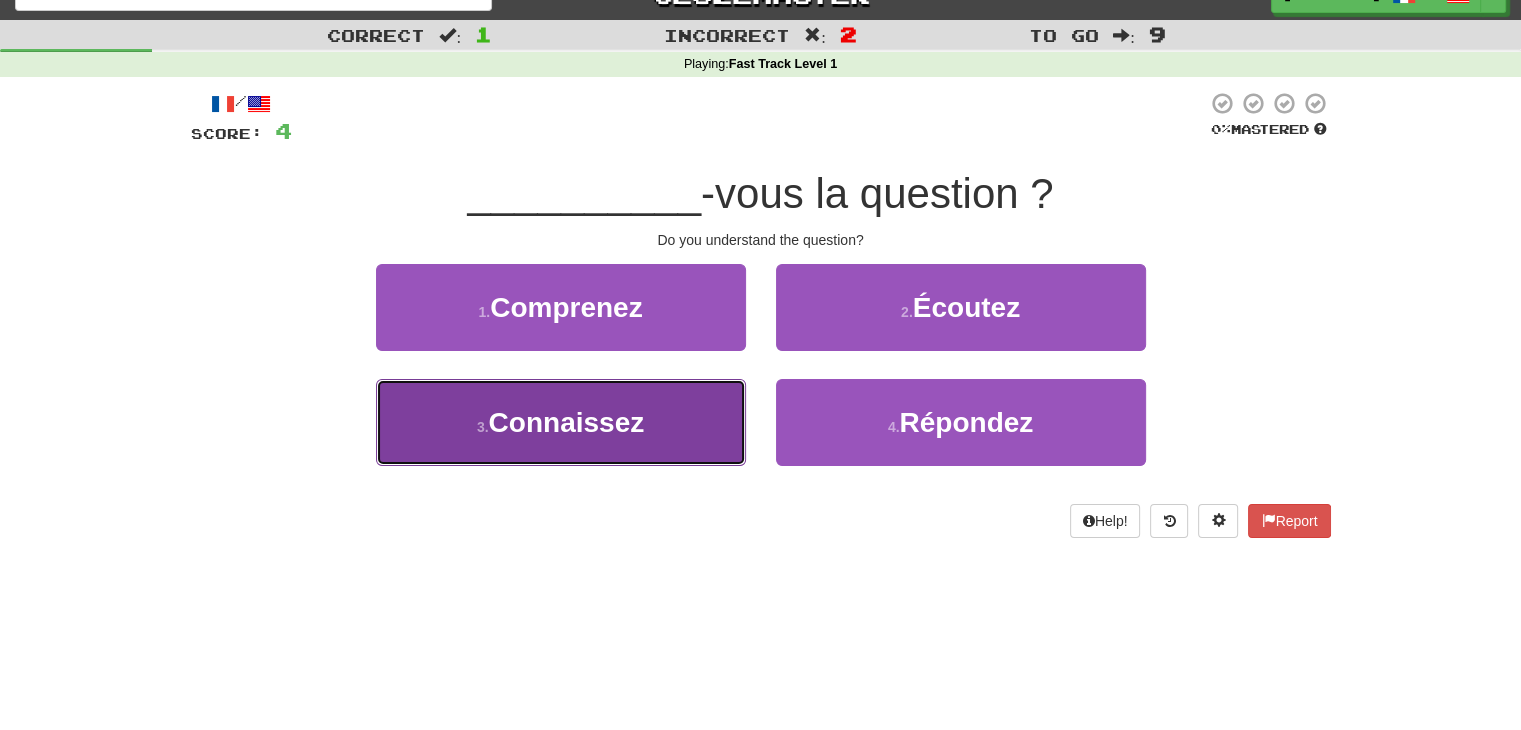 click on "3 .  Connaissez" at bounding box center (561, 422) 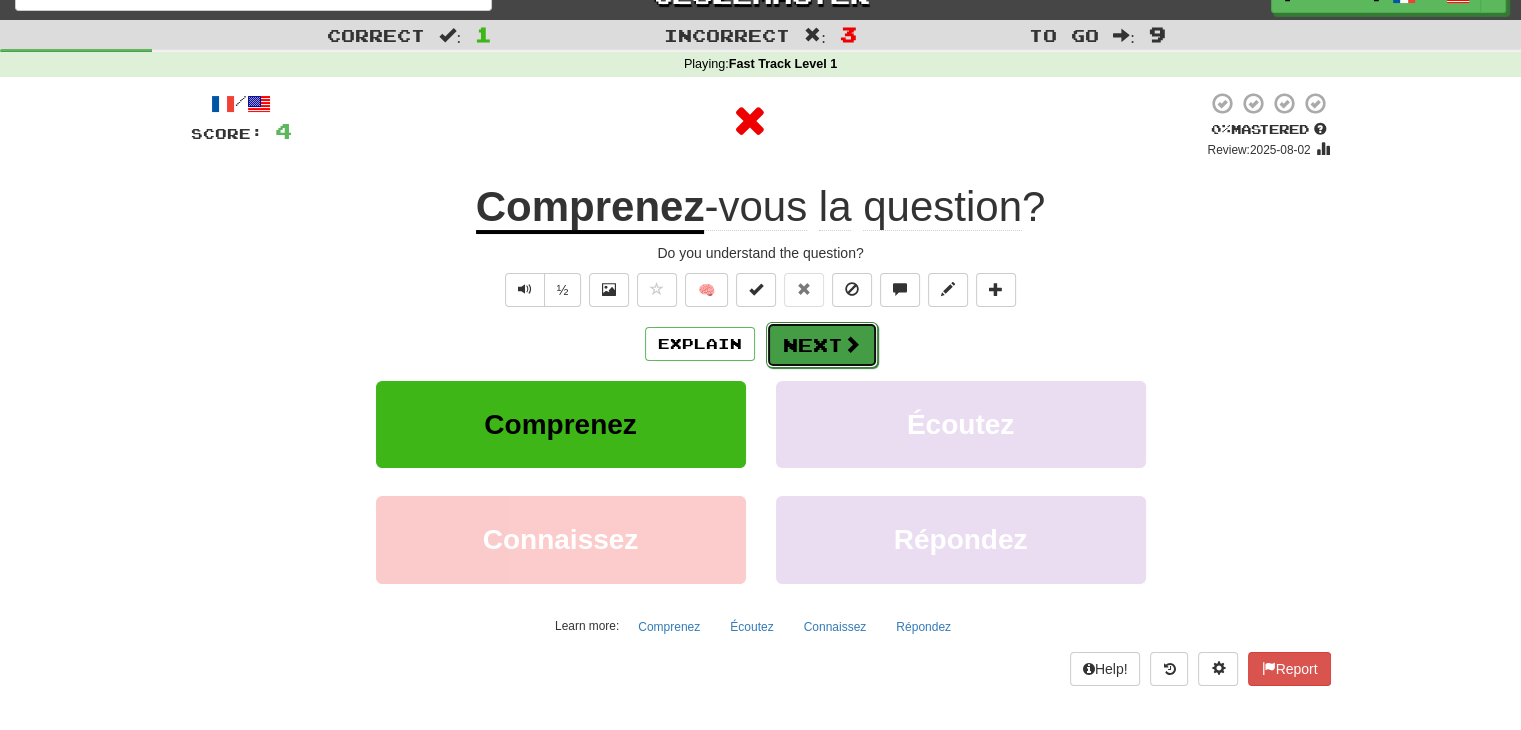 click on "Next" at bounding box center (822, 345) 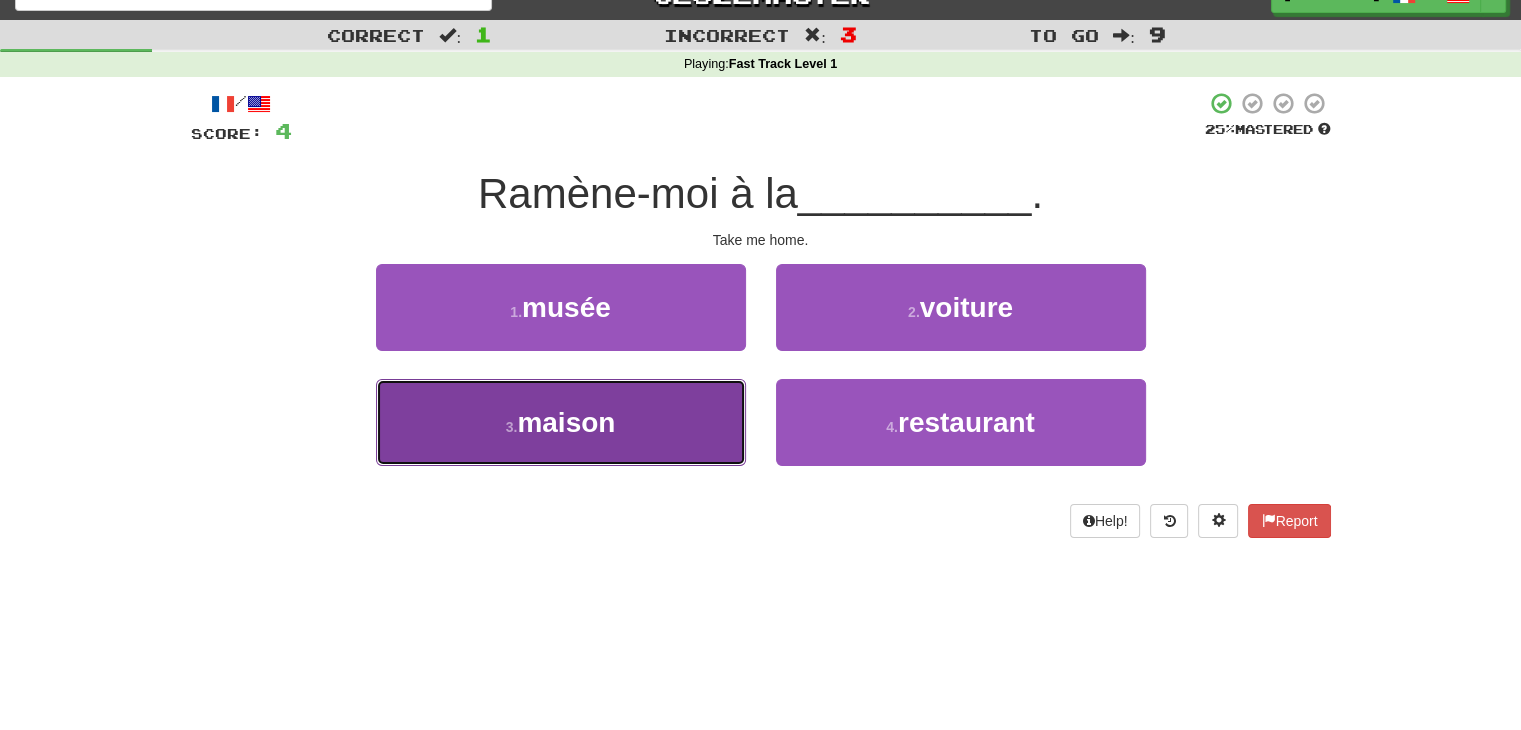 click on "3 .  maison" at bounding box center (561, 422) 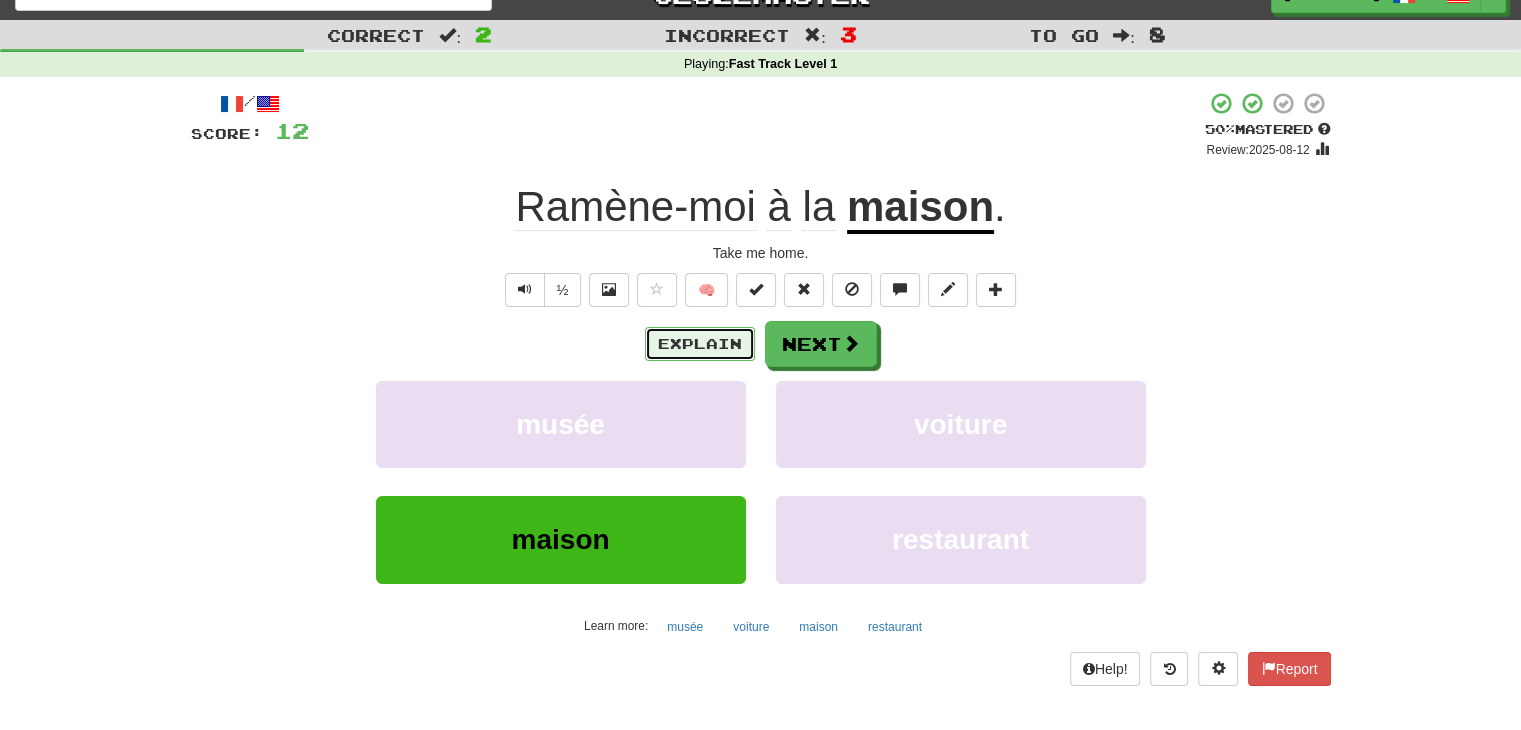 click on "Explain" at bounding box center (700, 344) 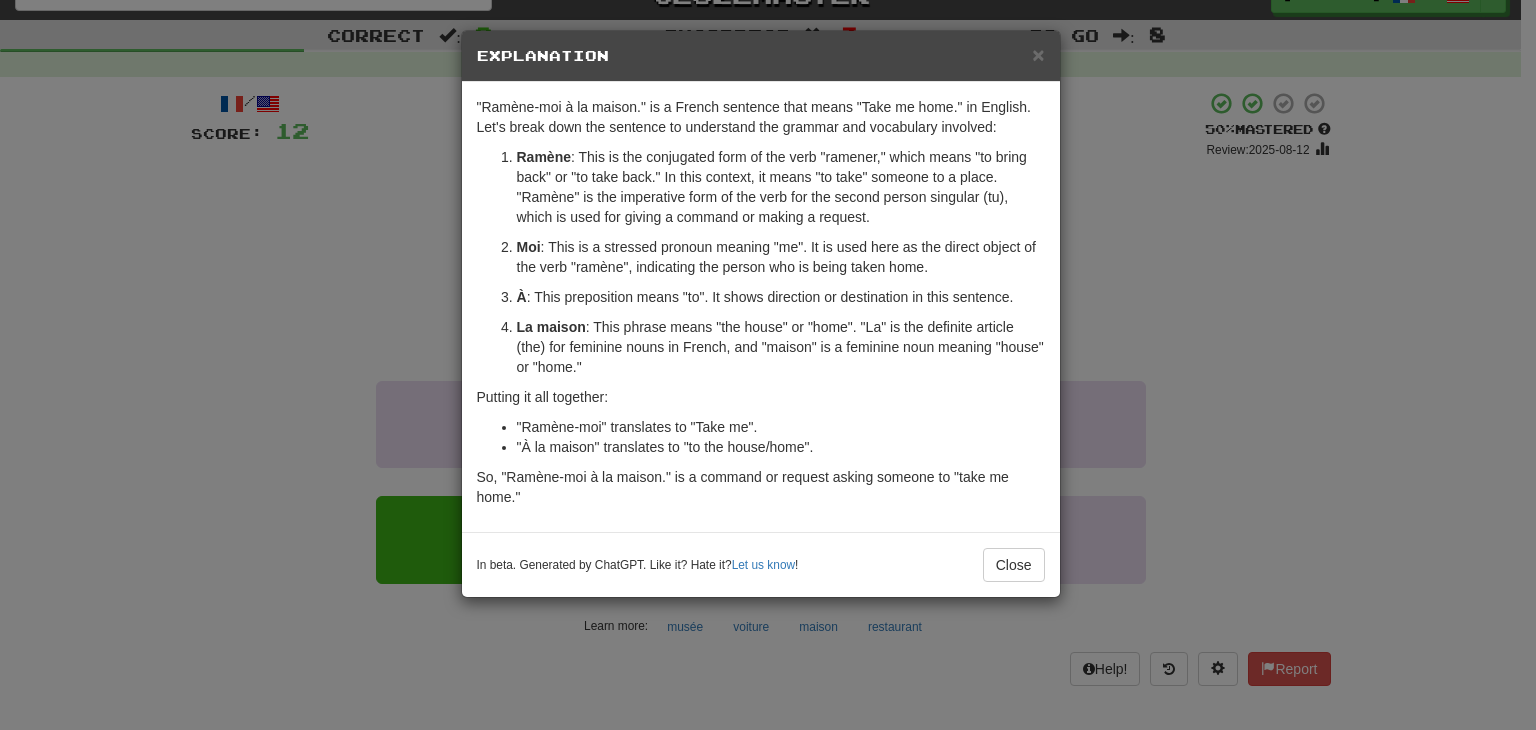 click on "× Explanation "Ramène-moi à la maison." is a French sentence that means "Take me home." in English. Let's break down the sentence to understand the grammar and vocabulary involved:
Ramène : This is the conjugated form of the verb "ramener," which means "to bring back" or "to take back." In this context, it means "to take" someone to a place. "Ramène" is the imperative form of the verb for the second person singular (tu), which is used for giving a command or making a request.
Moi : This is a stressed pronoun meaning "me". It is used here as the direct object of the verb "ramène", indicating the person who is being taken home.
À : This preposition means "to". It shows direction or destination in this sentence.
La maison : This phrase means "the house" or "home". "La" is the definite article (the) for feminine nouns in French, and "maison" is a feminine noun meaning "house" or "home."
Putting it all together:
"Ramène-moi" translates to "Take me".
Let us know !" at bounding box center [768, 365] 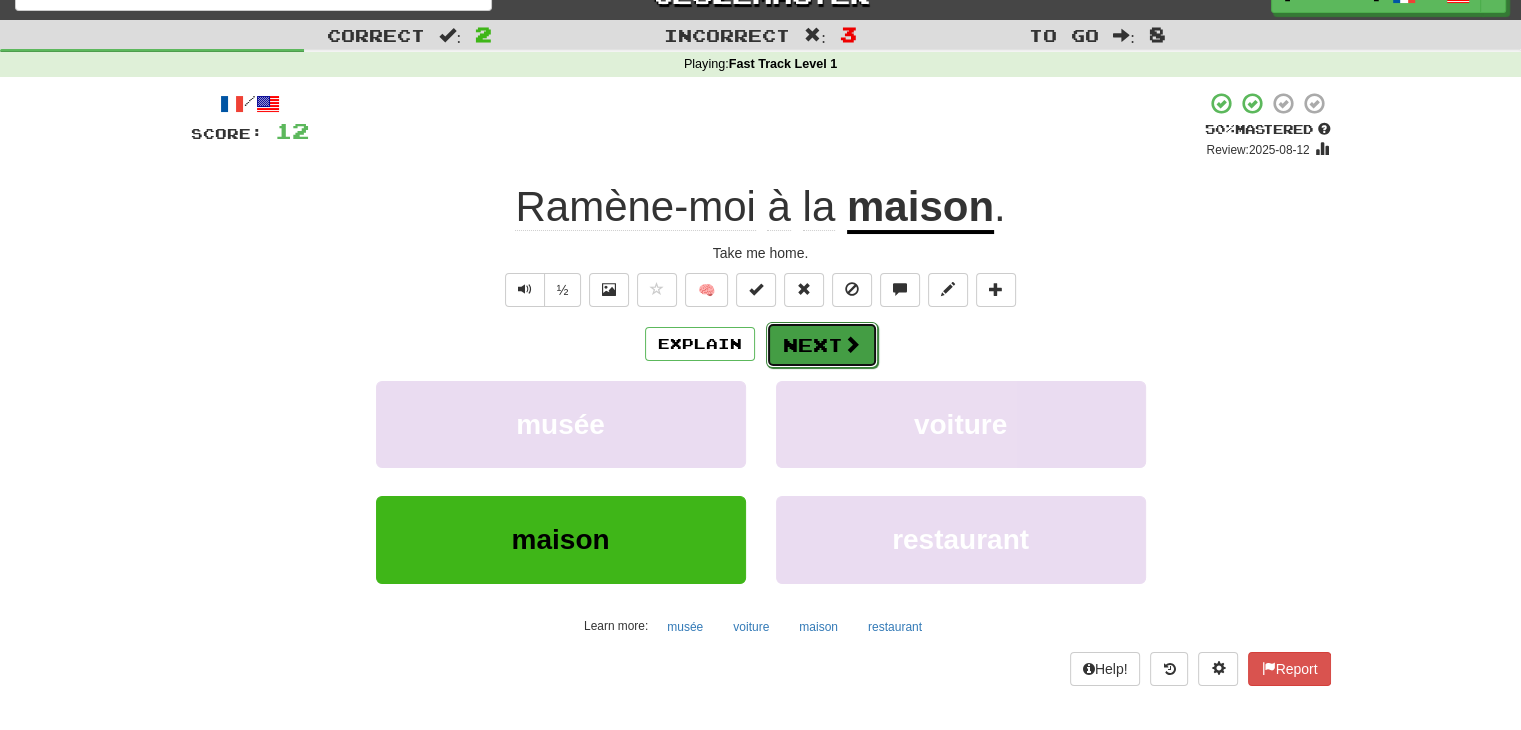 click on "Next" at bounding box center [822, 345] 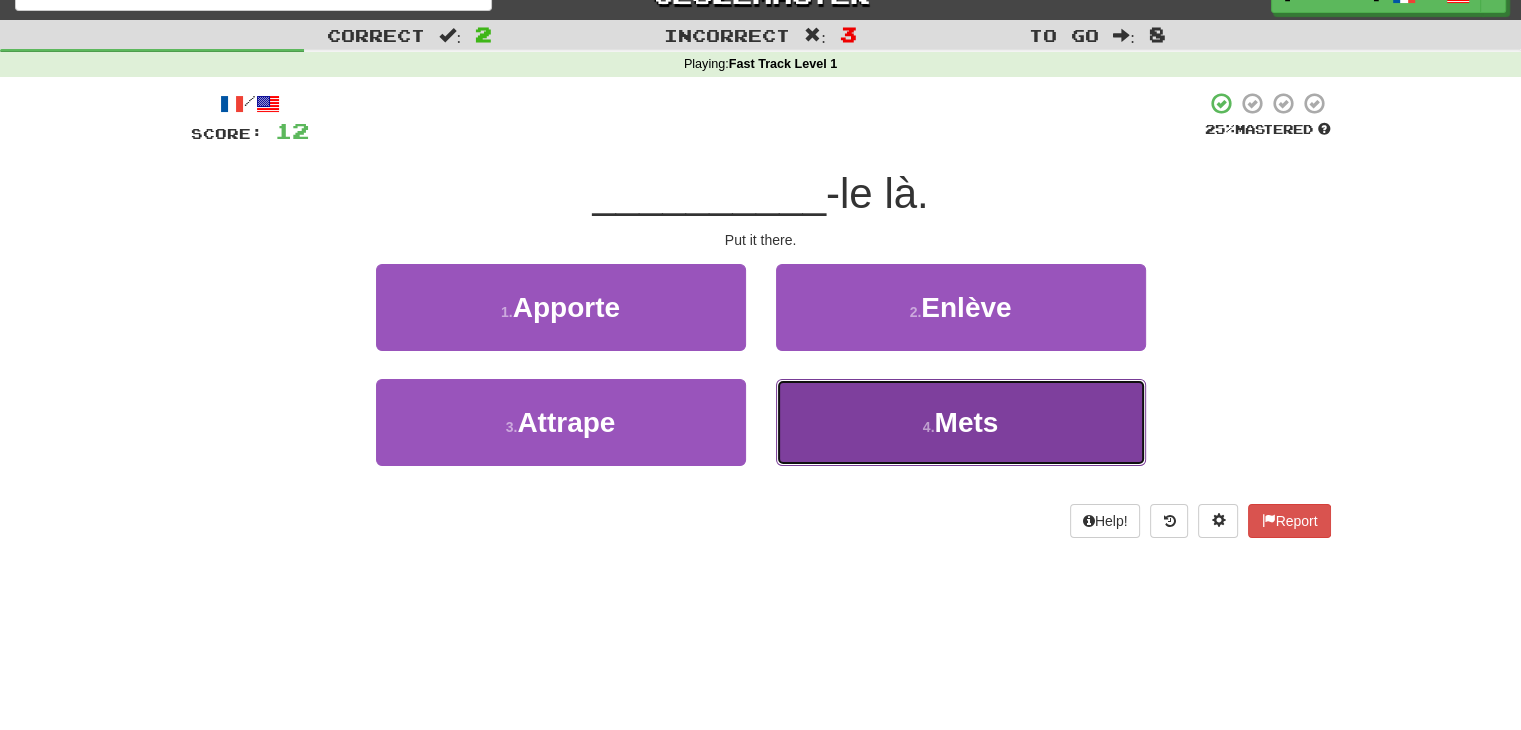 click on "4 .  Mets" at bounding box center (961, 422) 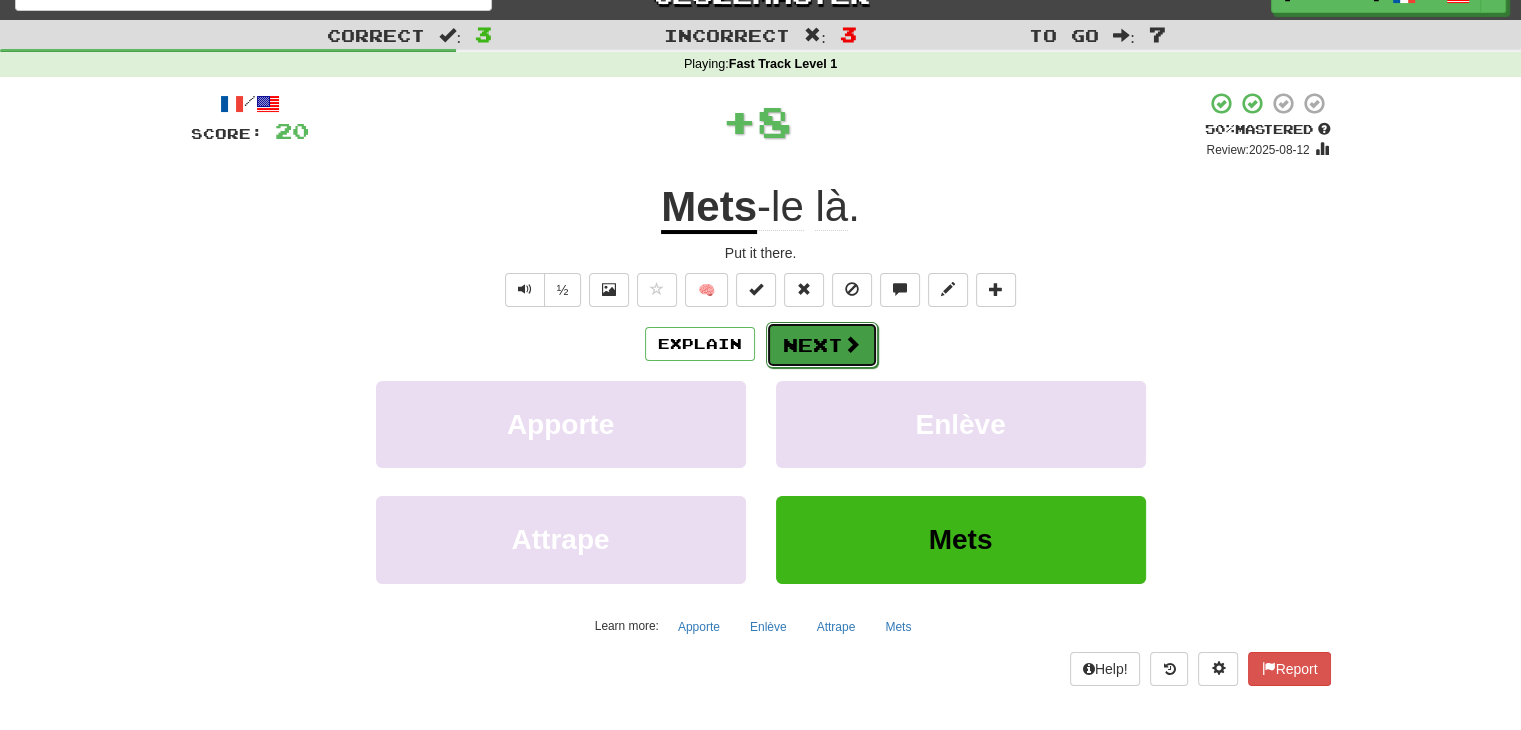 click on "Next" at bounding box center [822, 345] 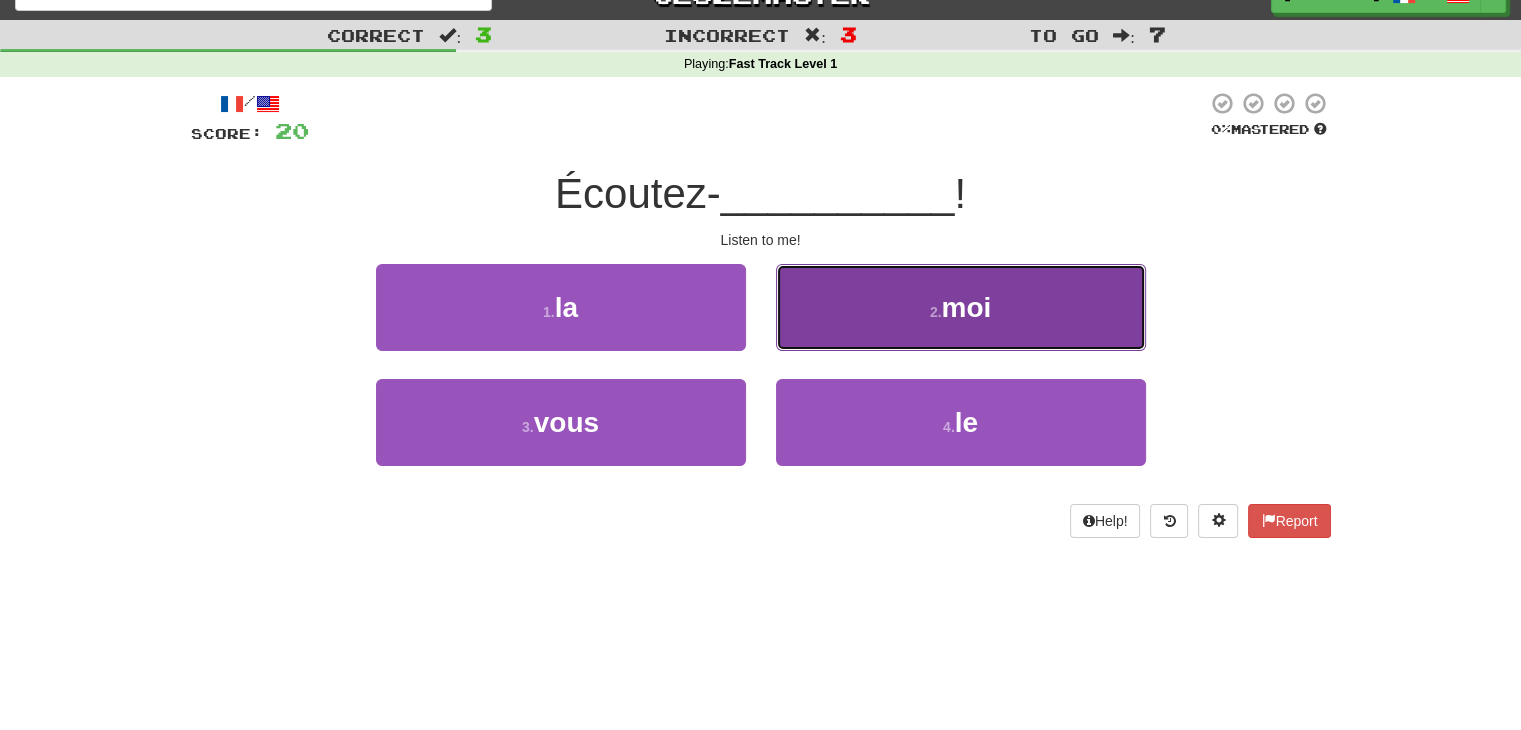 click on "2 .  moi" at bounding box center [961, 307] 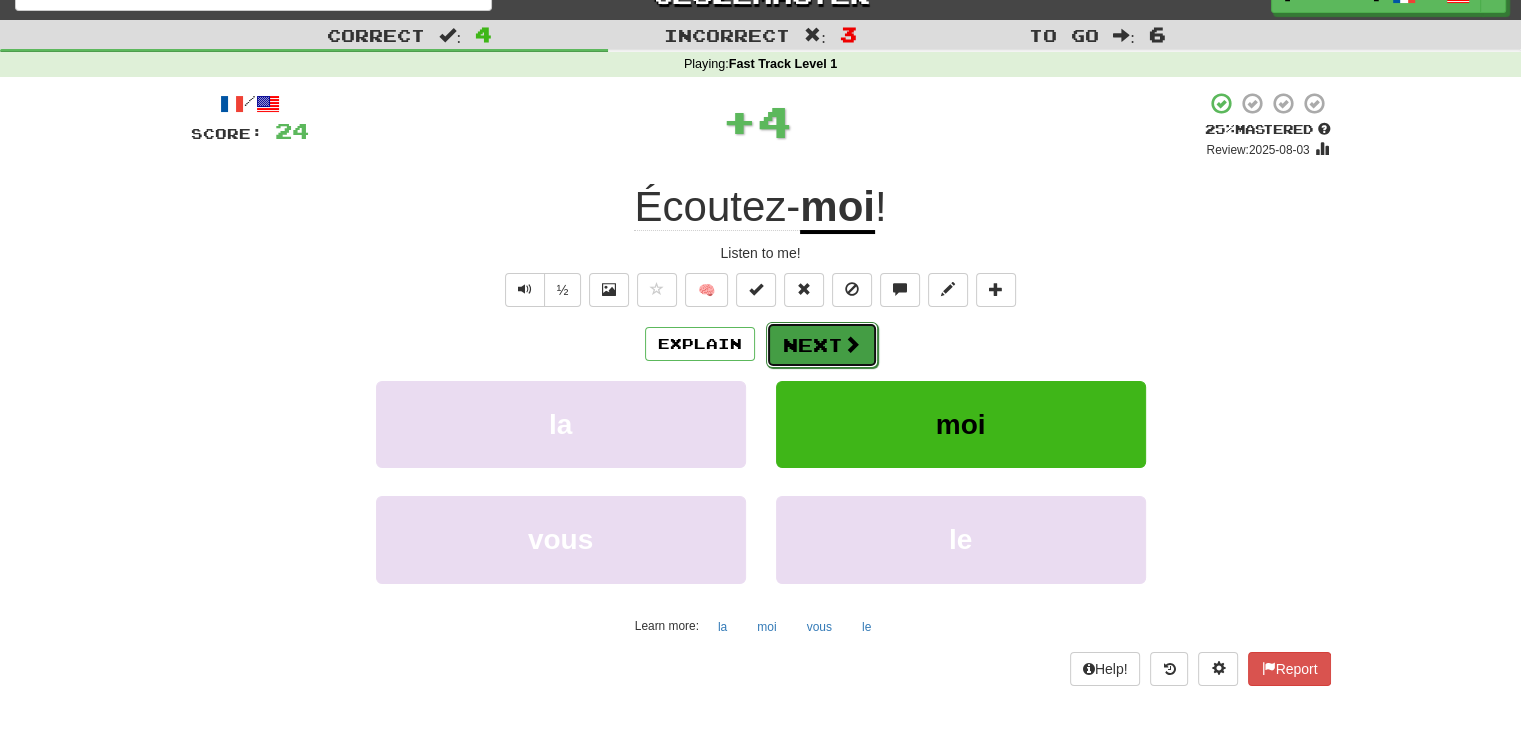 click on "Next" at bounding box center [822, 345] 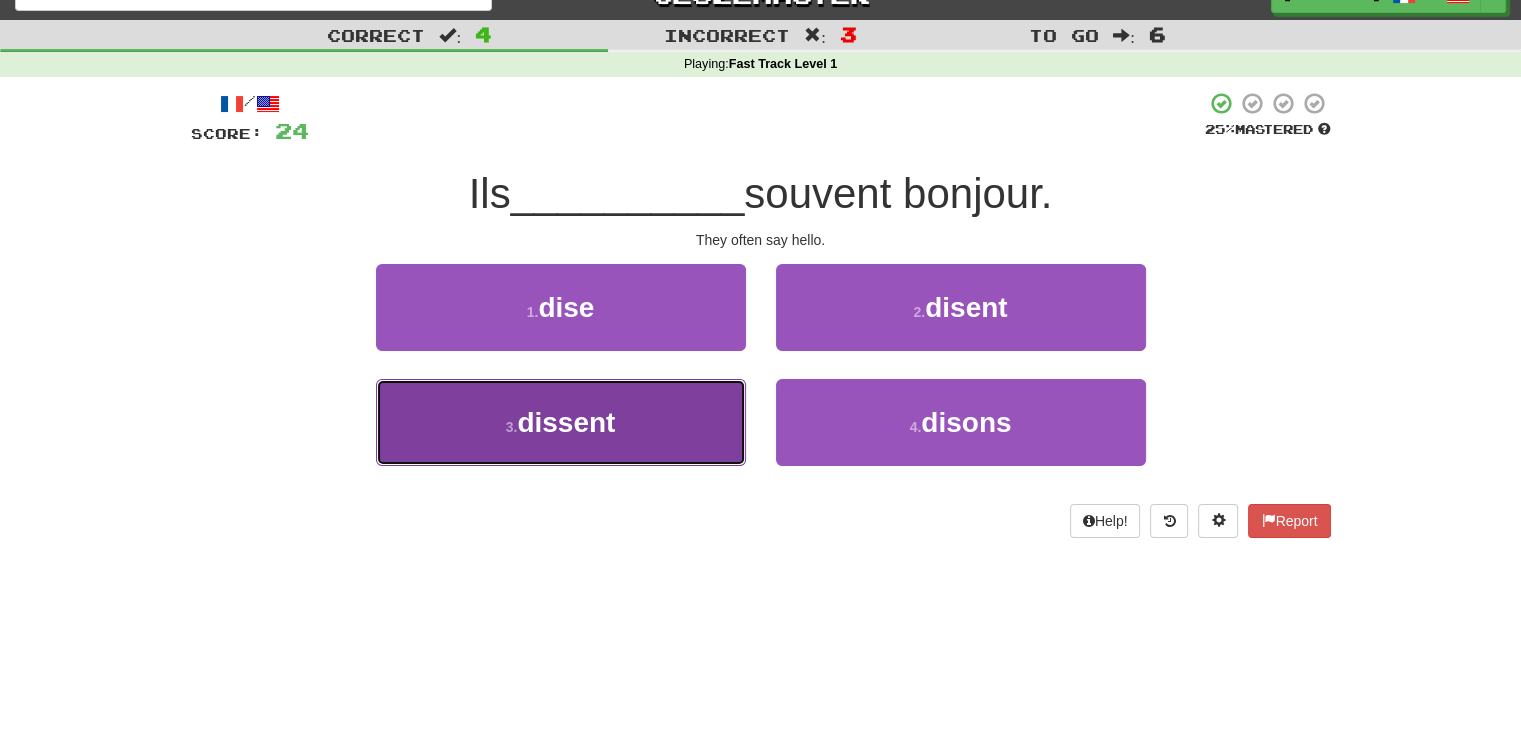 click on "3 .  dissent" at bounding box center [561, 422] 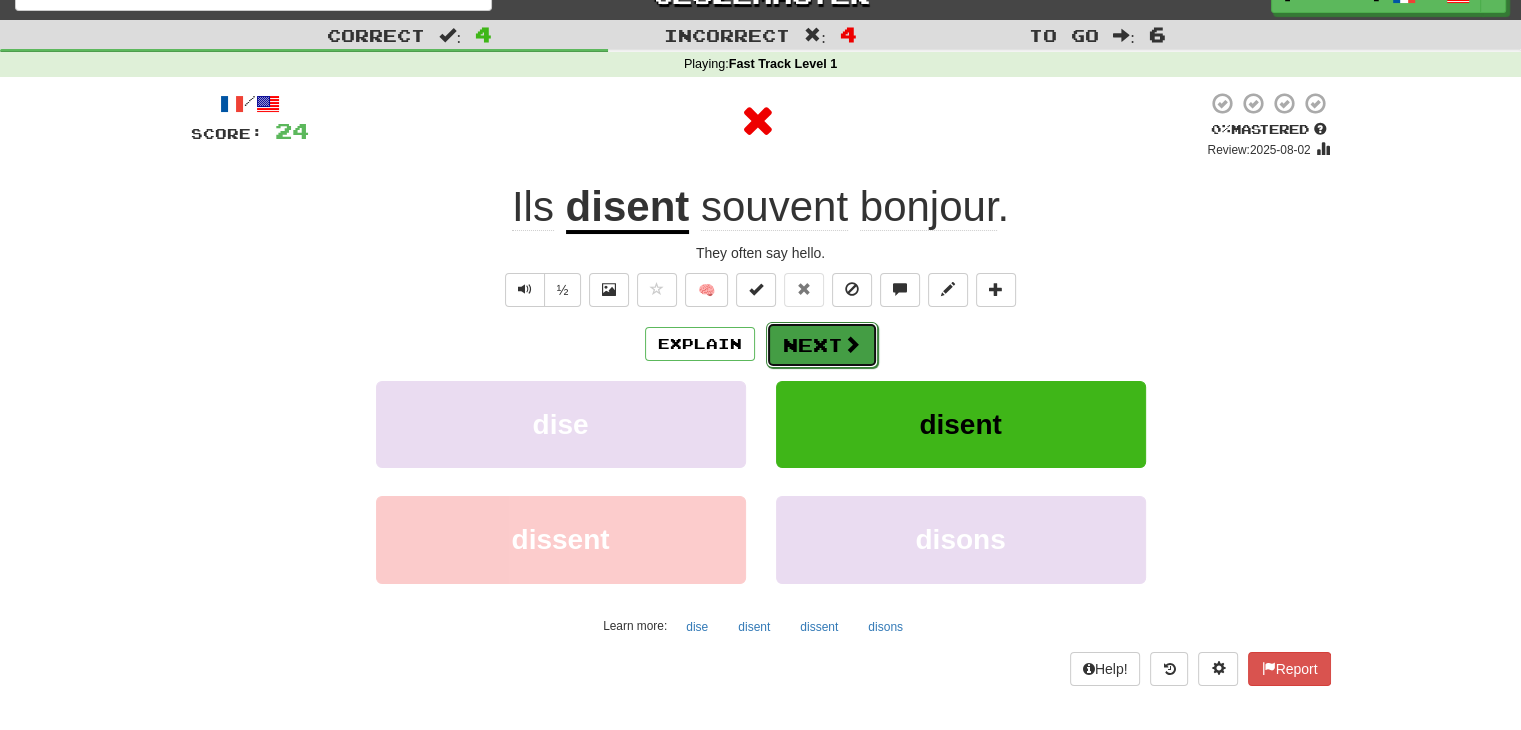 click on "Next" at bounding box center [822, 345] 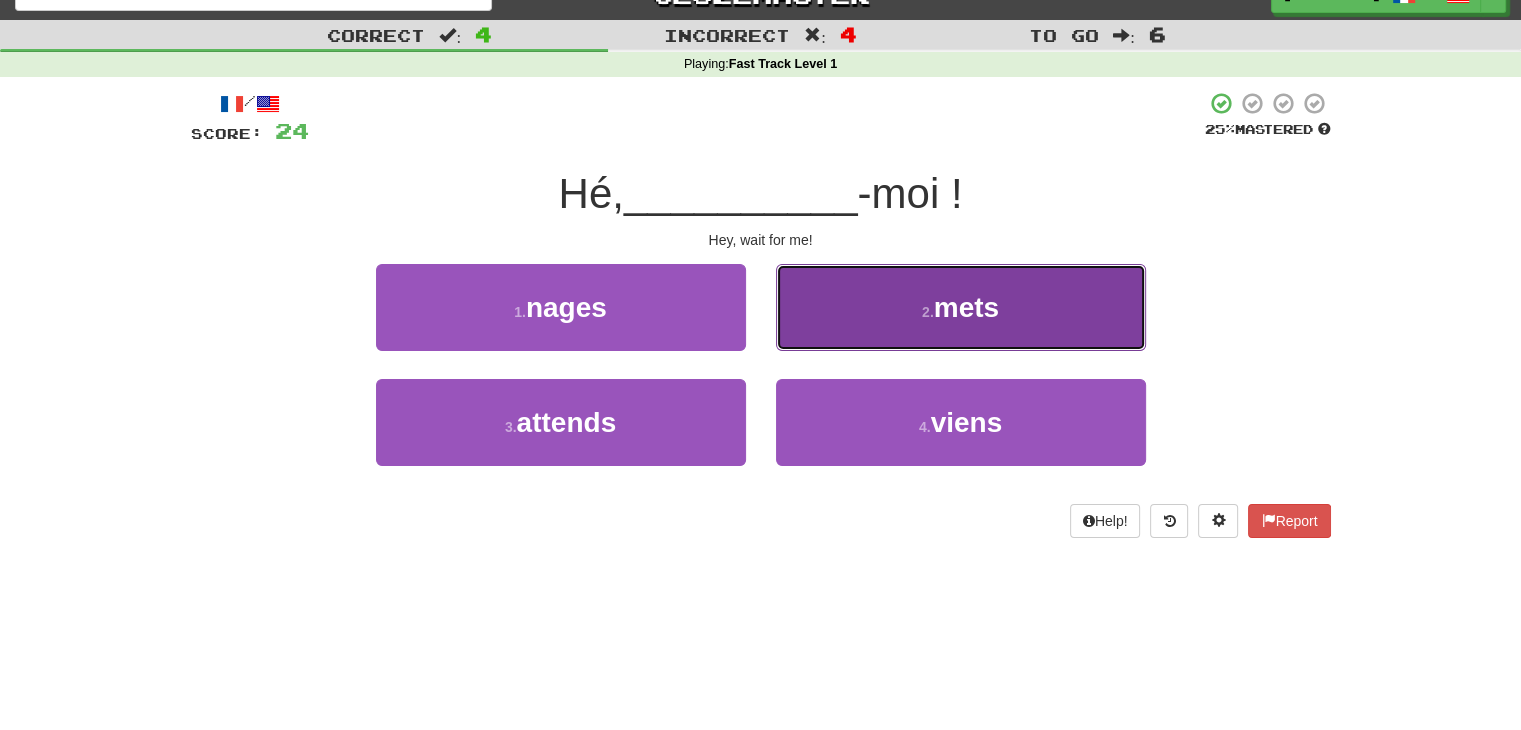 click on "2 .  mets" at bounding box center (961, 307) 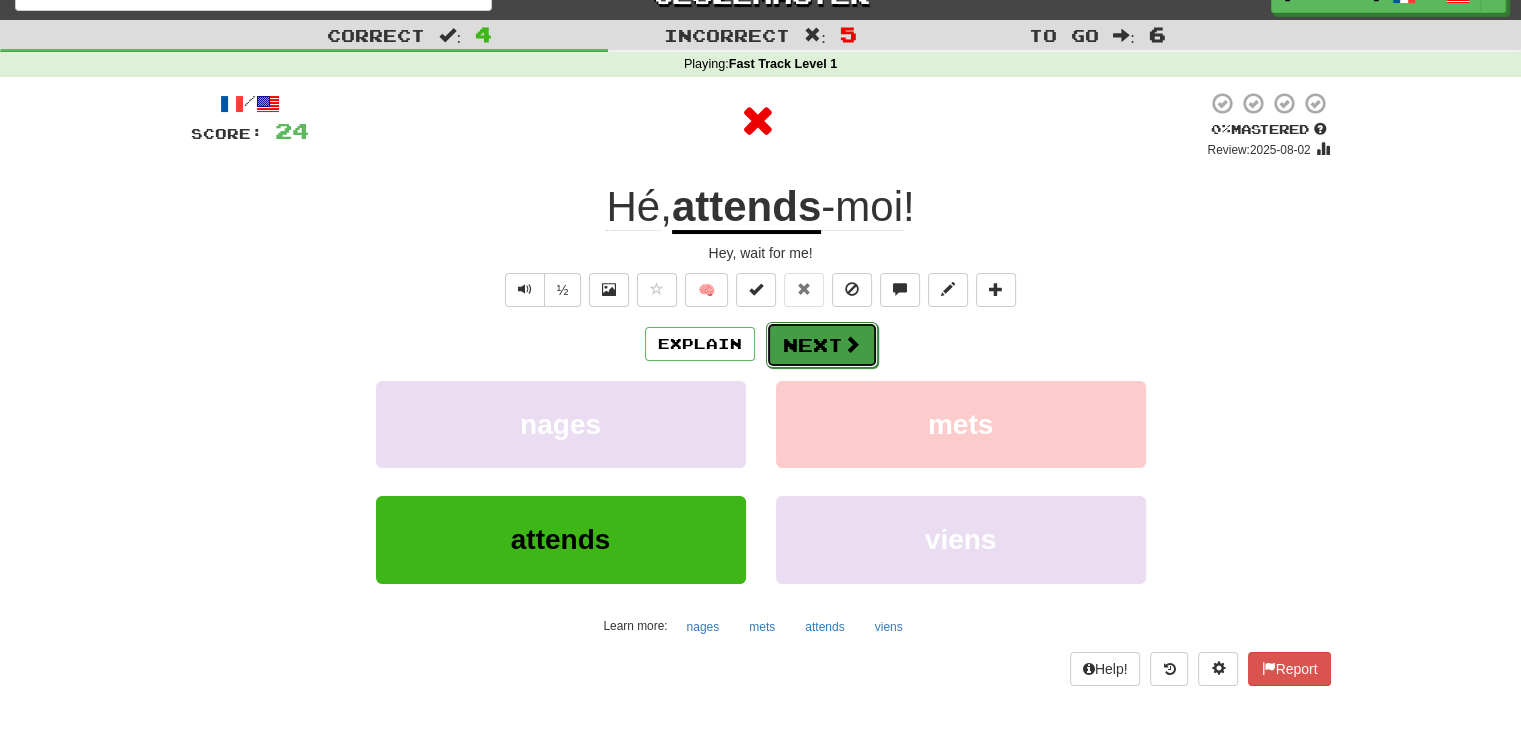 click on "Next" at bounding box center (822, 345) 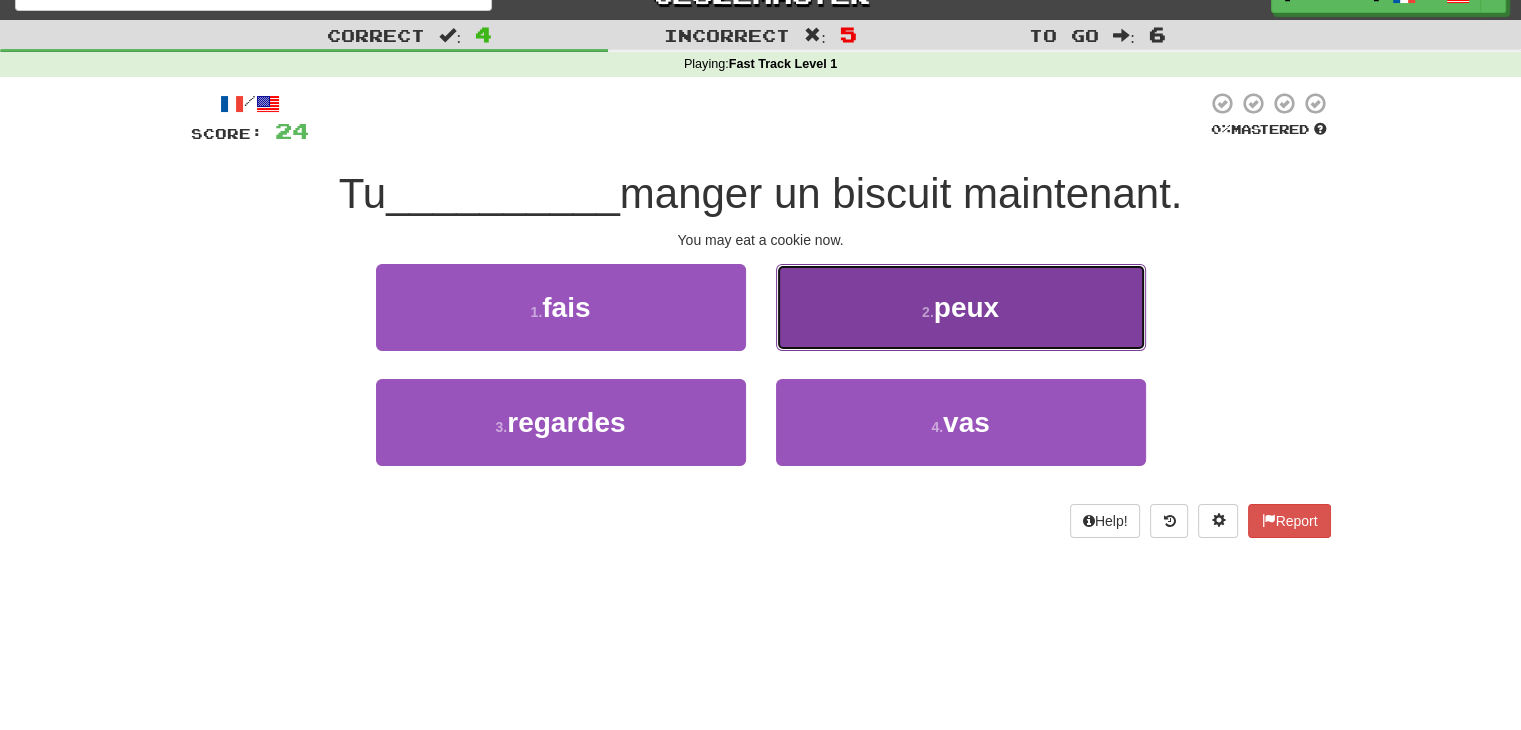 click on "2 .  peux" at bounding box center (961, 307) 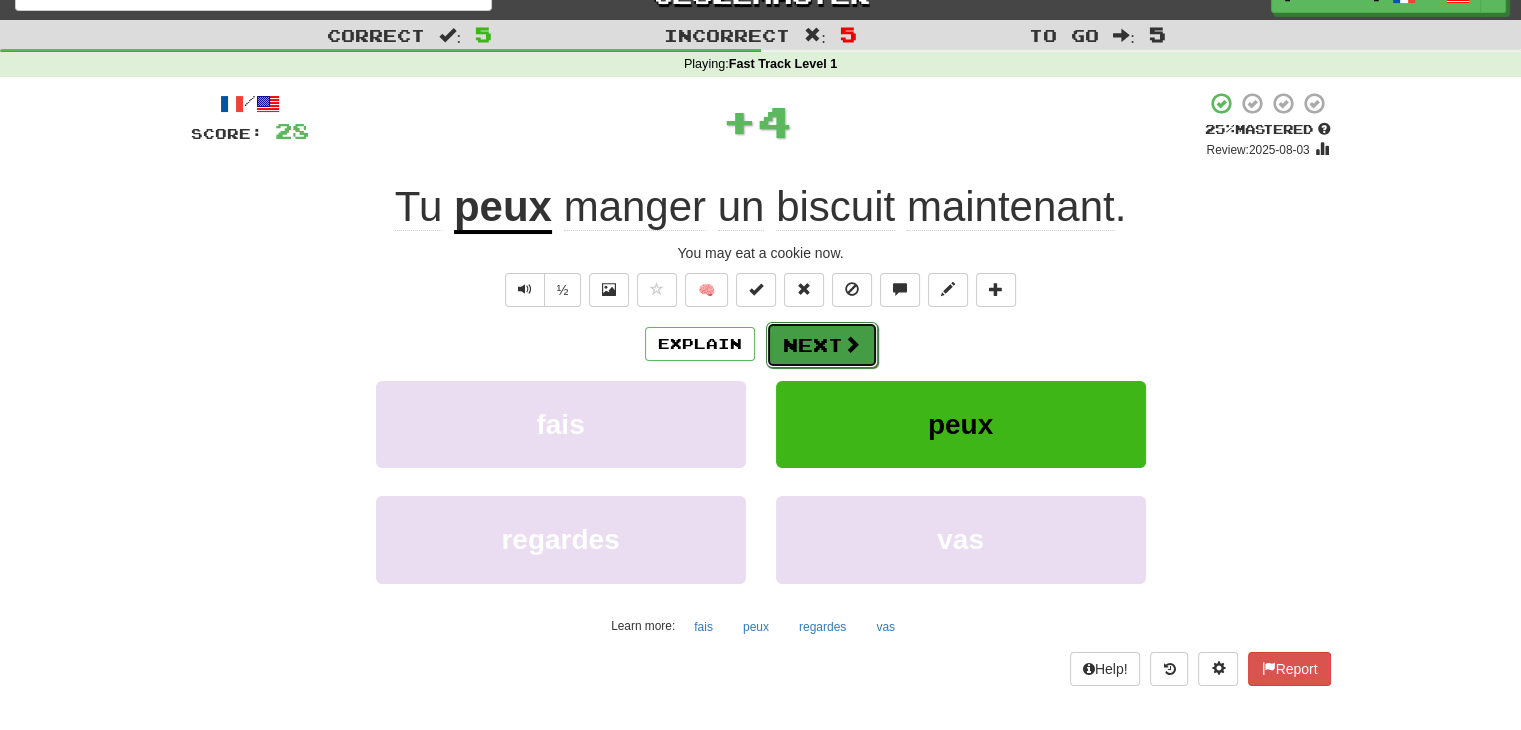 click on "Next" at bounding box center (822, 345) 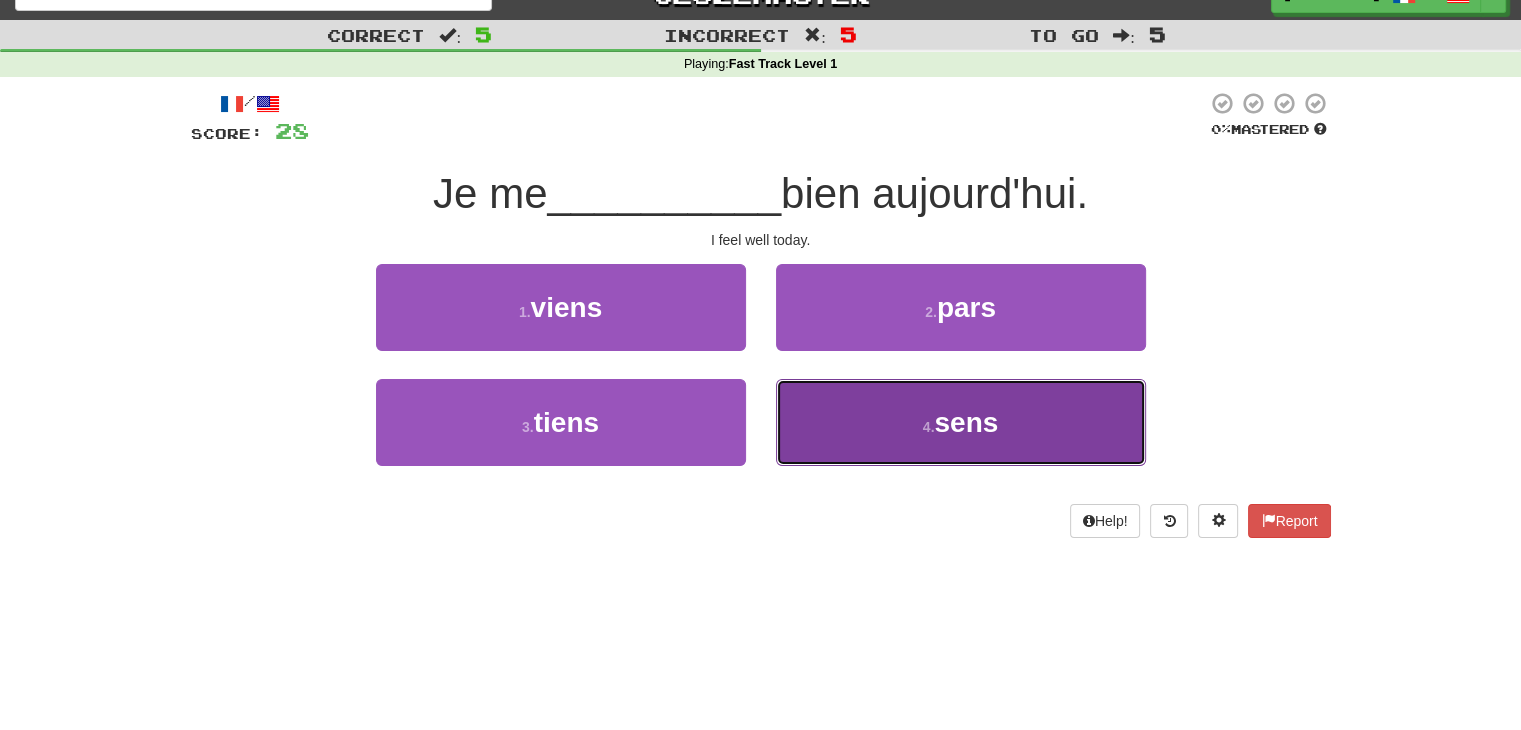 click on "4 .  sens" at bounding box center [961, 422] 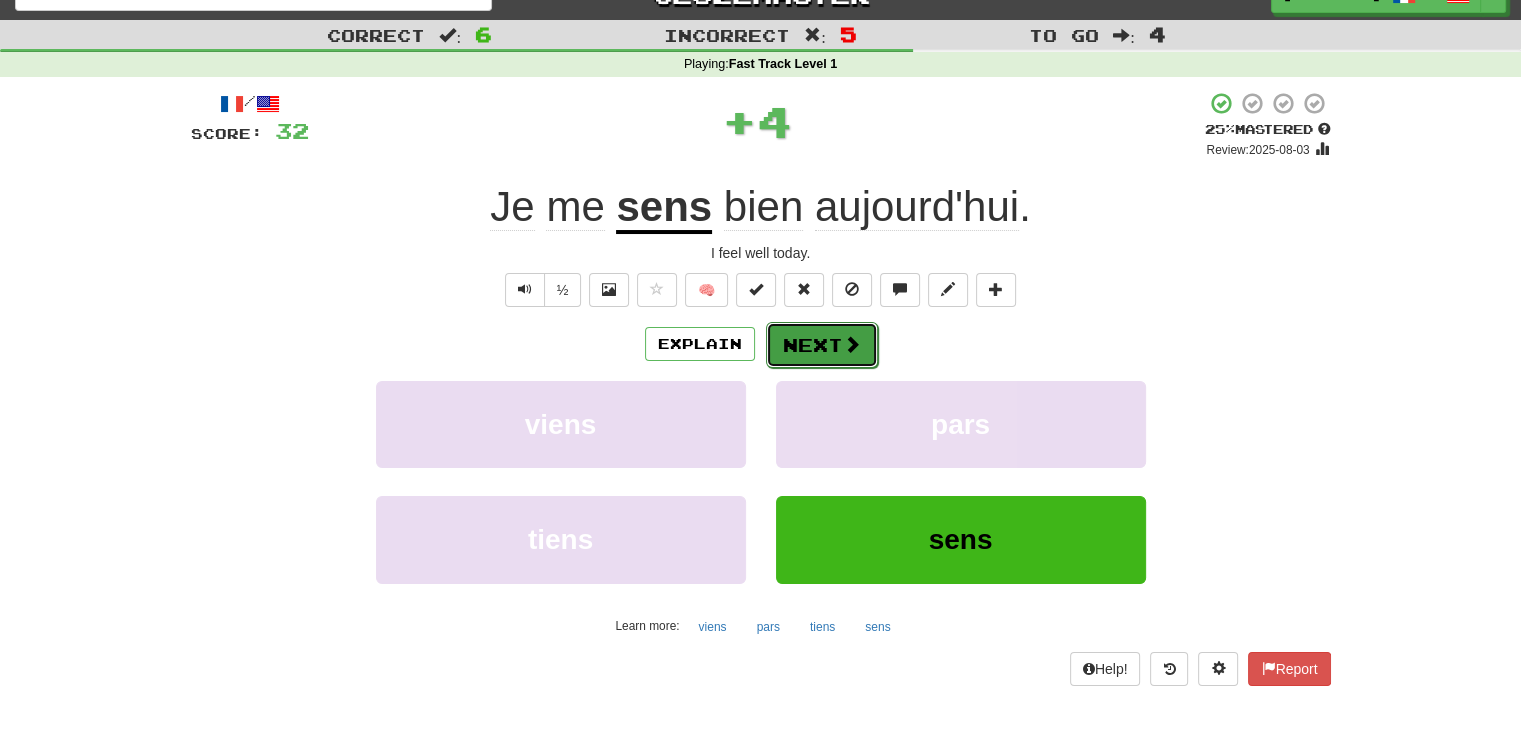 click on "Next" at bounding box center (822, 345) 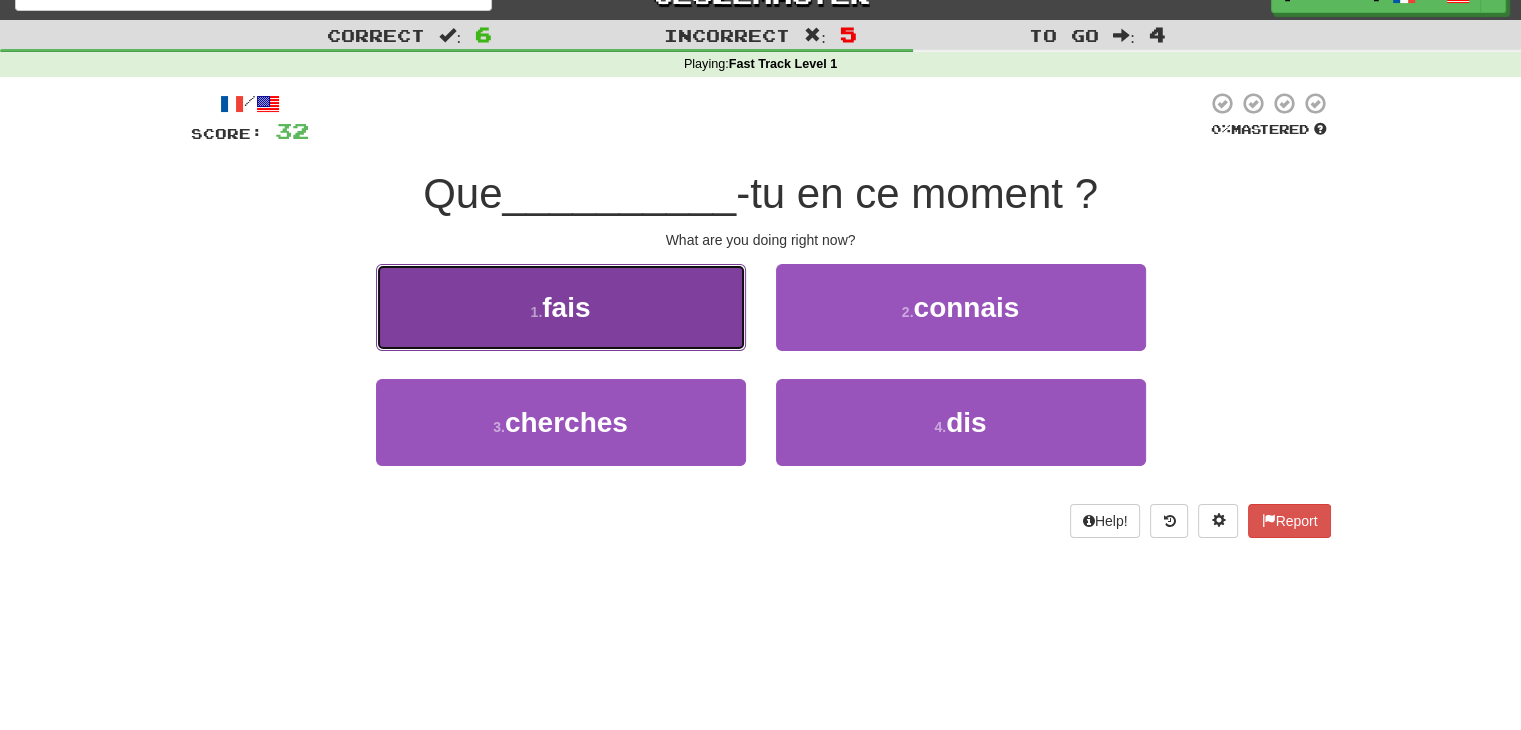 click on "1 .  fais" at bounding box center (561, 307) 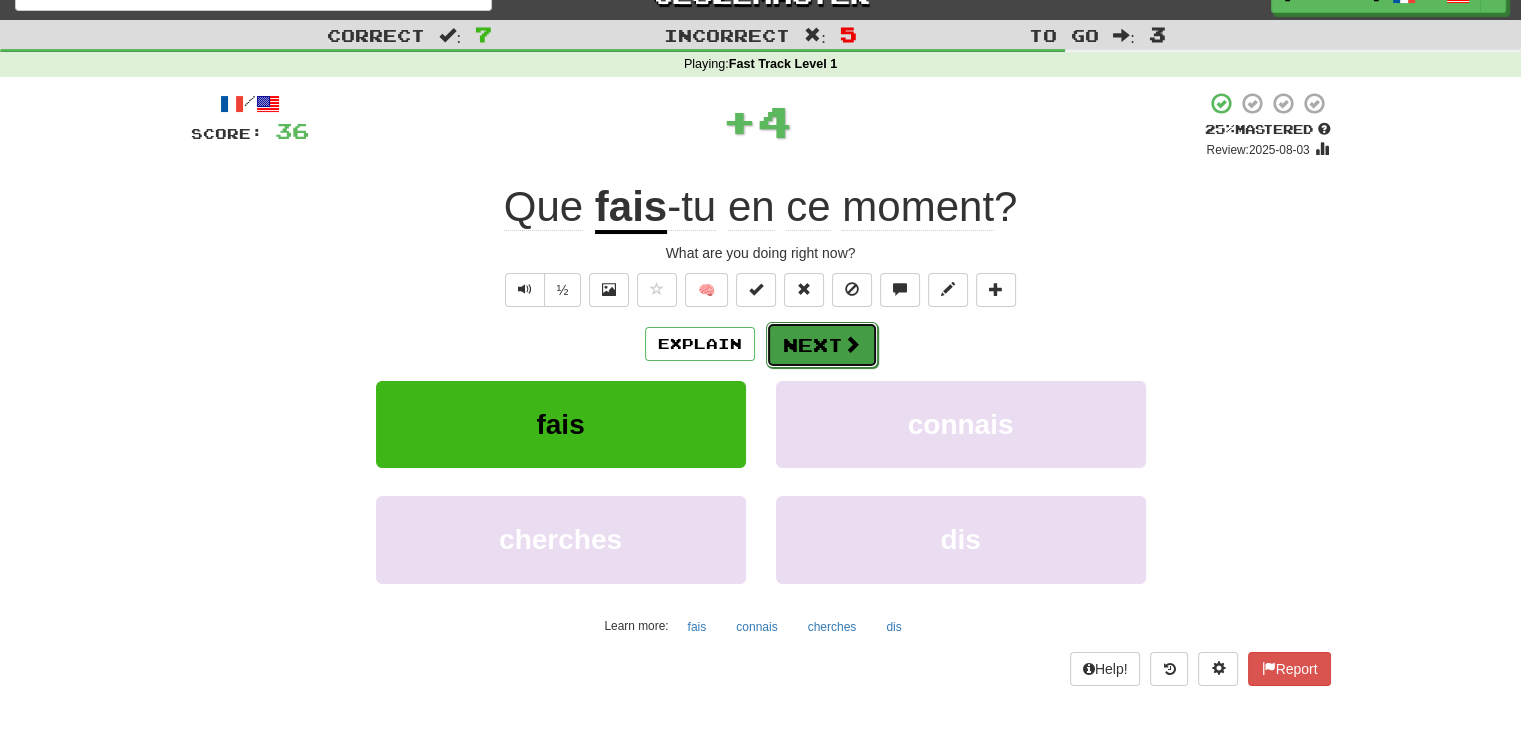 click on "Next" at bounding box center [822, 345] 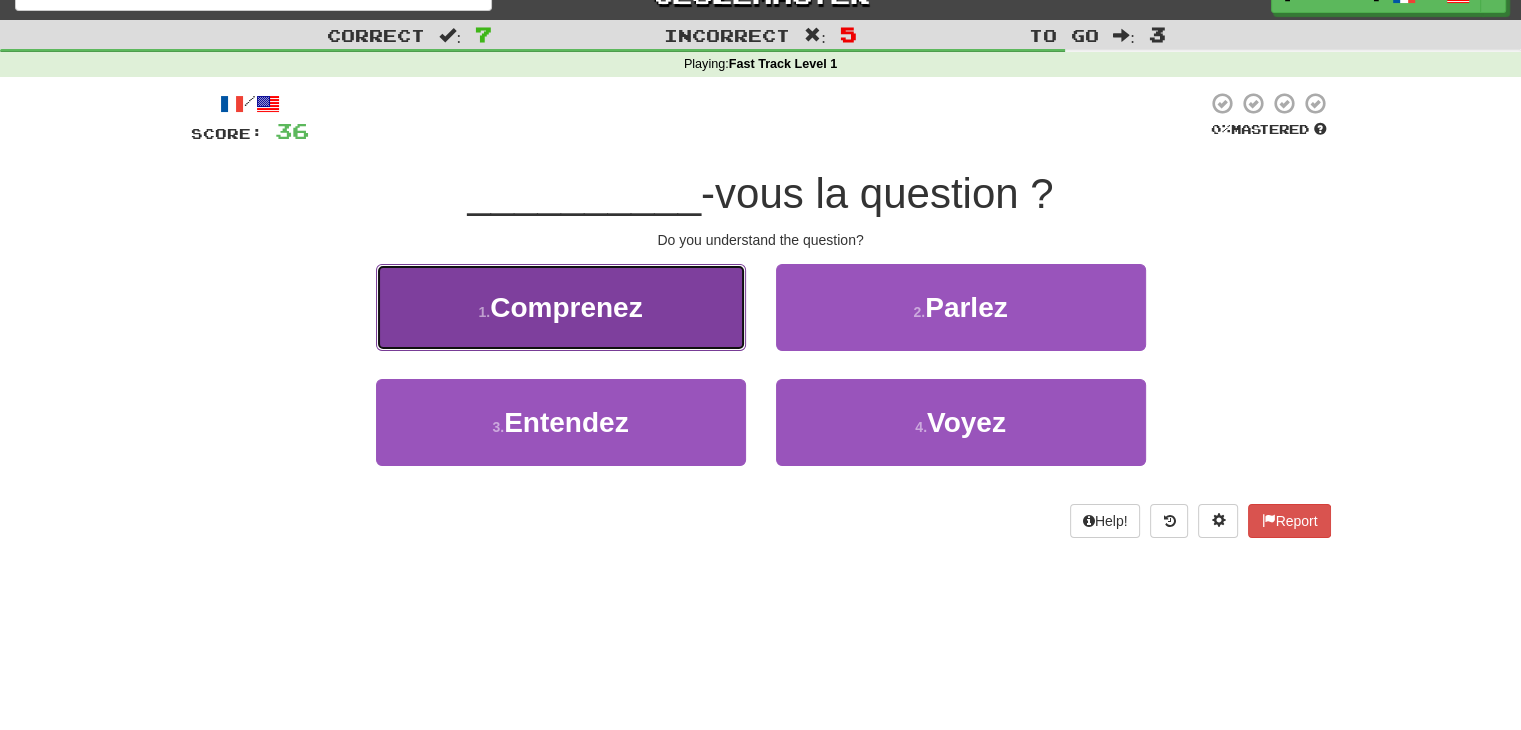 click on "1 .  Comprenez" at bounding box center (561, 307) 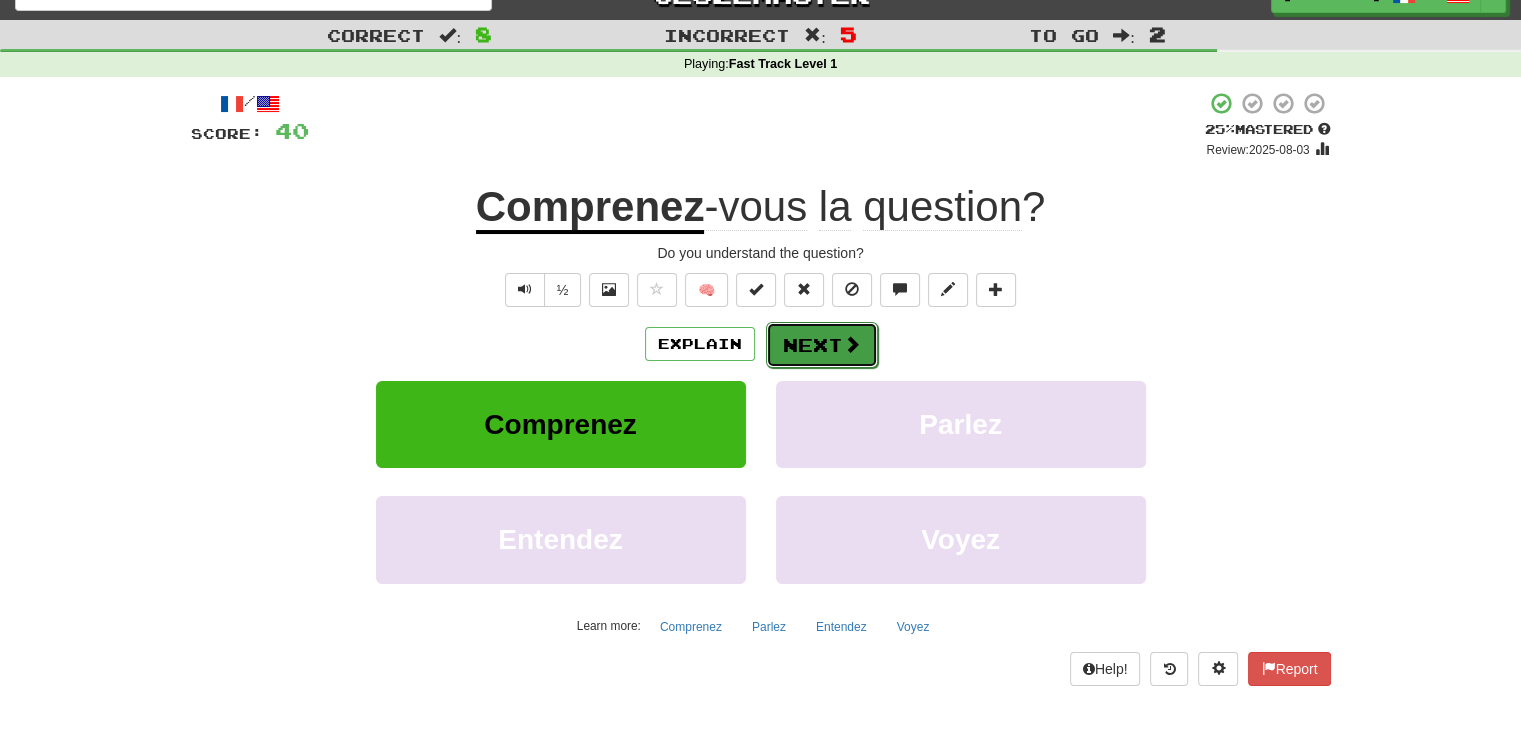 click on "Next" at bounding box center (822, 345) 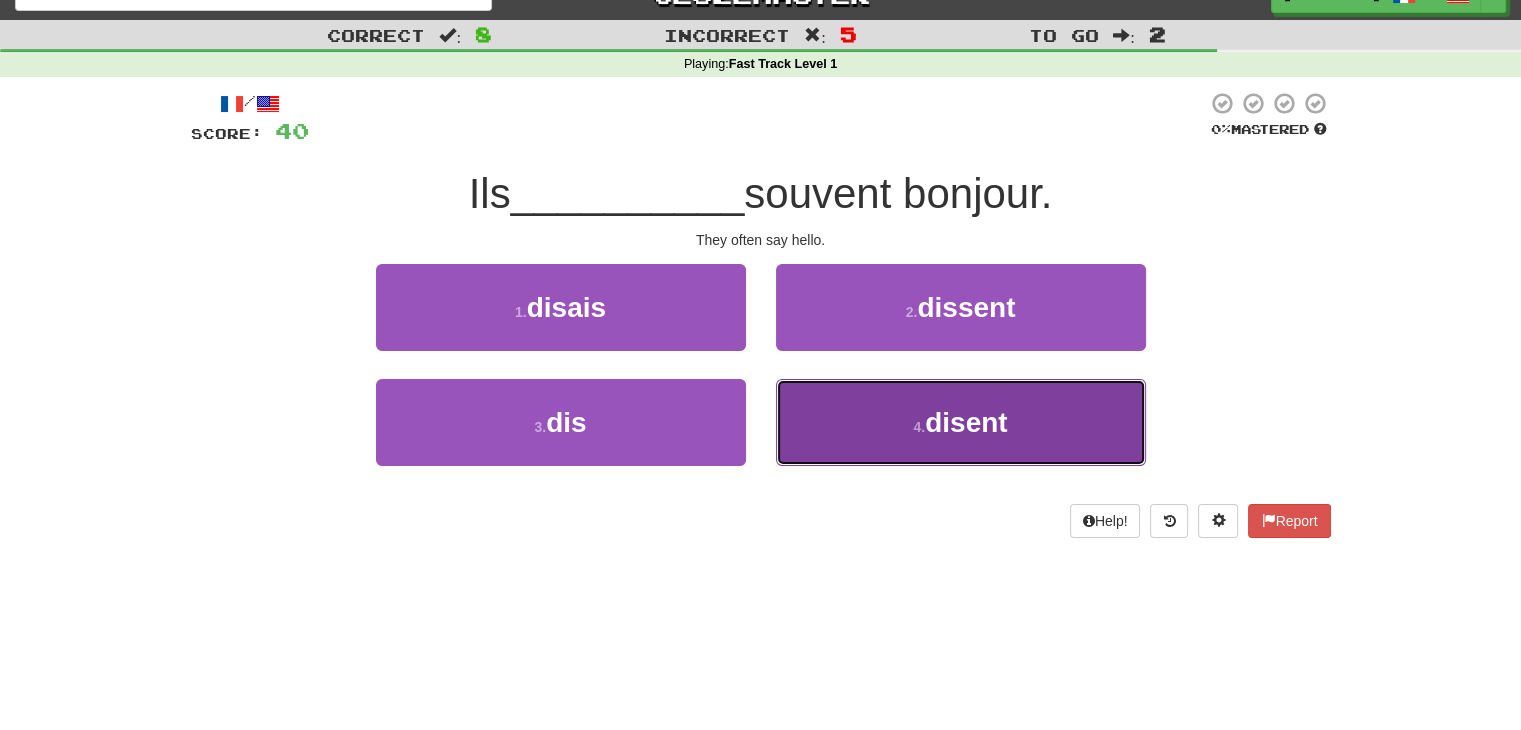 click on "4 .  disent" at bounding box center (961, 422) 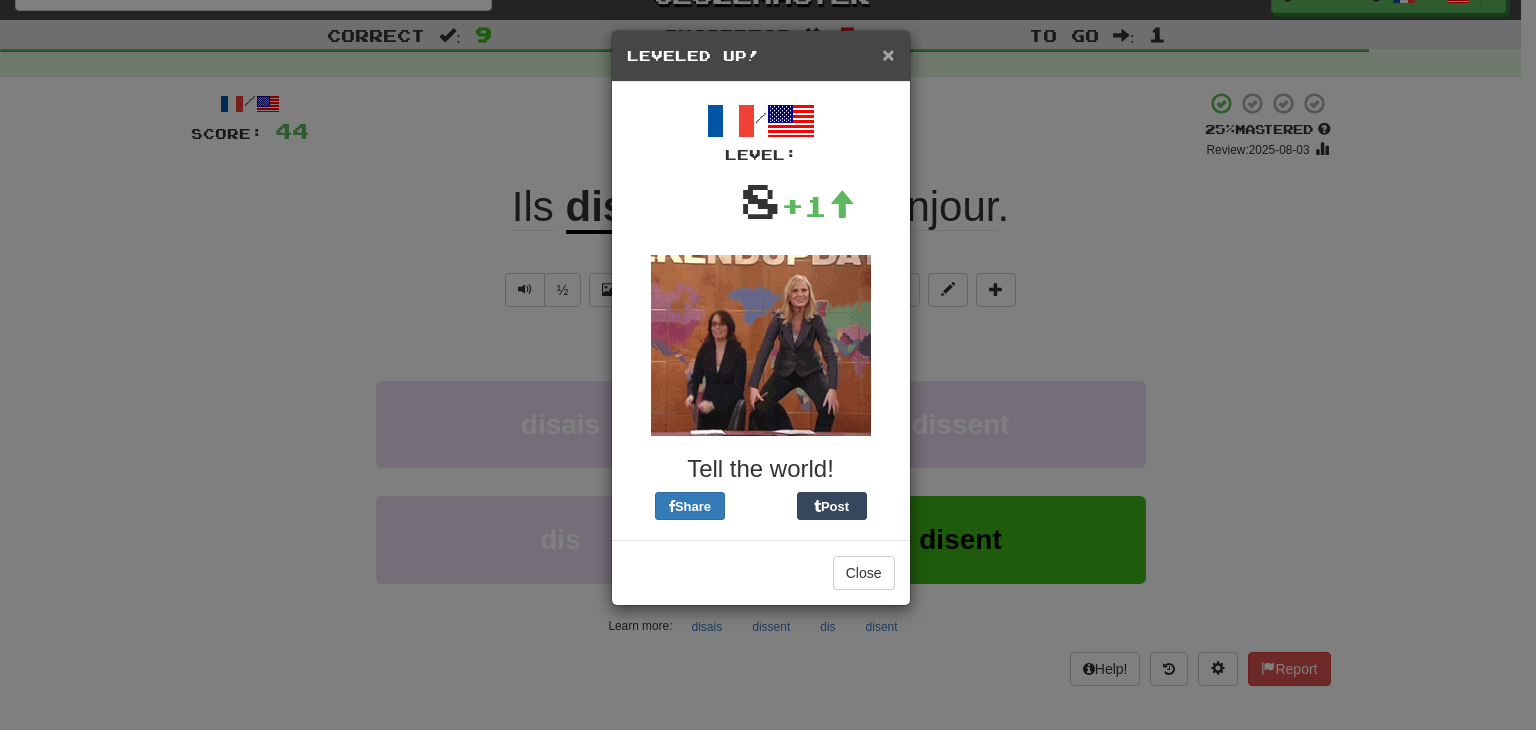 click on "×" at bounding box center [888, 54] 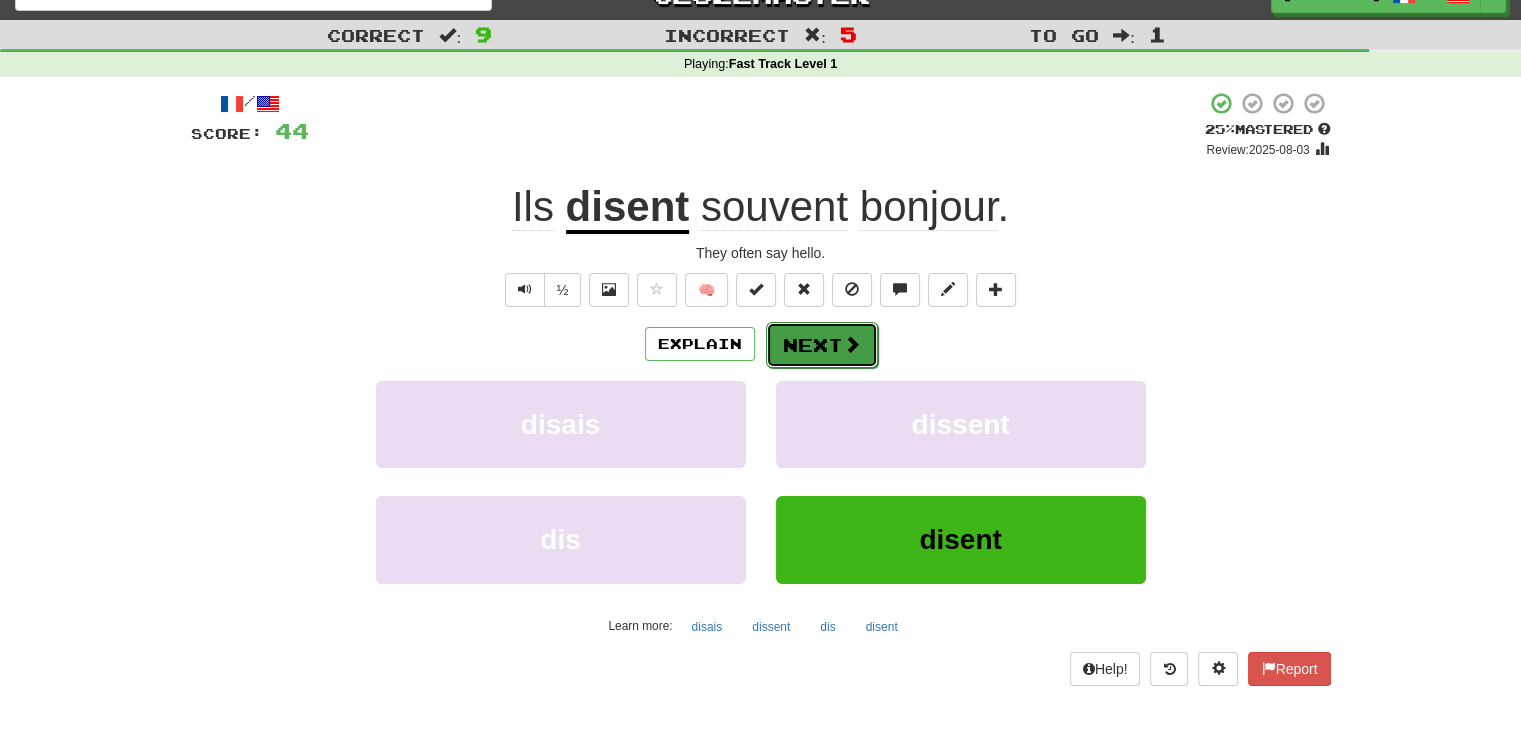 click on "Next" at bounding box center [822, 345] 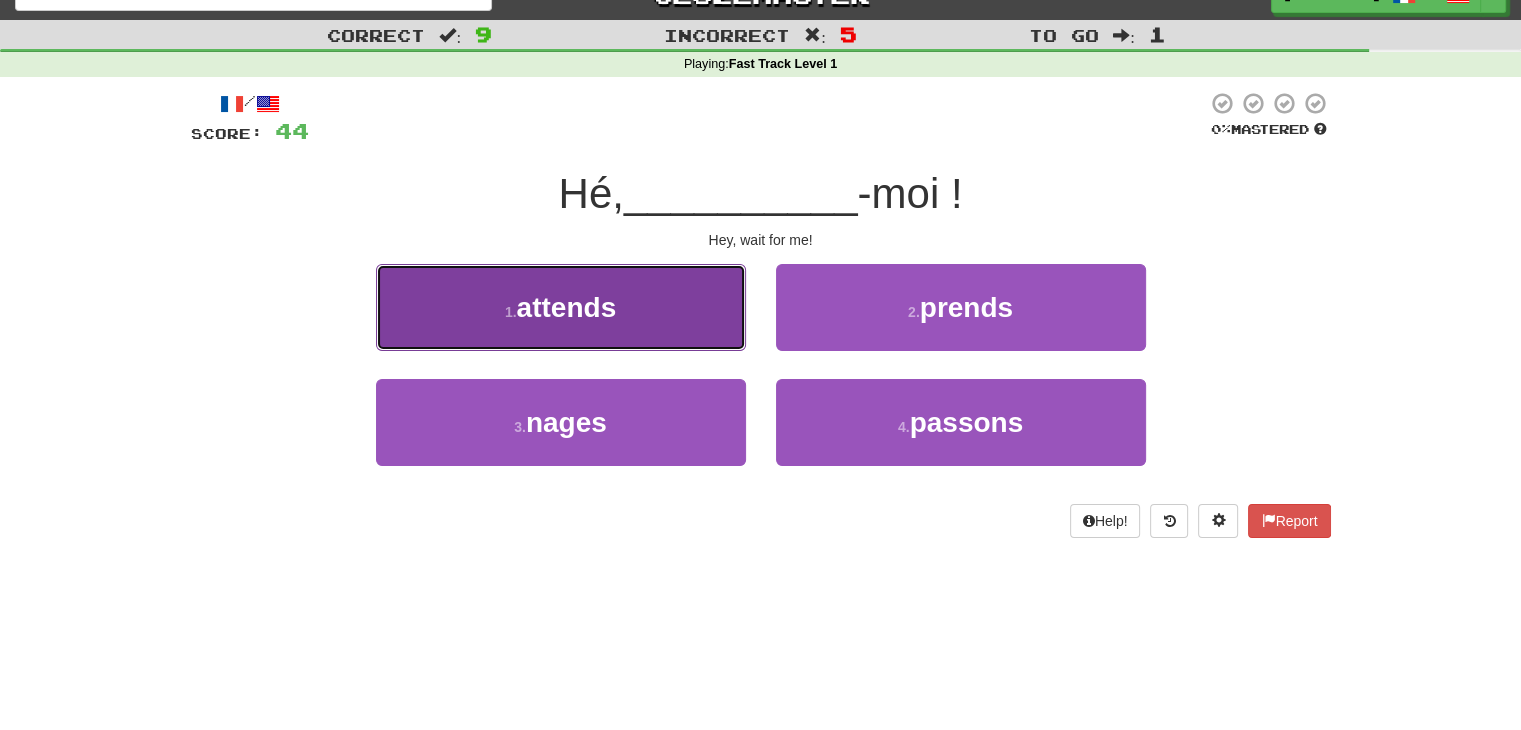 click on "1 .  attends" at bounding box center (561, 307) 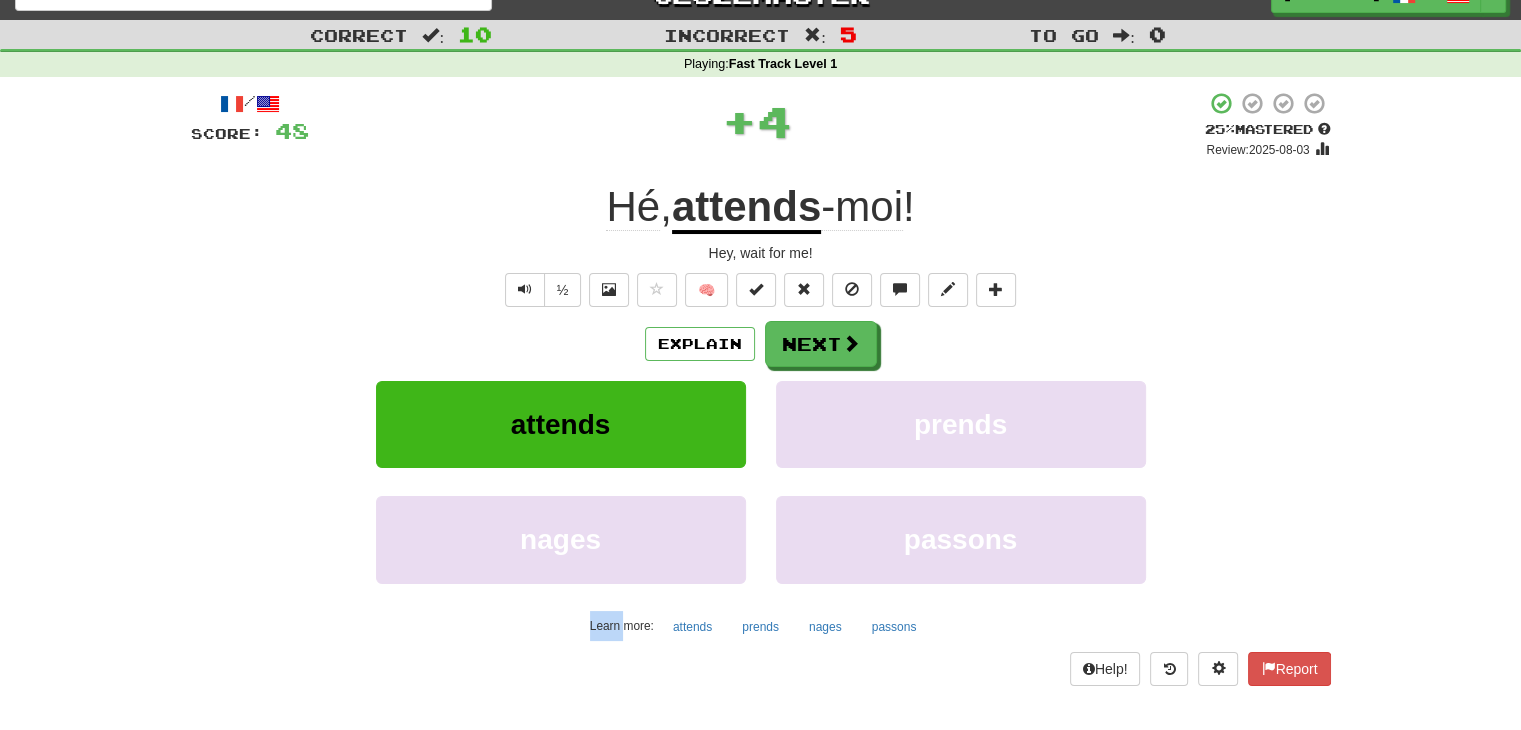 click on "/  Score:   48 + 4 25 %  Mastered Review:  2025-08-03 Hé ,  attends -moi  ! Hey, wait for me! ½ 🧠 Explain Next attends prends nages passons Learn more: attends prends nages passons  Help!  Report" at bounding box center [761, 388] 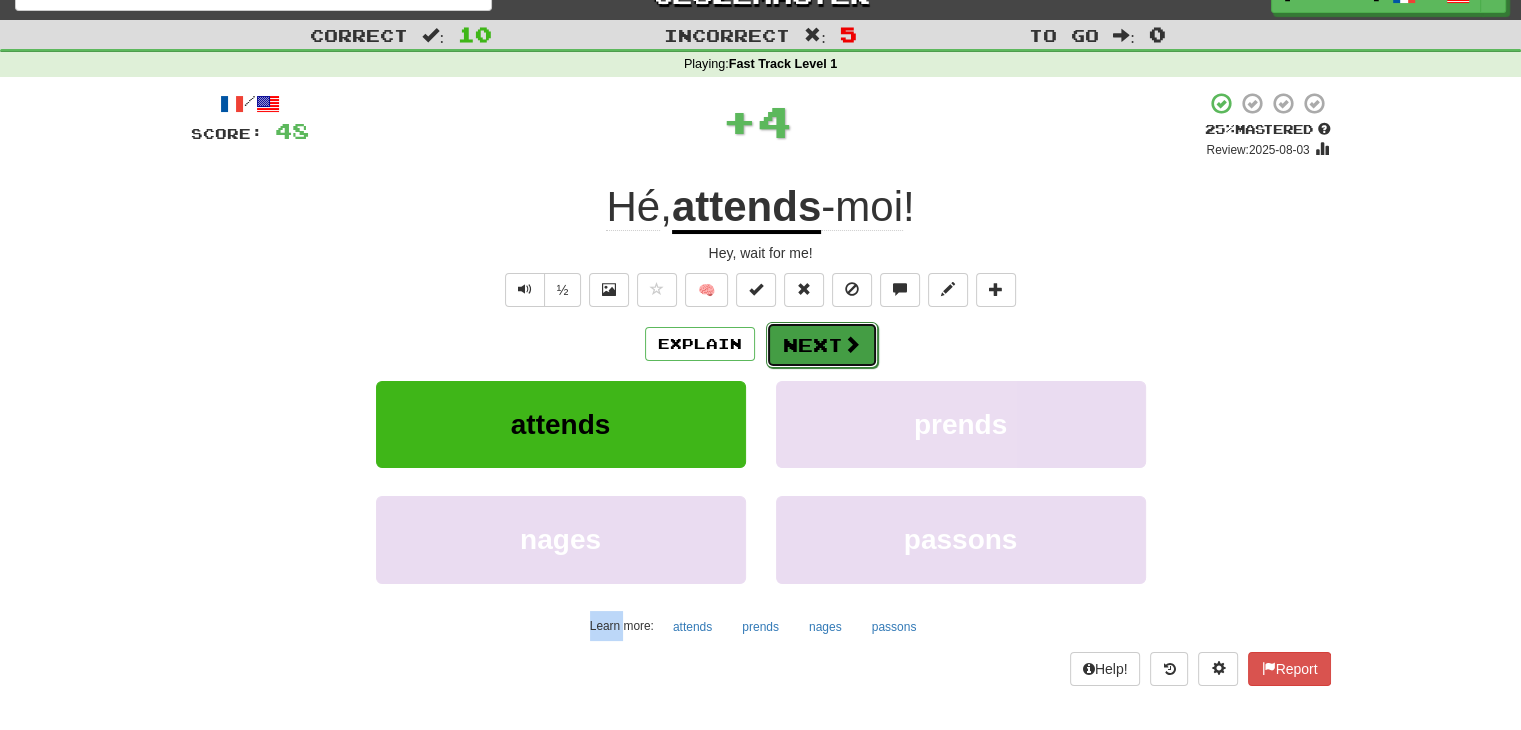 click on "Next" at bounding box center (822, 345) 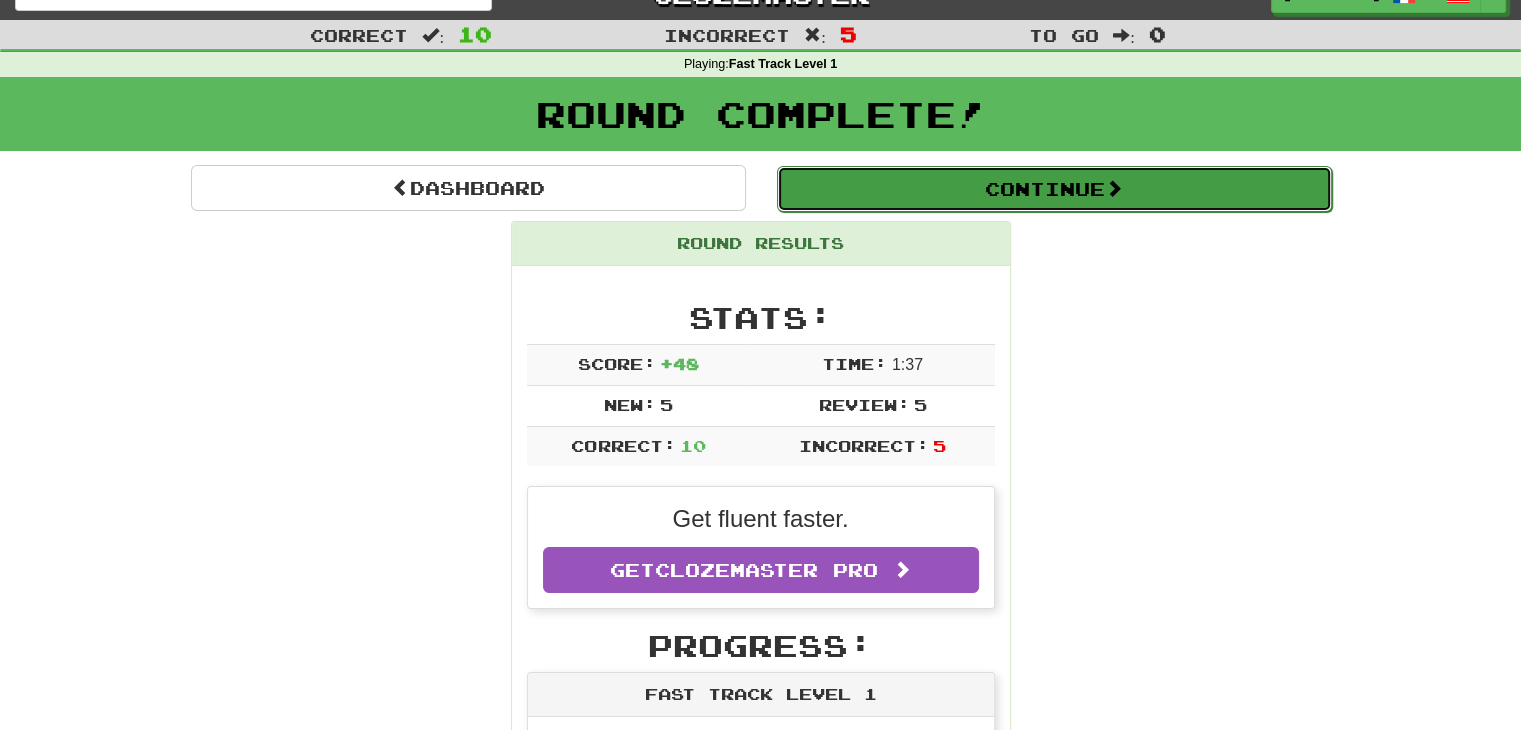click on "Continue" at bounding box center [1054, 189] 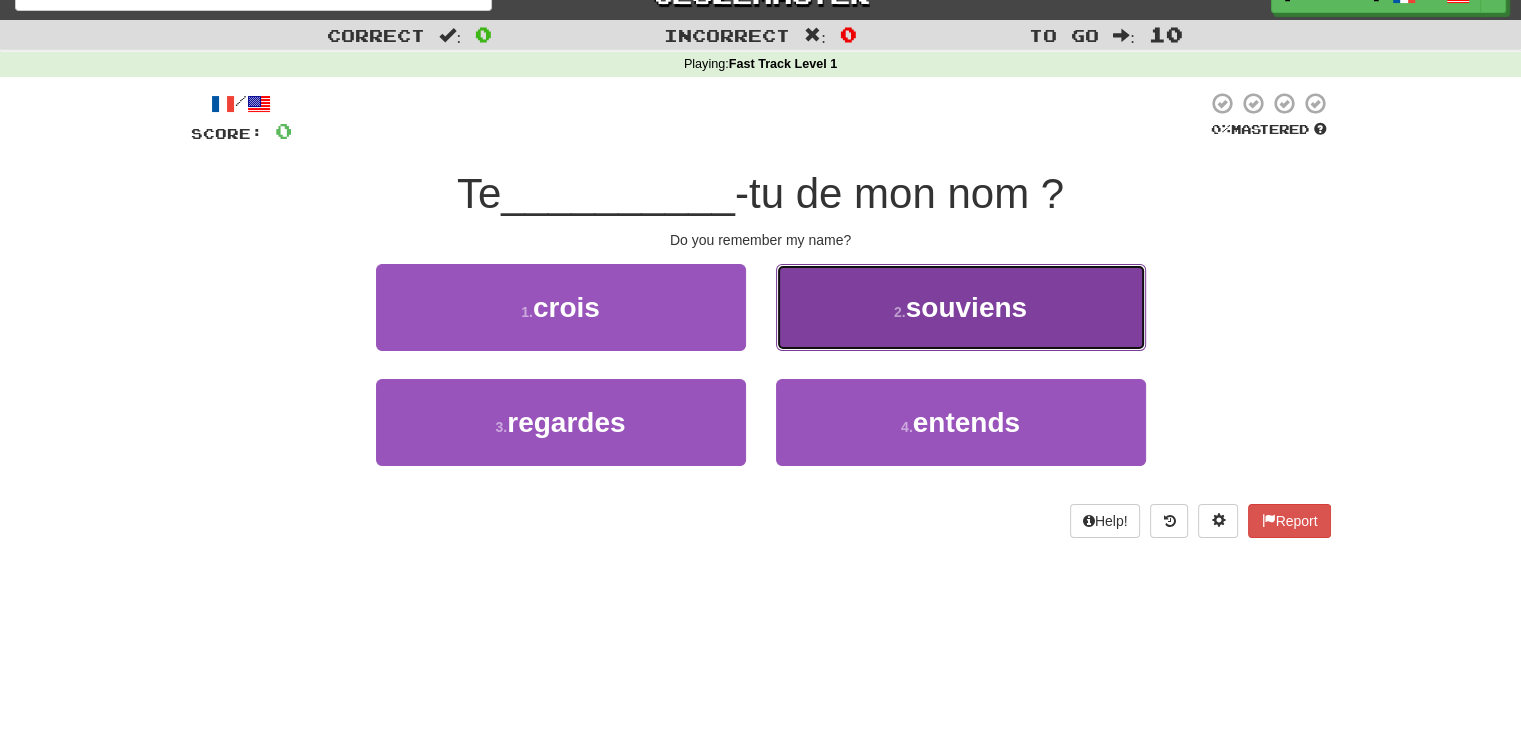 click on "souviens" at bounding box center [966, 307] 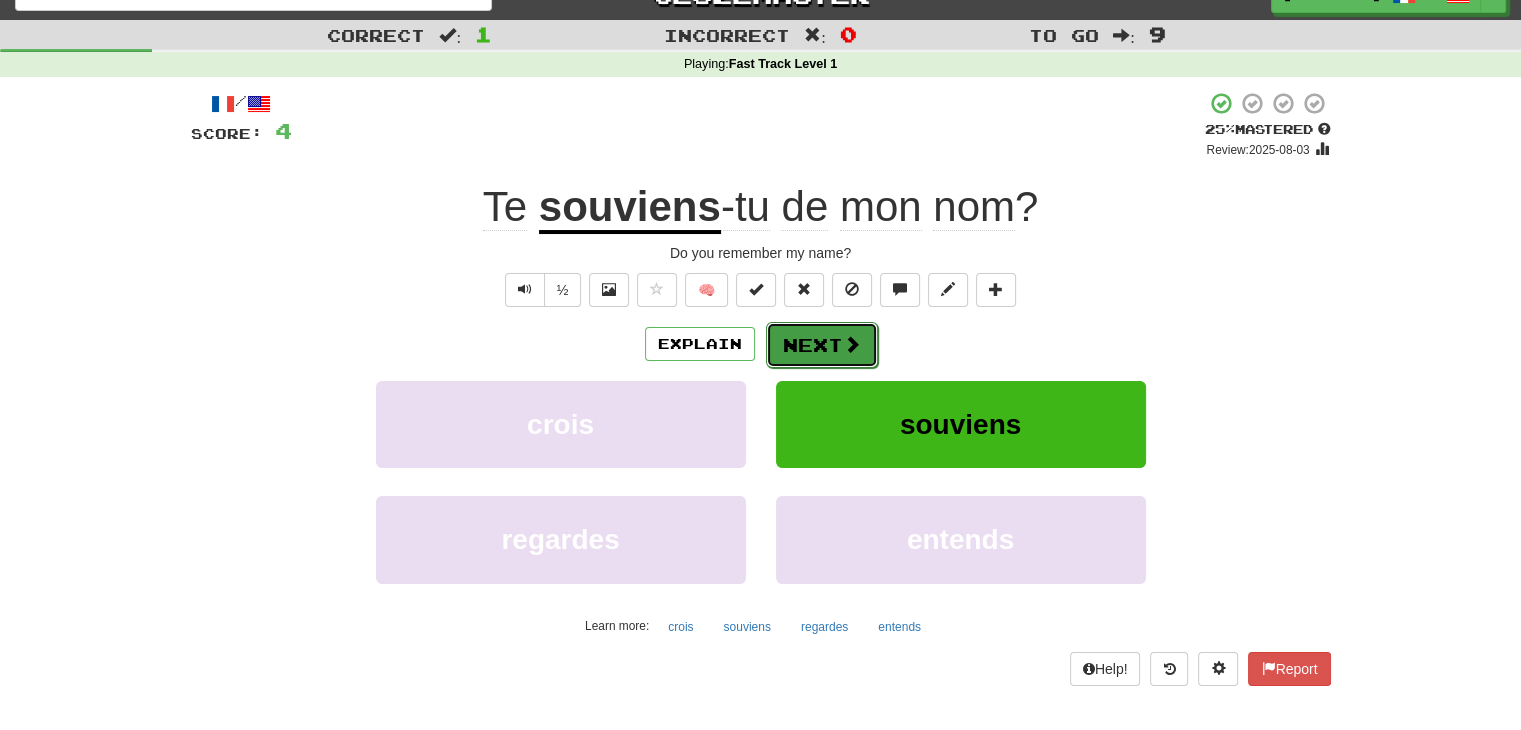click at bounding box center [852, 344] 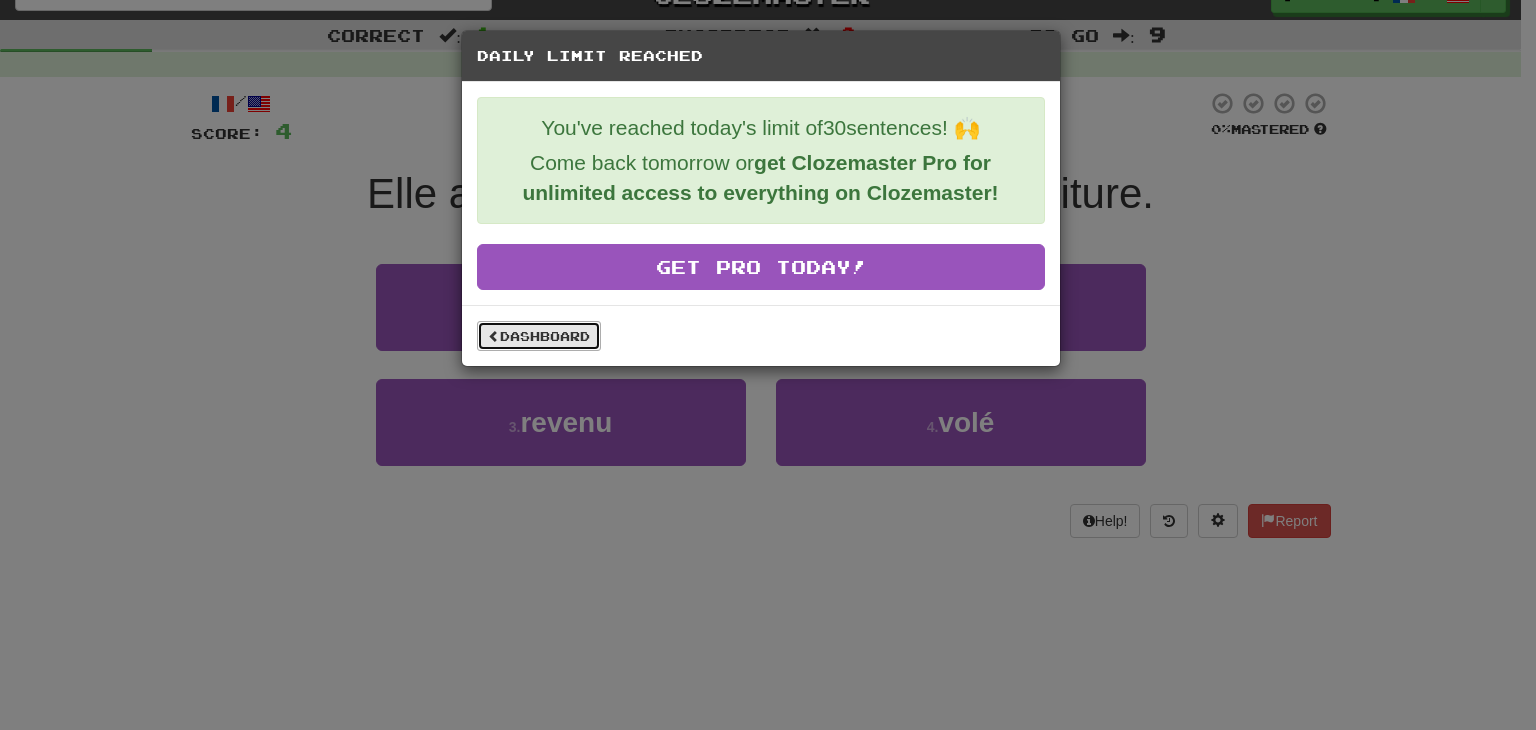 click on "Dashboard" at bounding box center [539, 336] 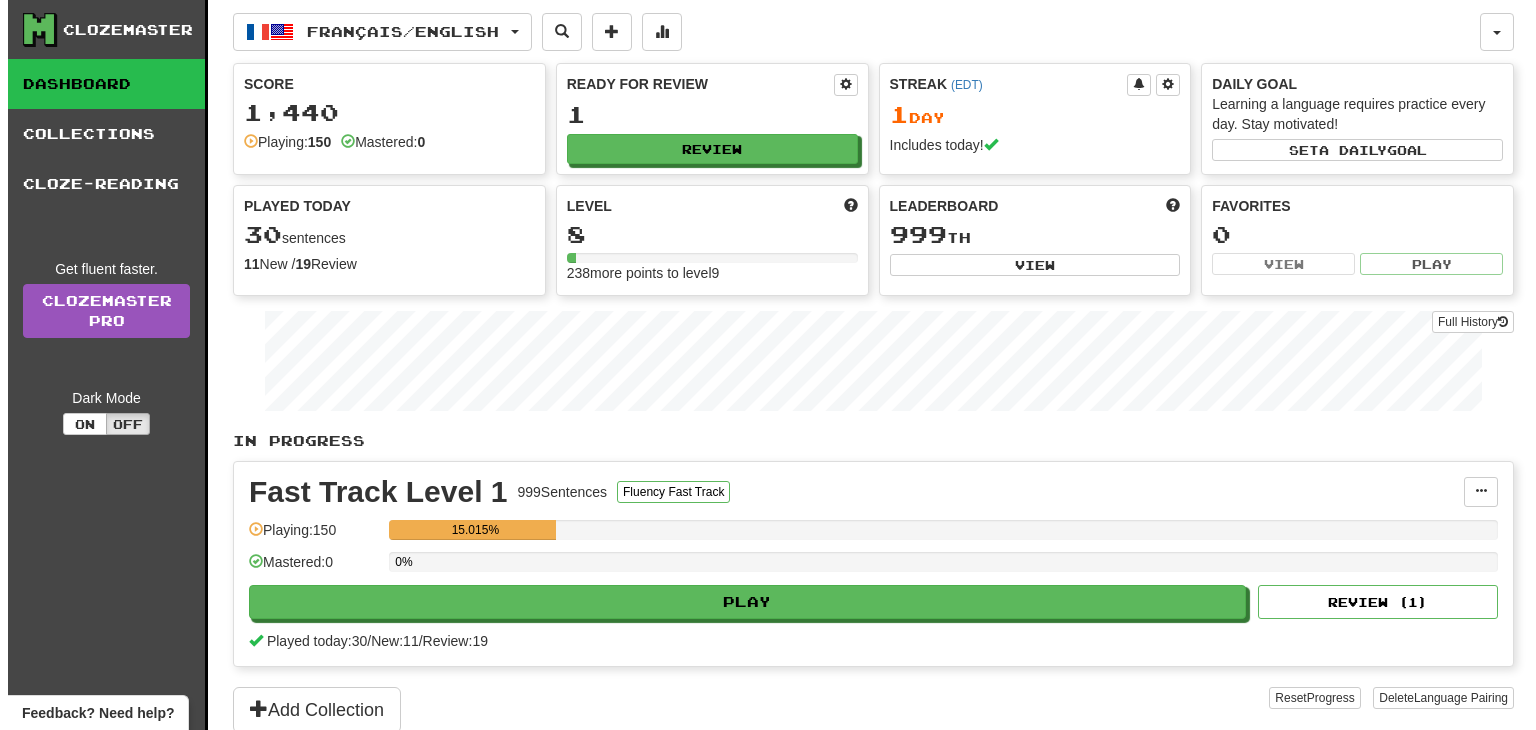 scroll, scrollTop: 0, scrollLeft: 0, axis: both 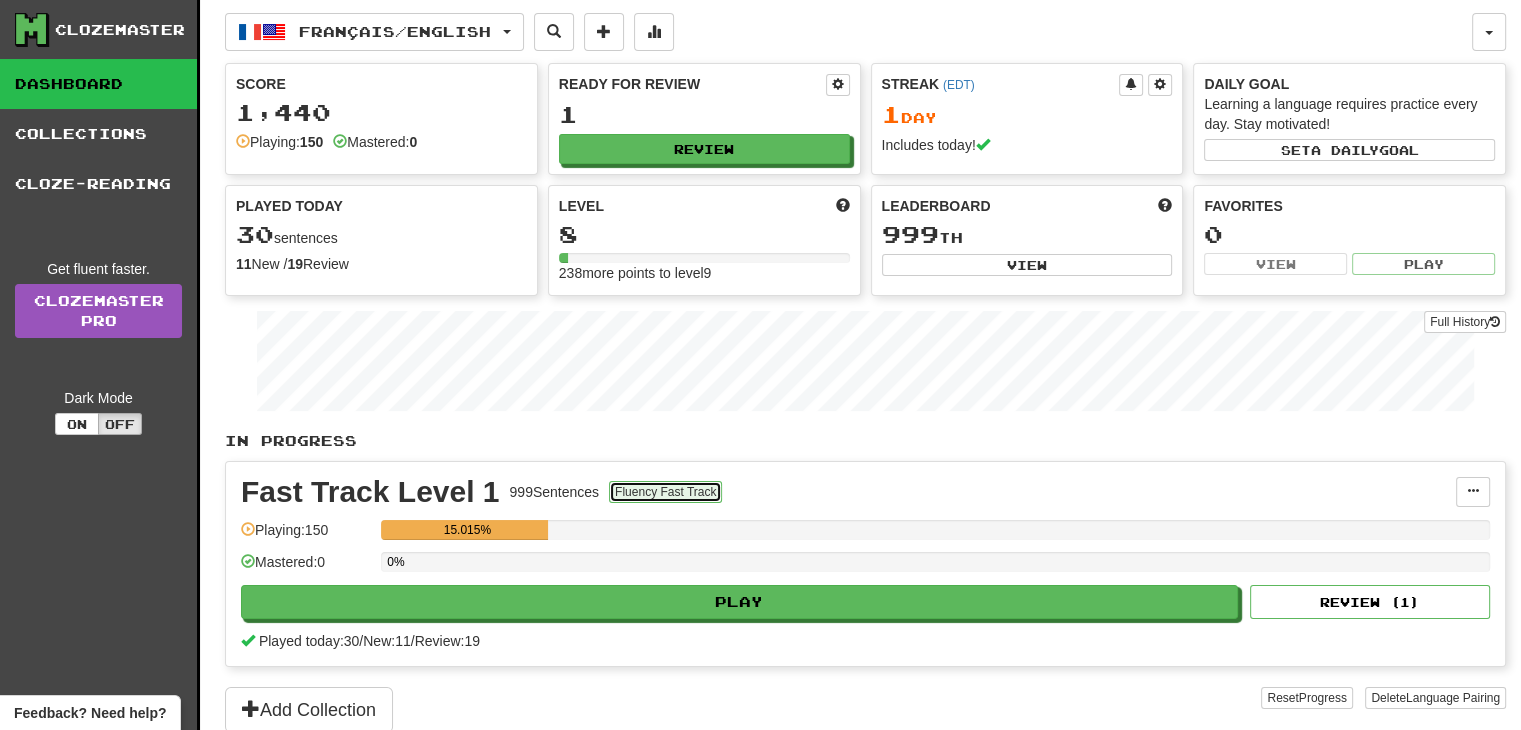 click on "Fluency Fast Track" at bounding box center (665, 492) 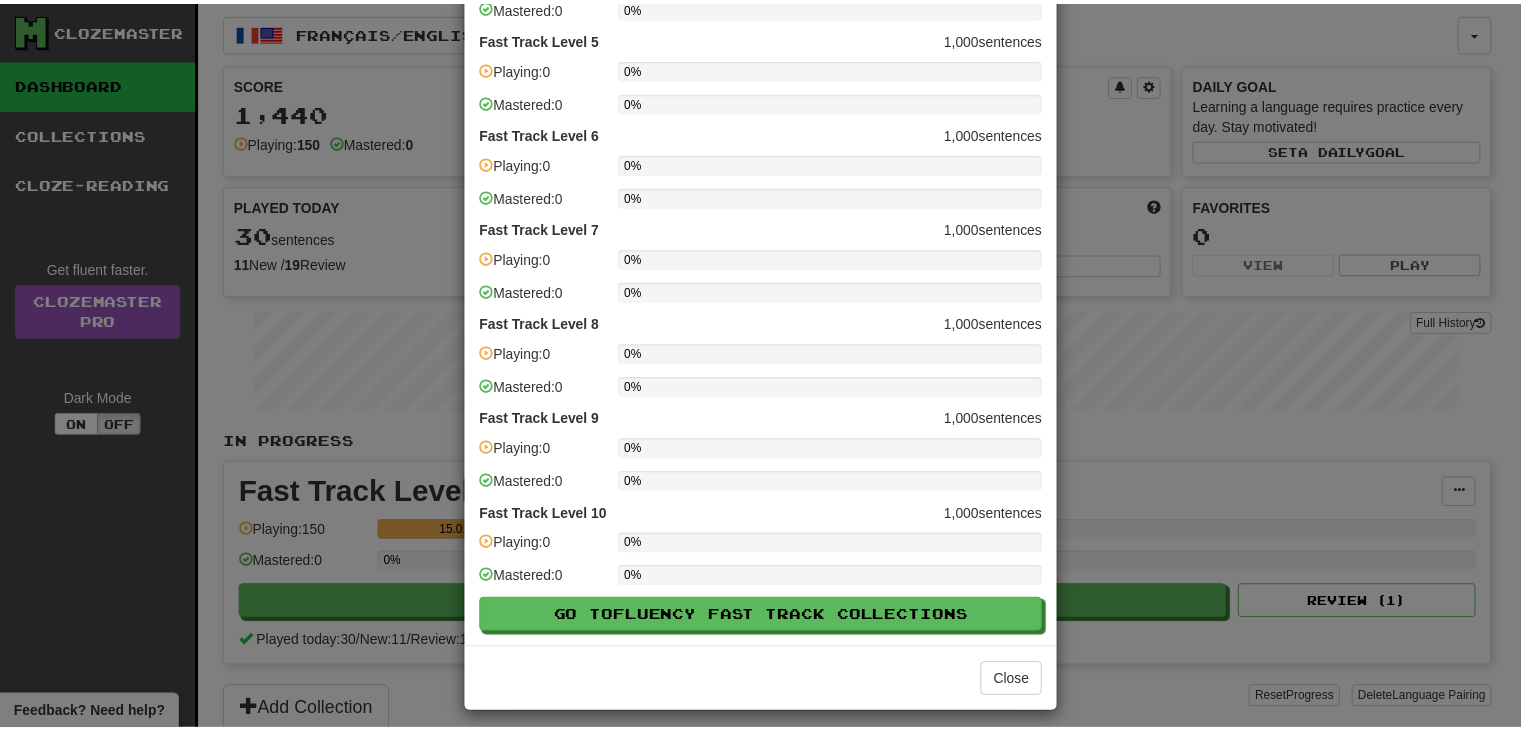 scroll, scrollTop: 450, scrollLeft: 0, axis: vertical 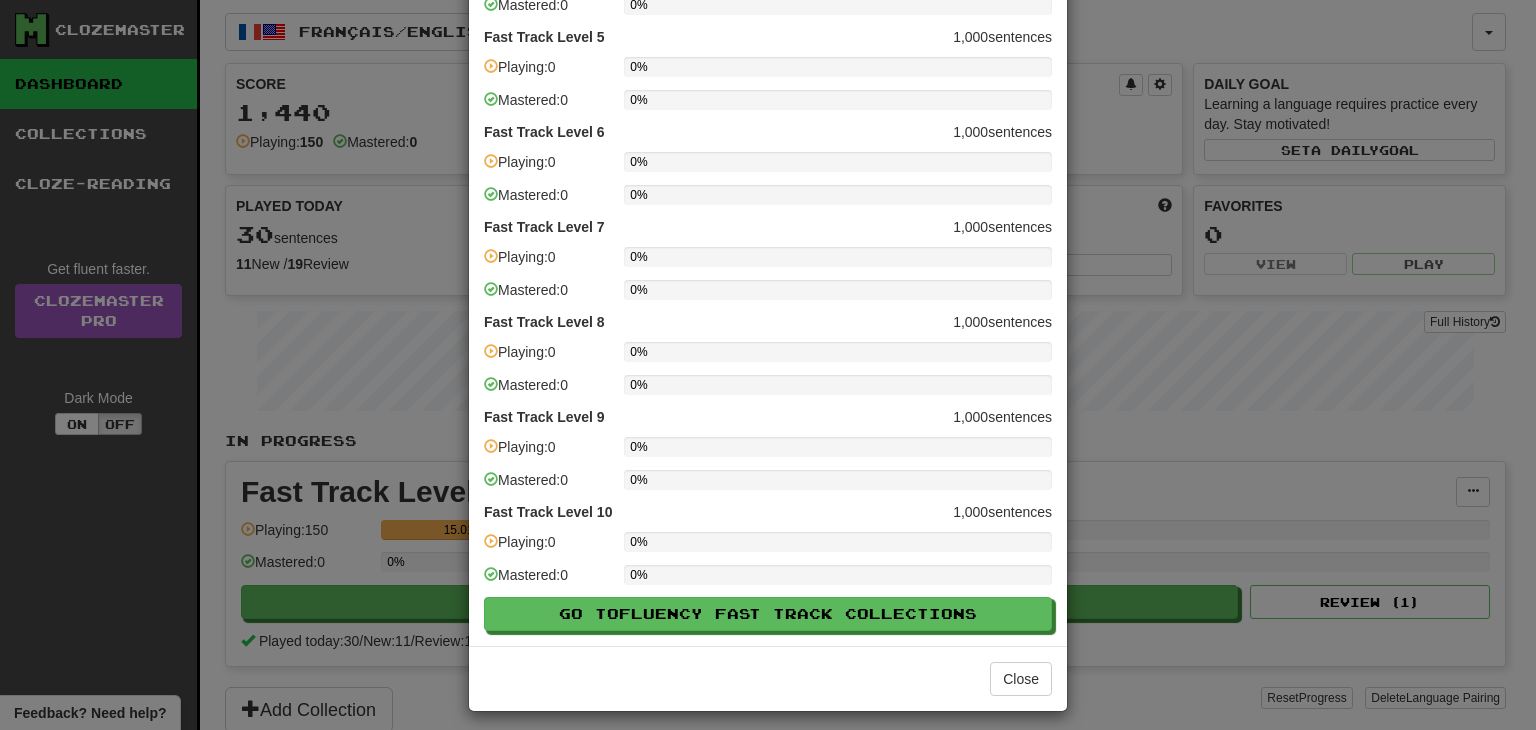 click on "× Fluency Fast Track Progress Fast Track Level 1   [NUMBER]  sentences  Playing:  [NUMBER] [DECIMAL]%  Mastered:  [NUMBER] [DECIMAL]% Fast Track Level 2   [NUMBER]  sentences  Playing:  [NUMBER] [DECIMAL]%  Mastered:  [NUMBER] [DECIMAL]% Fast Track Level 3   [NUMBER]  sentences  Playing:  [NUMBER] [DECIMAL]%  Mastered:  [NUMBER] [DECIMAL]% Fast Track Level 4   [NUMBER]  sentences  Playing:  [NUMBER] [DECIMAL]%  Mastered:  [NUMBER] [DECIMAL]% Fast Track Level 5   [NUMBER]  sentences  Playing:  [NUMBER] [DECIMAL]%  Mastered:  [NUMBER] [DECIMAL]% Fast Track Level 6   [NUMBER]  sentences  Playing:  [NUMBER] [DECIMAL]%  Mastered:  [NUMBER] [DECIMAL]% Fast Track Level 7   [NUMBER]  sentences  Playing:  [NUMBER] [DECIMAL]%  Mastered:  [NUMBER] [DECIMAL]% Fast Track Level 8   [NUMBER]  sentences  Playing:  [NUMBER] [DECIMAL]%  Mastered:  [NUMBER] [DECIMAL]% Fast Track Level 9   [NUMBER]  sentences  Playing:  [NUMBER] [DECIMAL]%  Mastered:  [NUMBER] [DECIMAL]% Fast Track Level 10   [NUMBER]  sentences  Playing:  [NUMBER] [DECIMAL]%  Mastered:  [NUMBER] [DECIMAL]% Go to  Fluency Fast Track   Collections Close" at bounding box center [768, 365] 